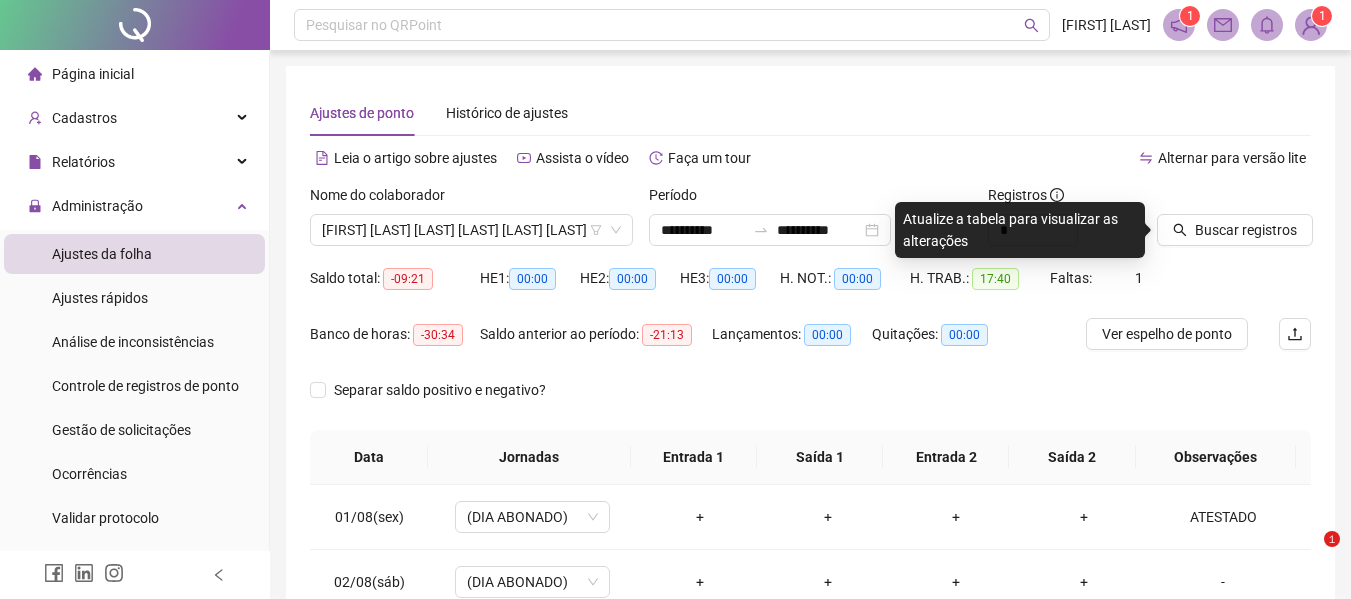 scroll, scrollTop: 0, scrollLeft: 0, axis: both 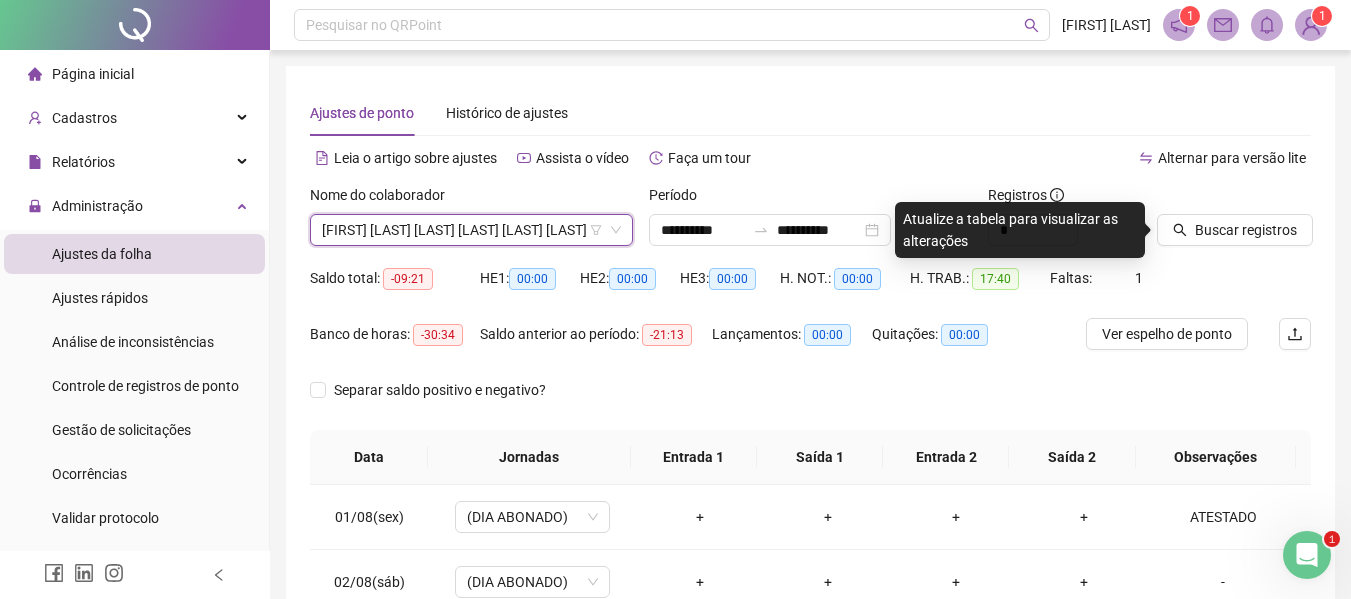 click on "[FIRST] [LAST] [LAST] [LAST] [LAST] [LAST]" at bounding box center [471, 230] 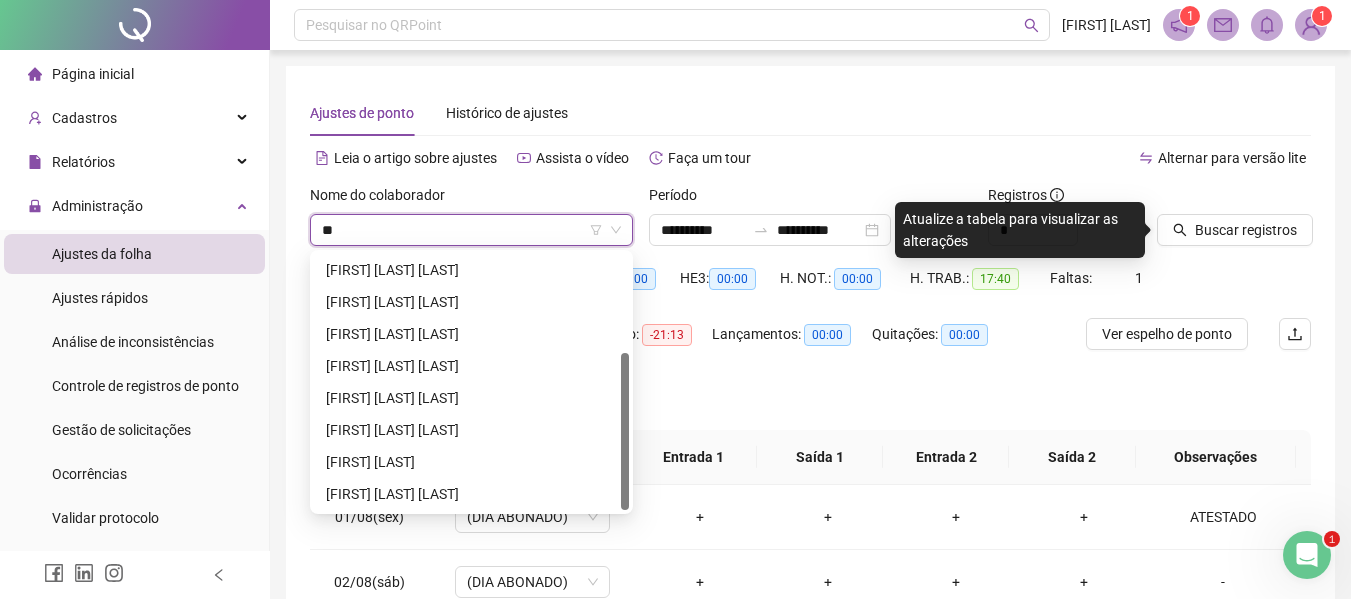 scroll, scrollTop: 160, scrollLeft: 0, axis: vertical 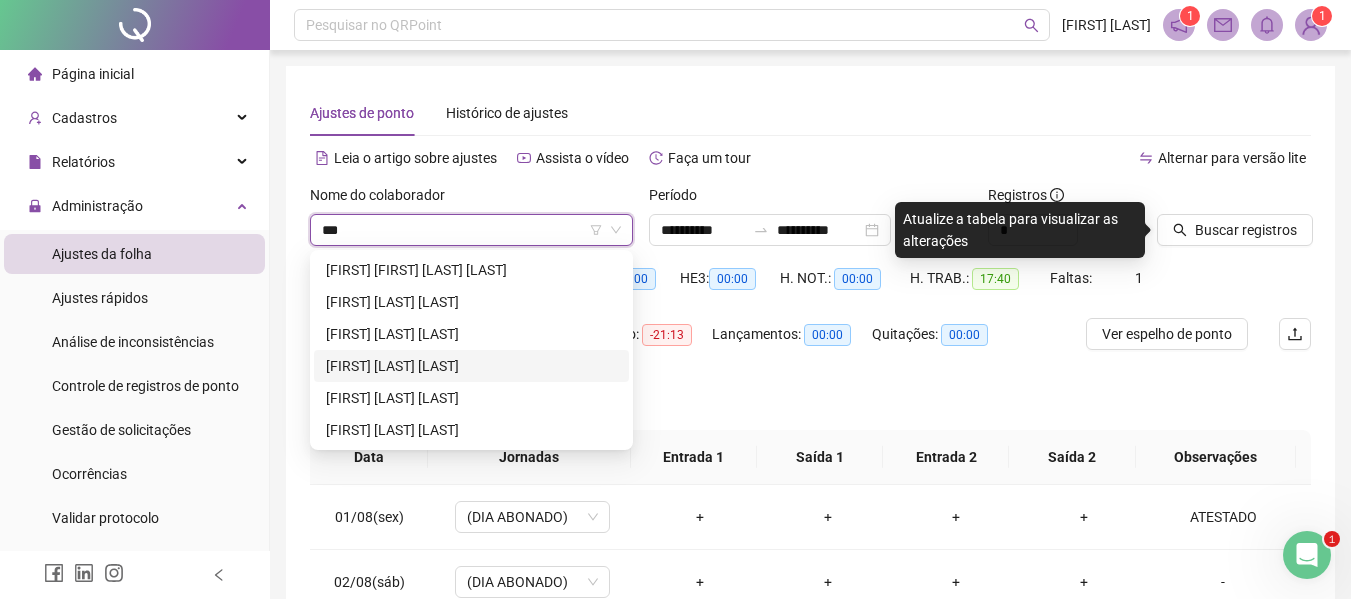 click on "[FIRST] [LAST] [LAST]" at bounding box center (471, 366) 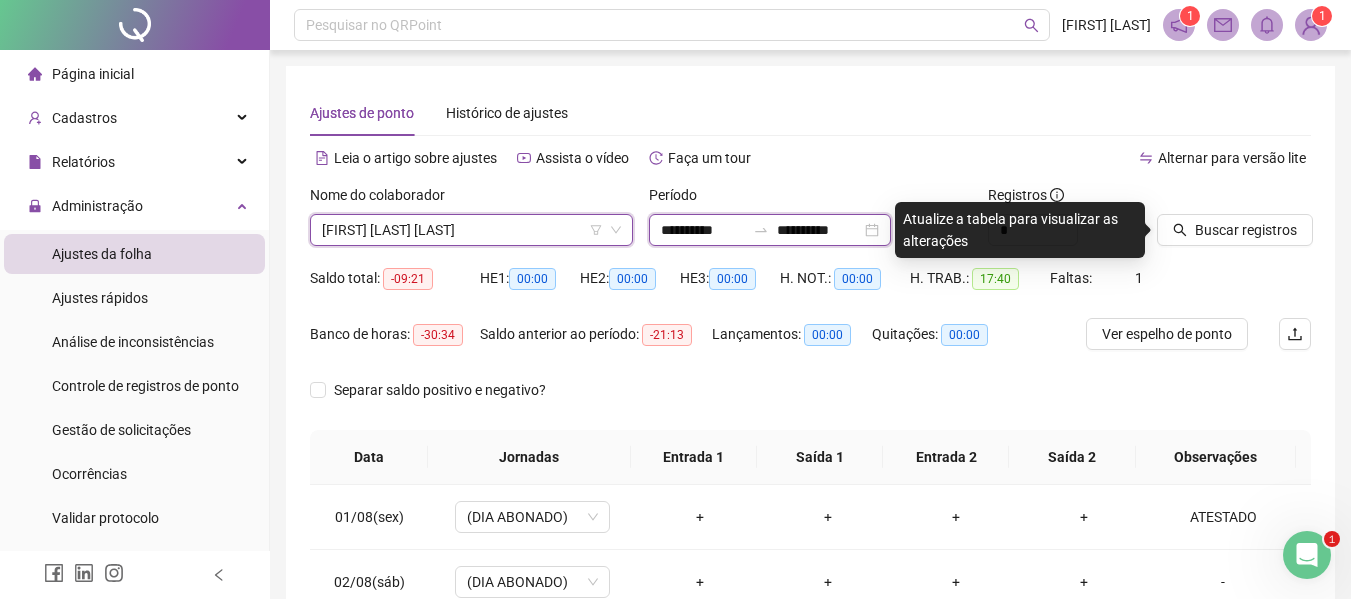 drag, startPoint x: 690, startPoint y: 232, endPoint x: 697, endPoint y: 255, distance: 24.04163 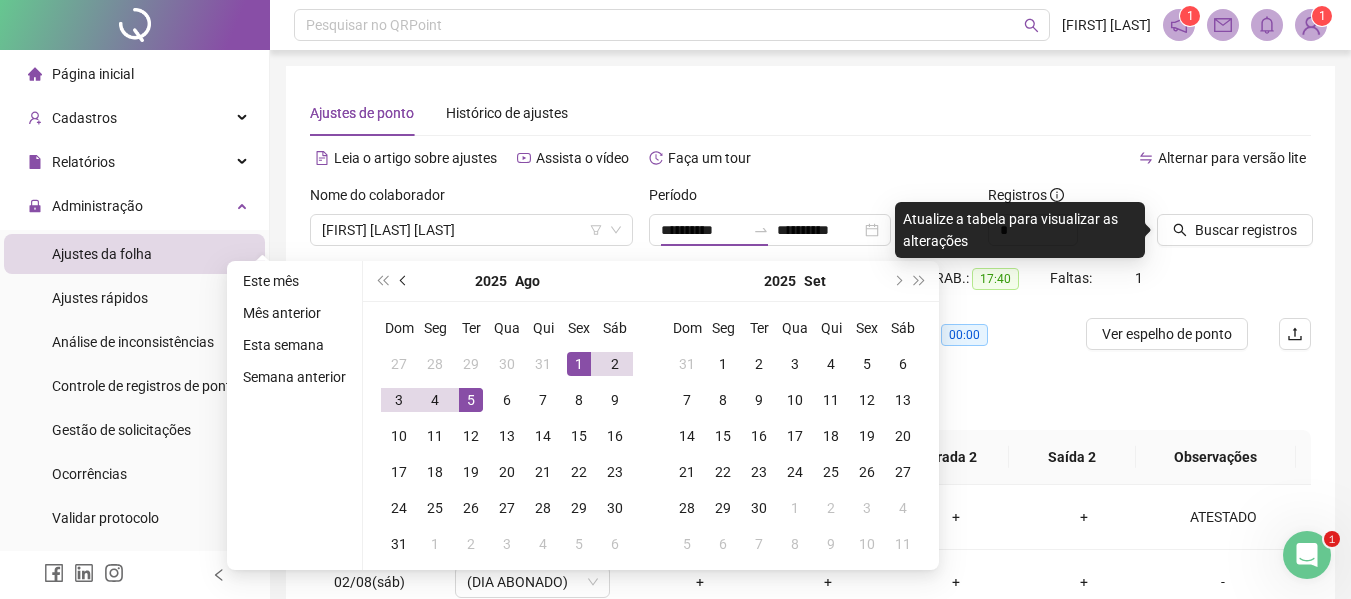 click at bounding box center (404, 281) 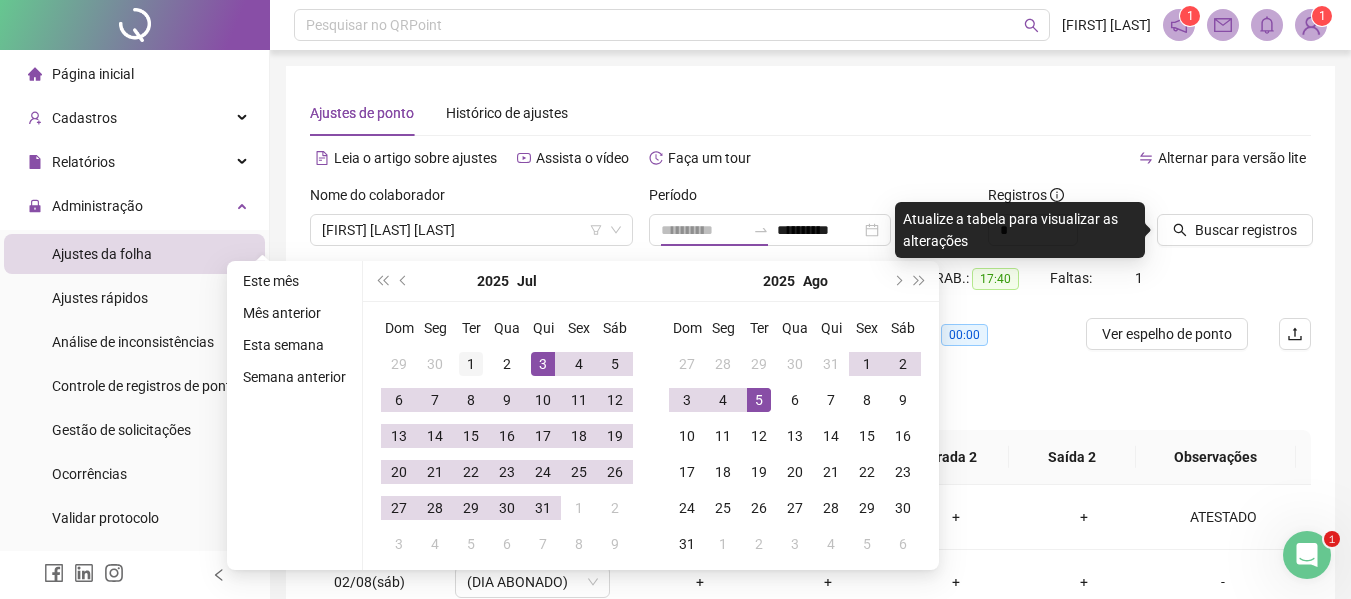 type on "**********" 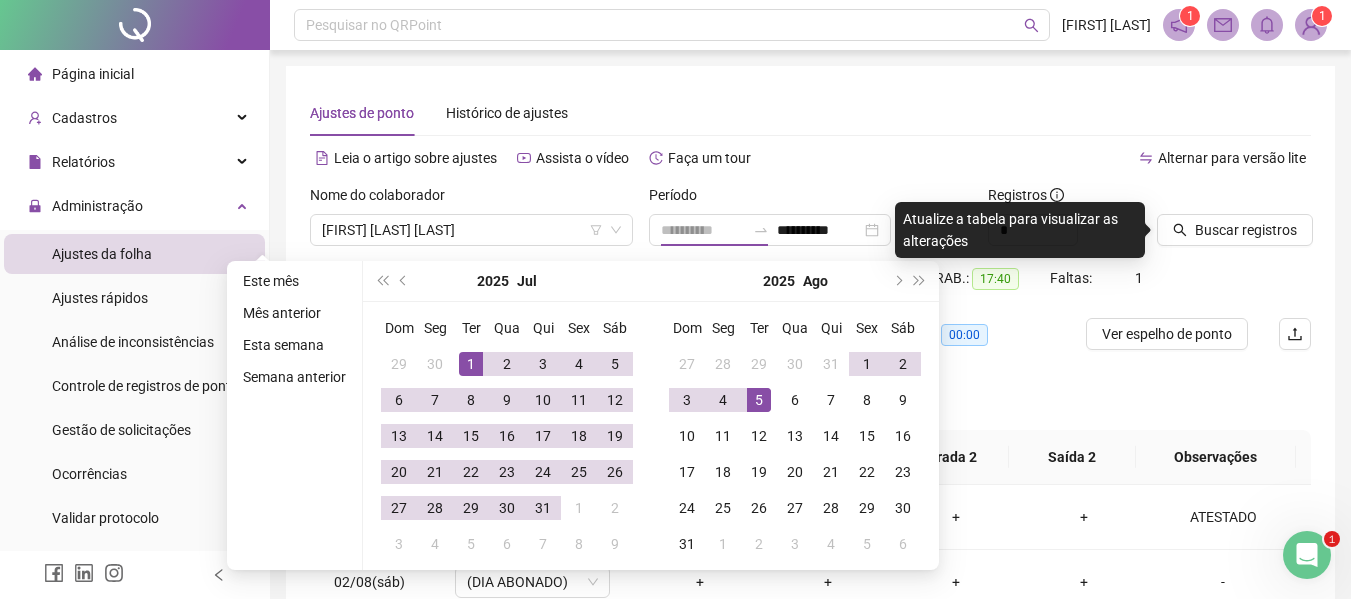 click on "1" at bounding box center (471, 364) 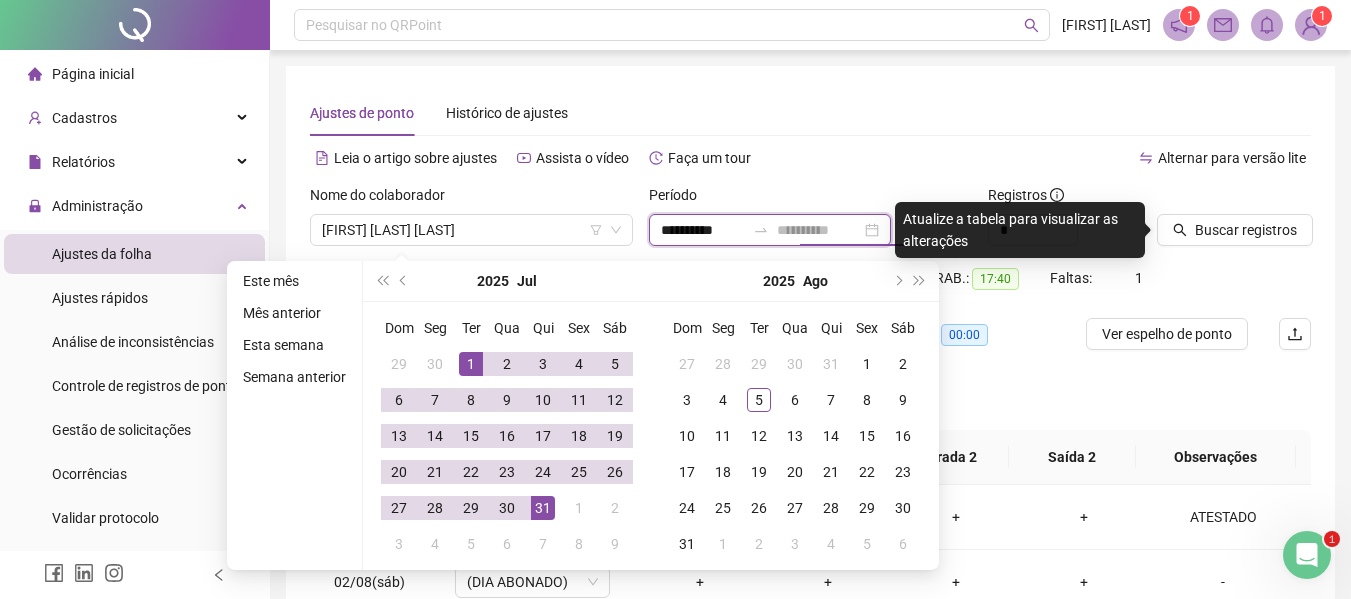 type on "**********" 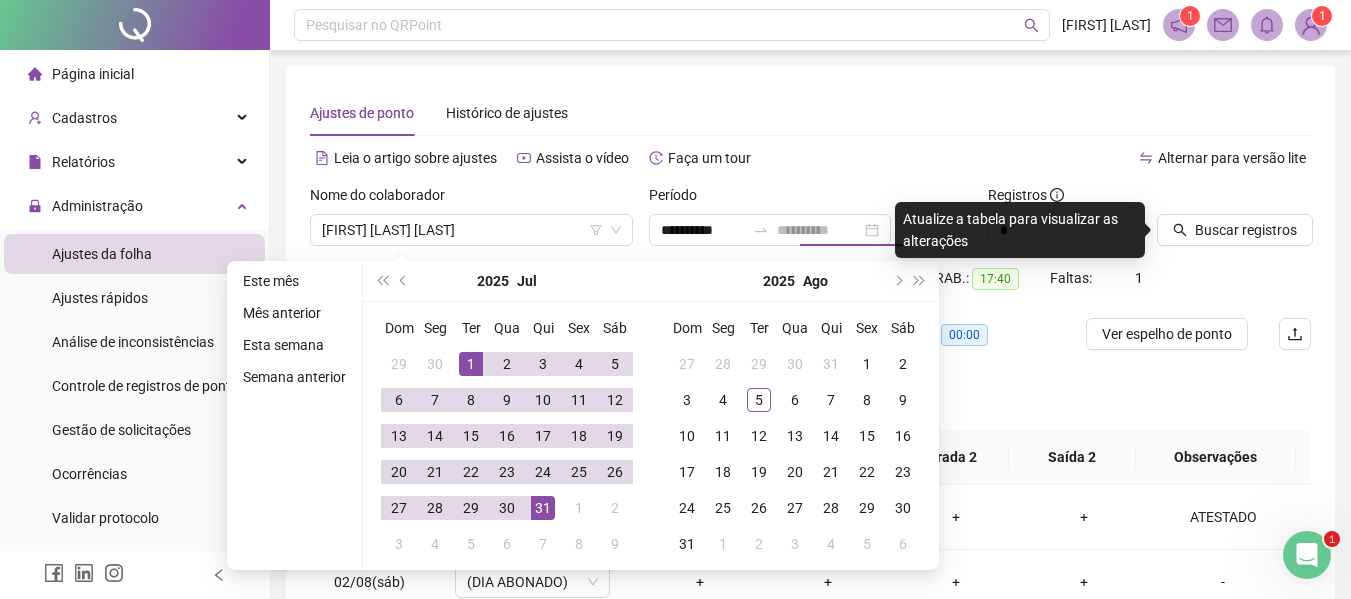 click on "31" at bounding box center (543, 508) 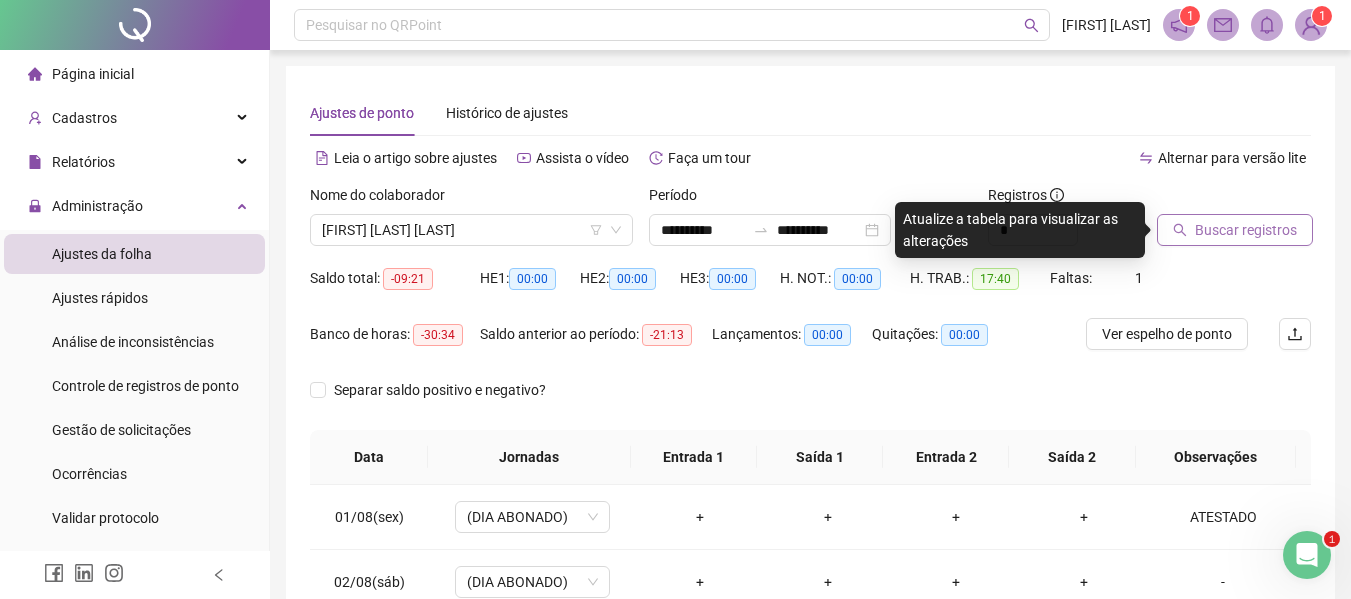 click on "Buscar registros" at bounding box center (1235, 230) 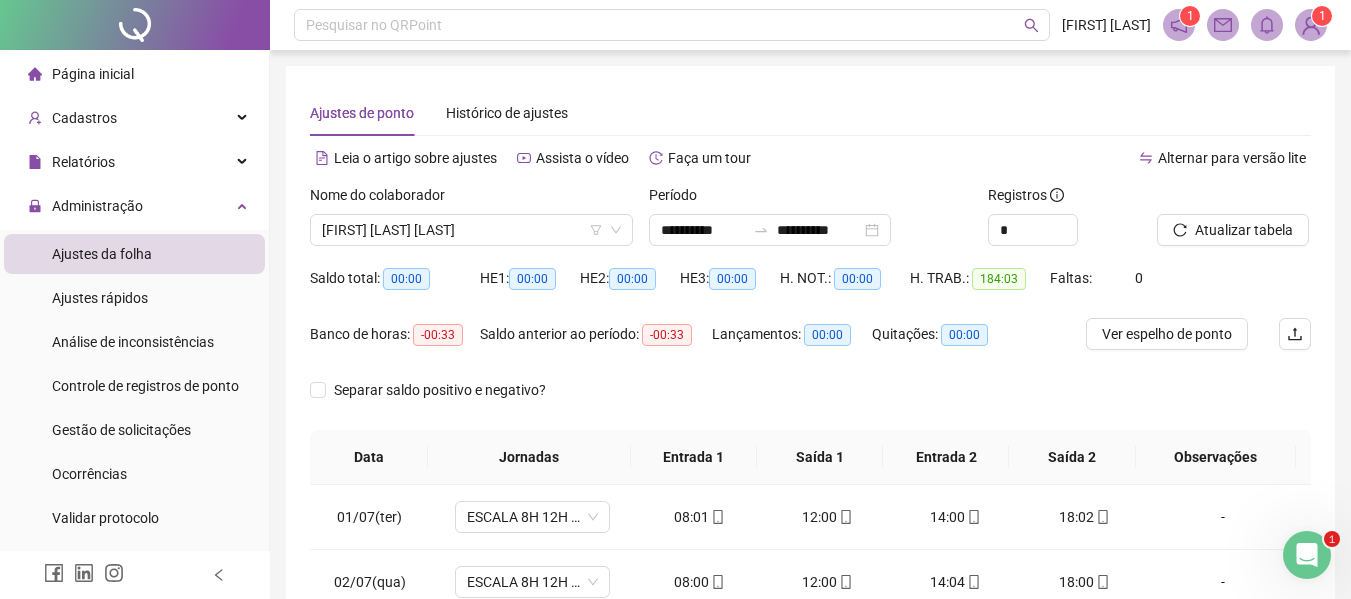 scroll, scrollTop: 300, scrollLeft: 0, axis: vertical 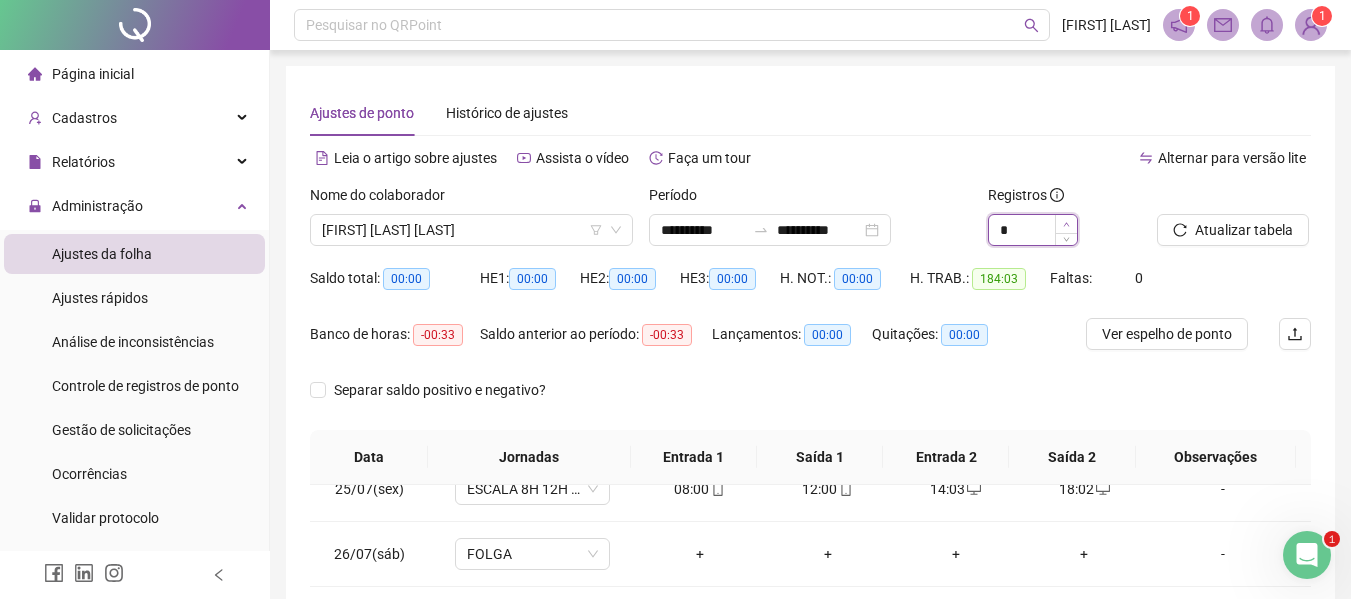 click 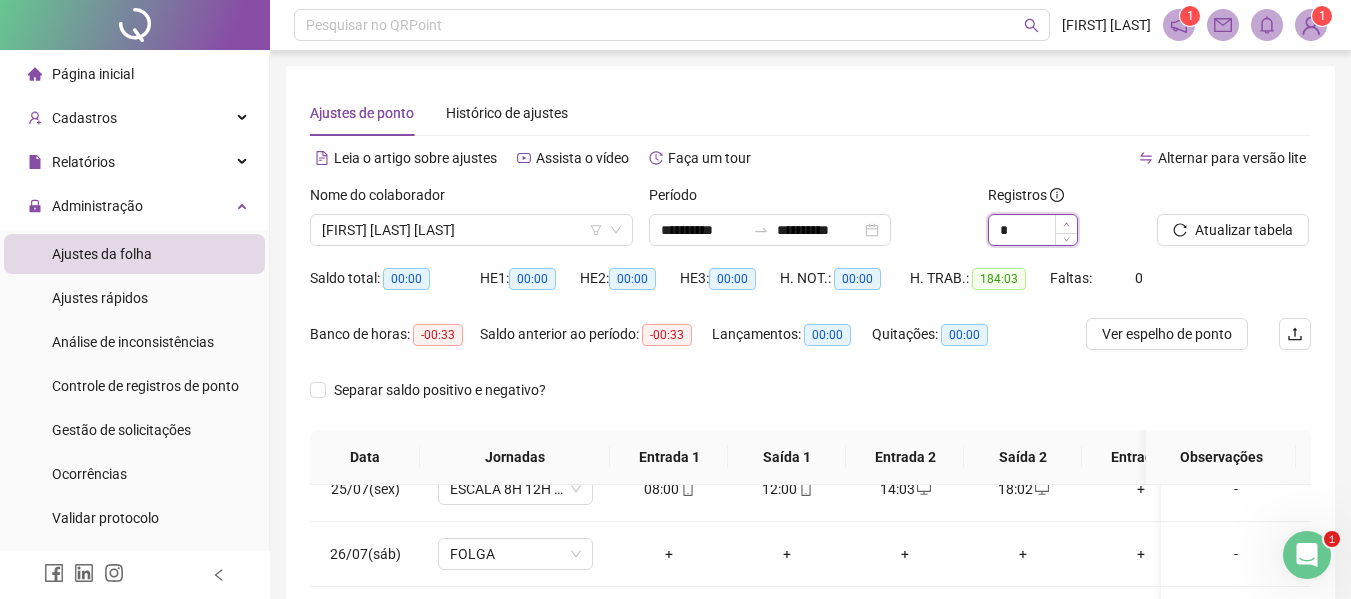 click at bounding box center [1066, 224] 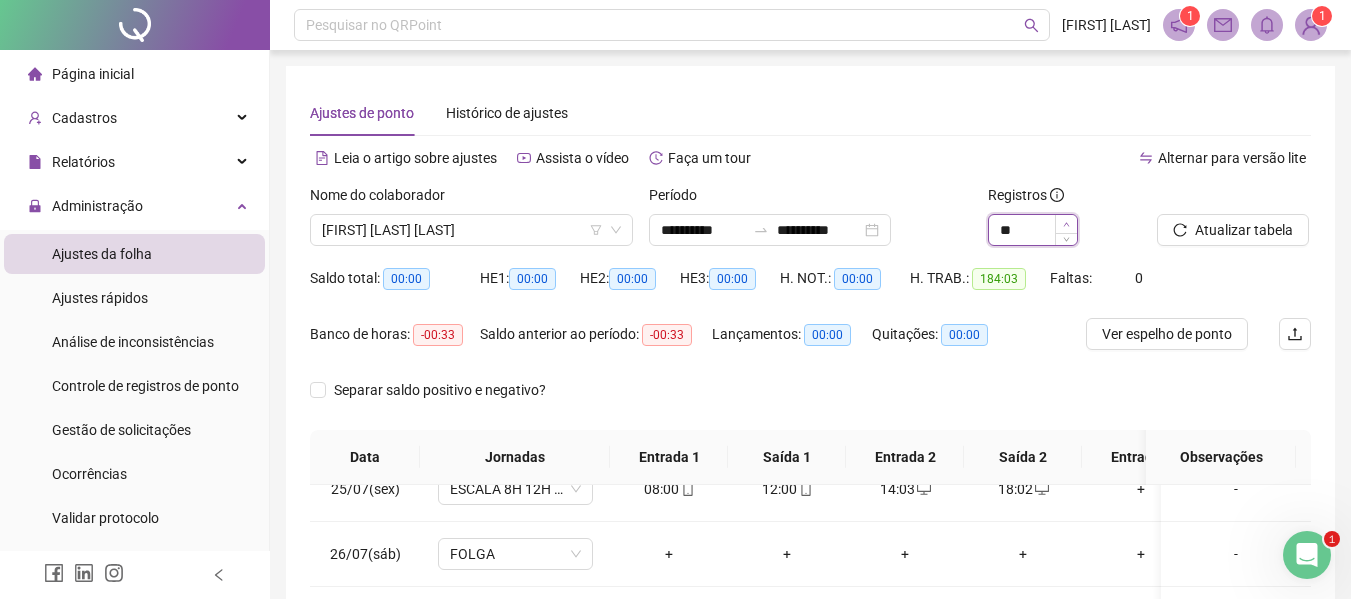 click at bounding box center [1066, 224] 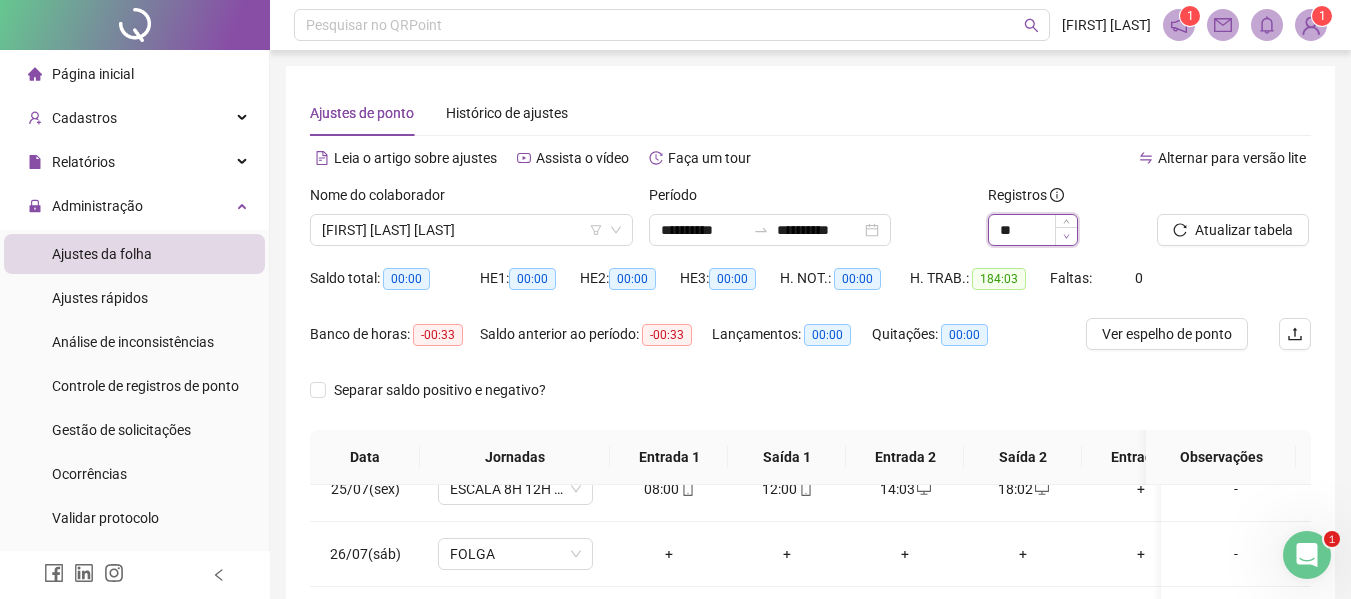 click 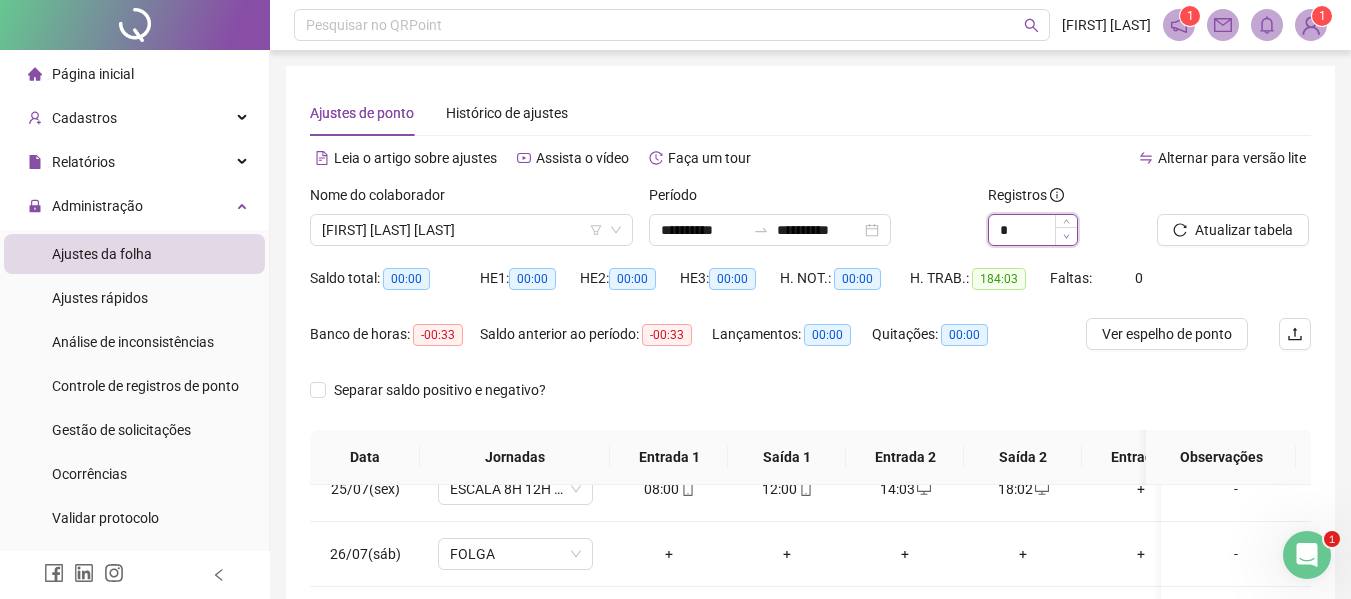 click 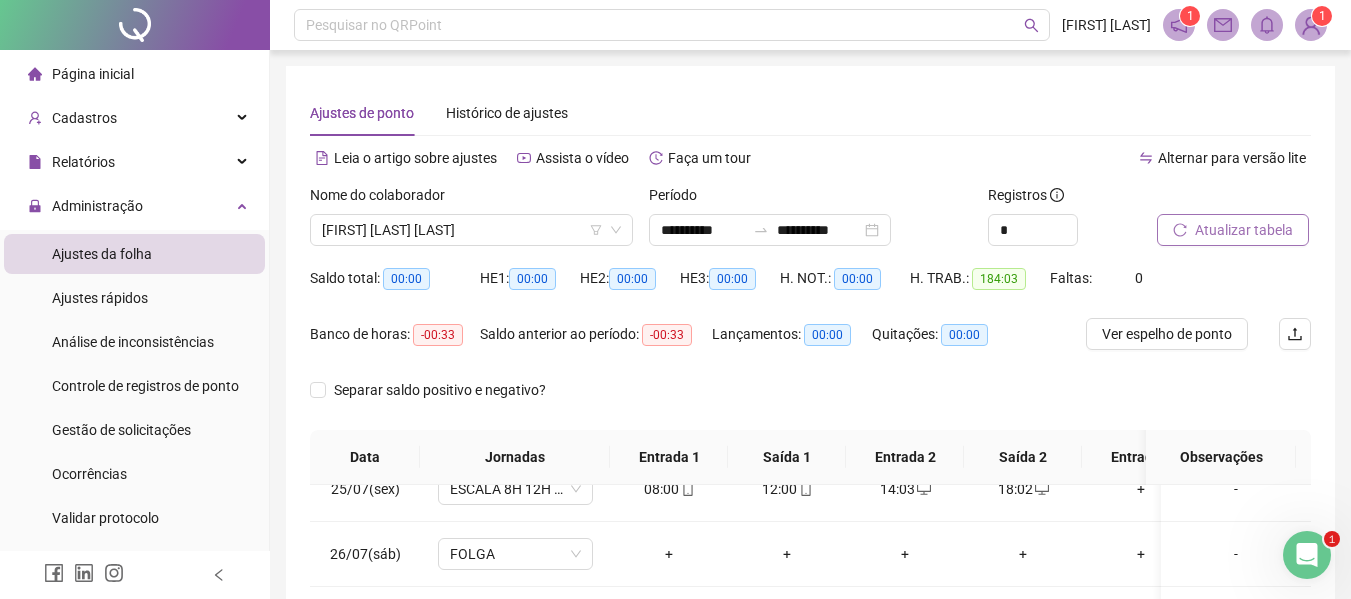 click on "Atualizar tabela" at bounding box center (1244, 230) 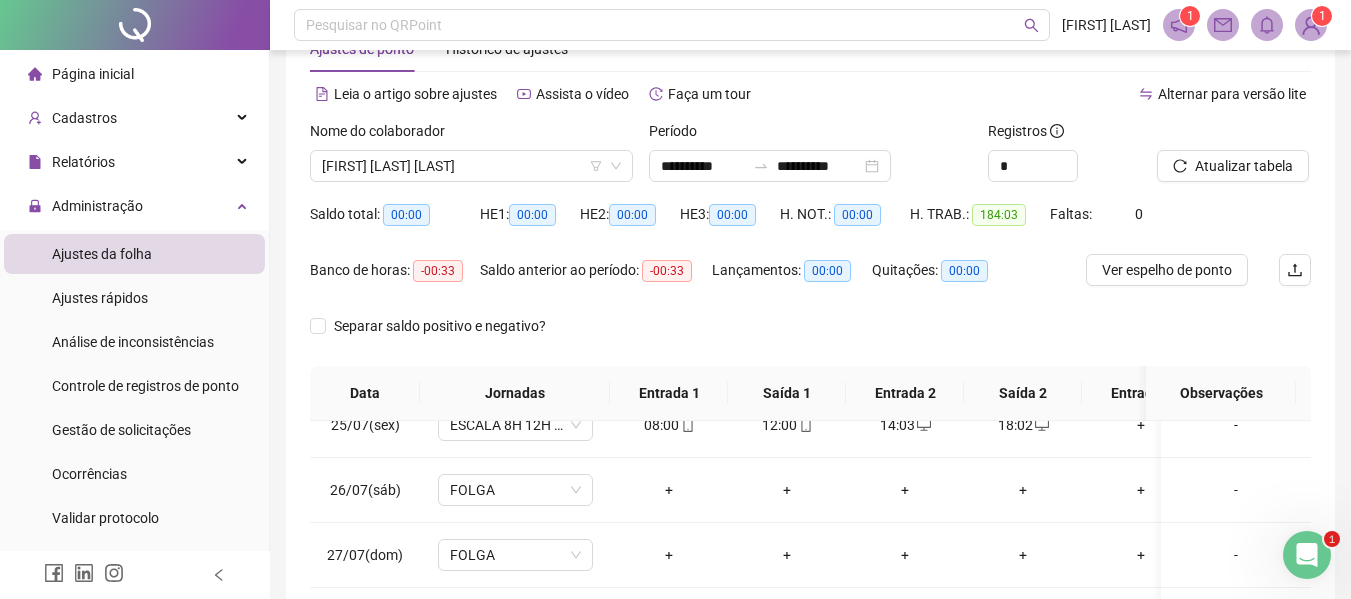 scroll, scrollTop: 400, scrollLeft: 0, axis: vertical 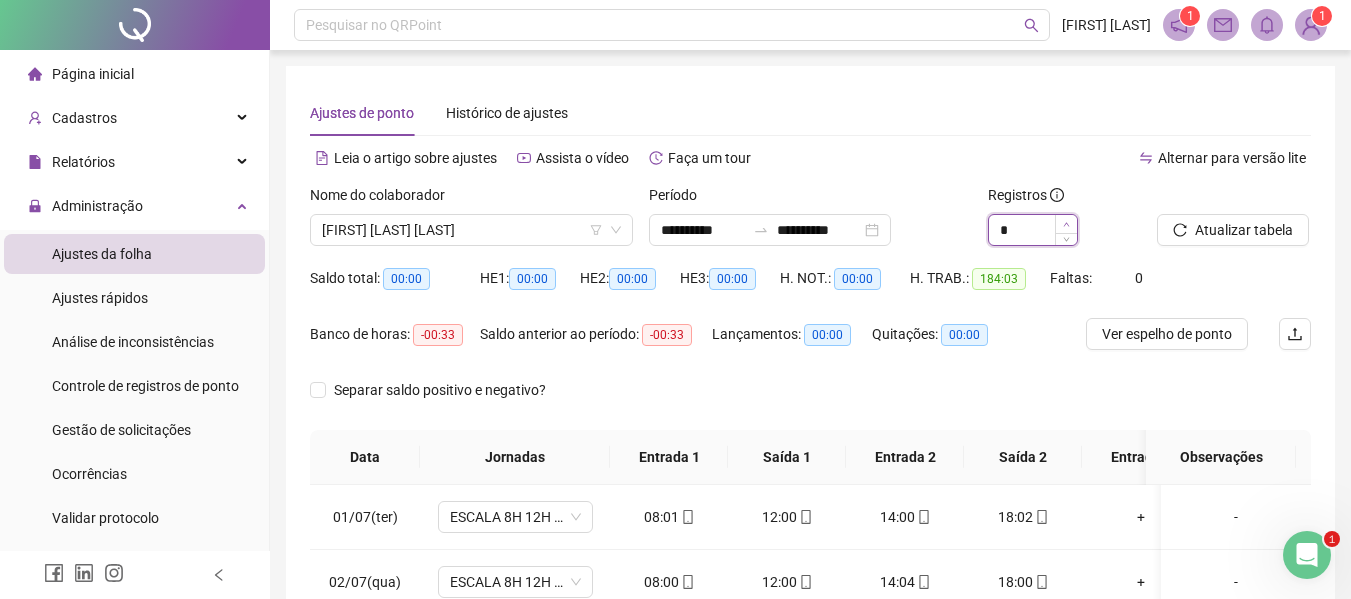 click 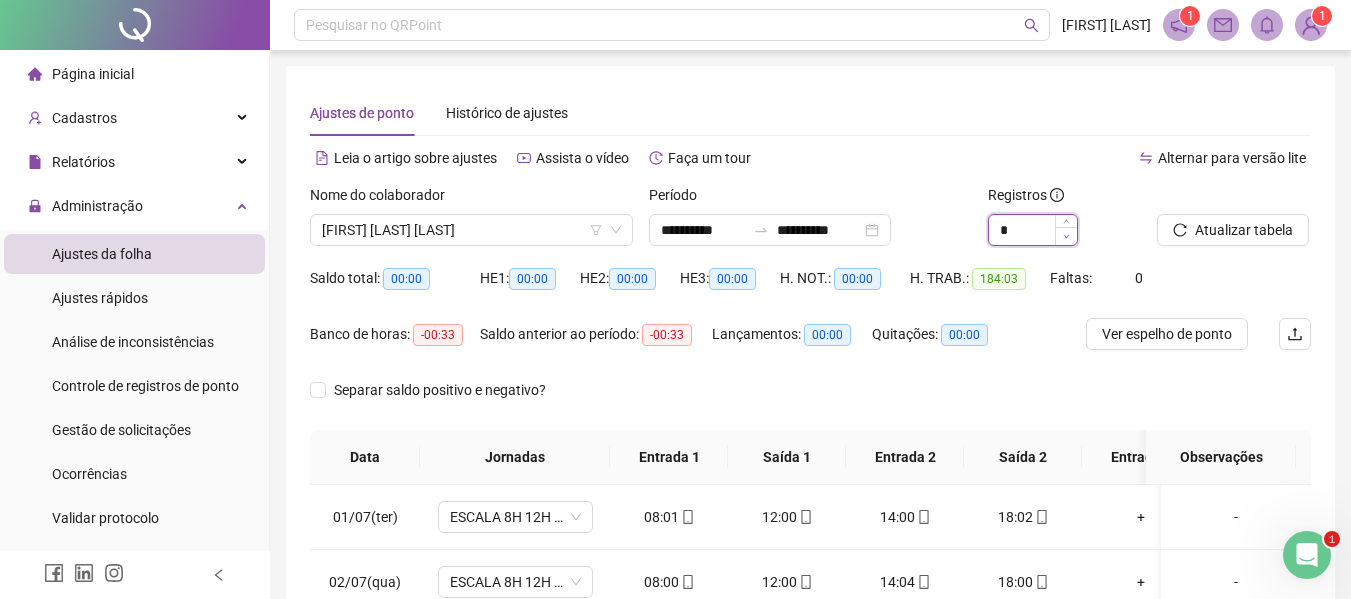 click at bounding box center (1066, 236) 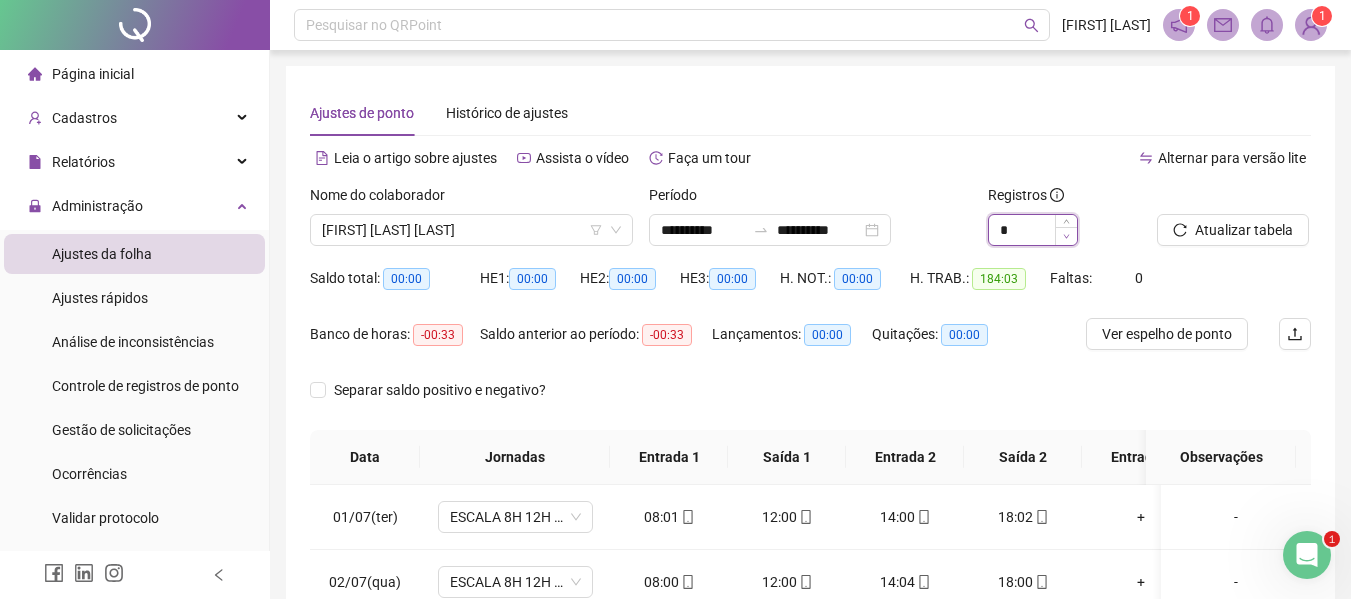 click at bounding box center [1066, 236] 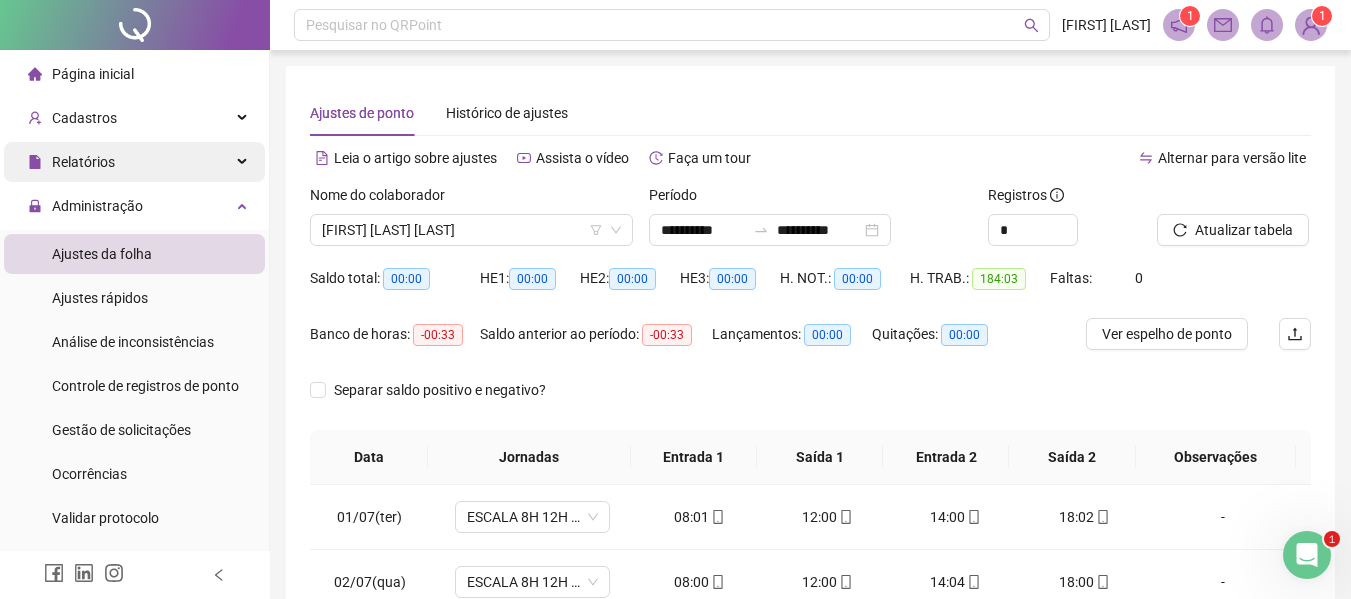 click on "Relatórios" at bounding box center (134, 162) 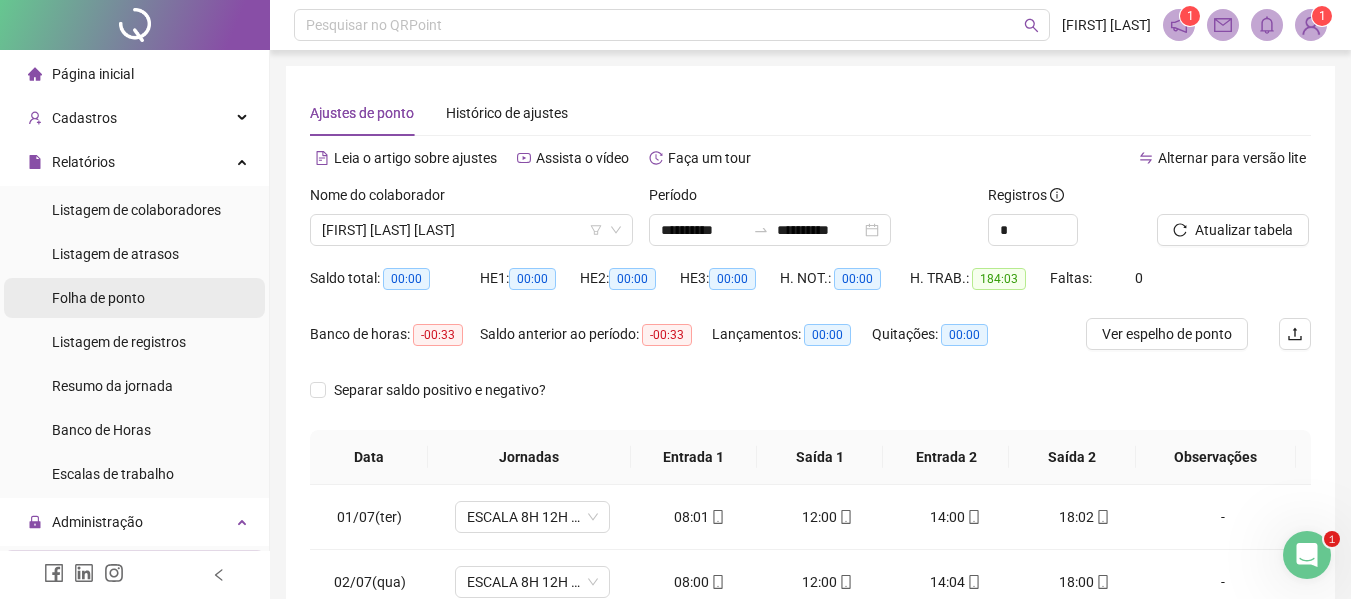click on "Folha de ponto" at bounding box center (98, 298) 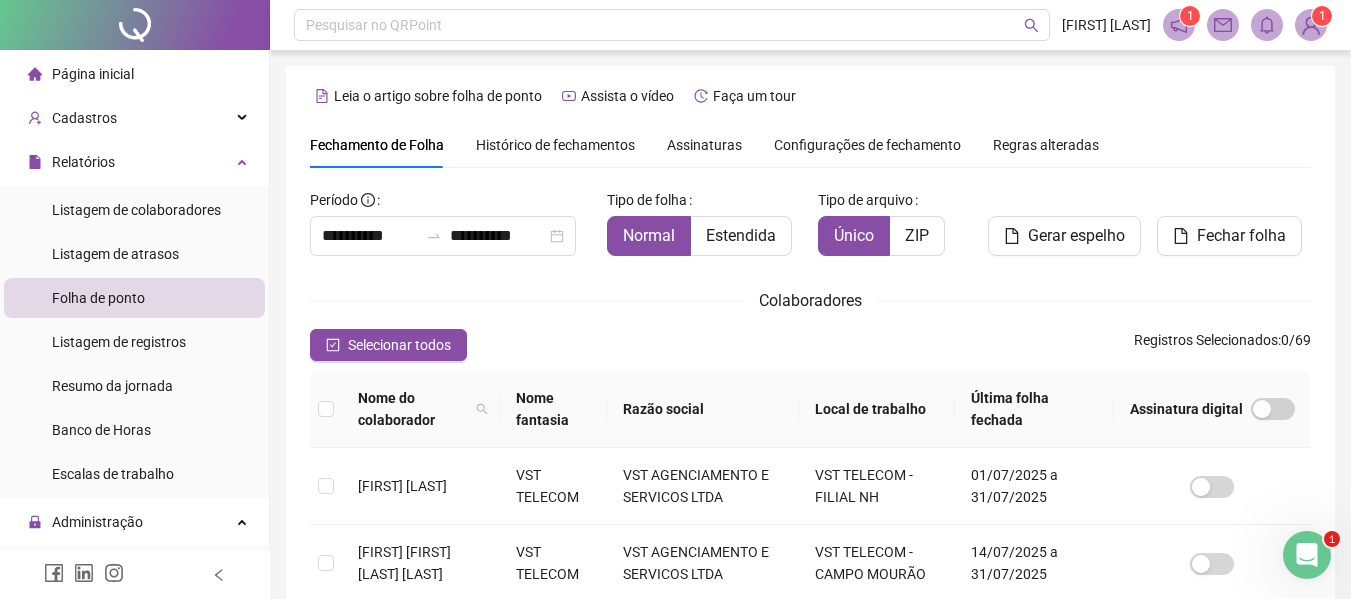 scroll, scrollTop: 110, scrollLeft: 0, axis: vertical 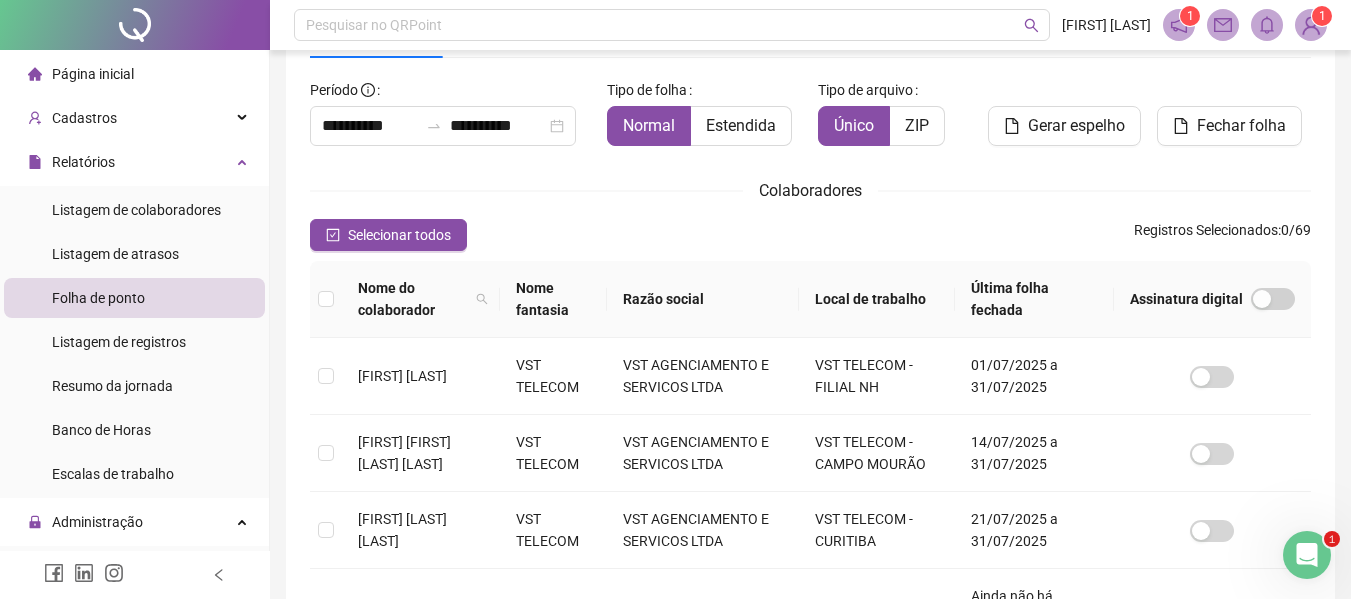 drag, startPoint x: 503, startPoint y: 299, endPoint x: 521, endPoint y: 331, distance: 36.71512 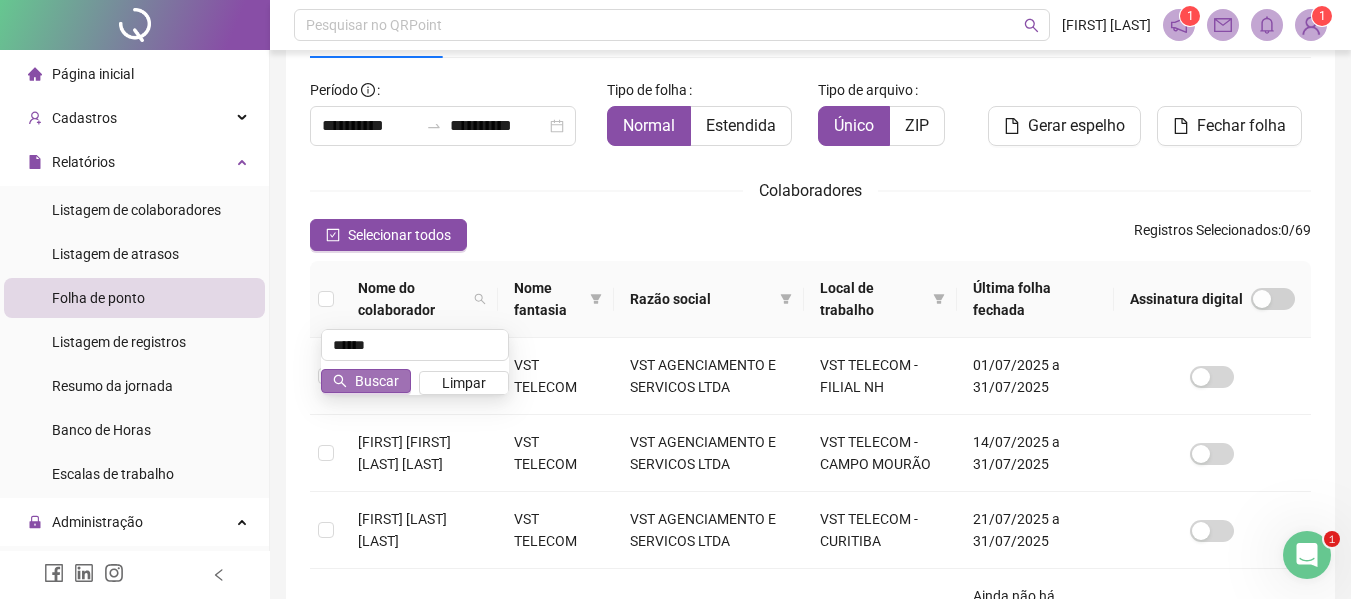 type on "******" 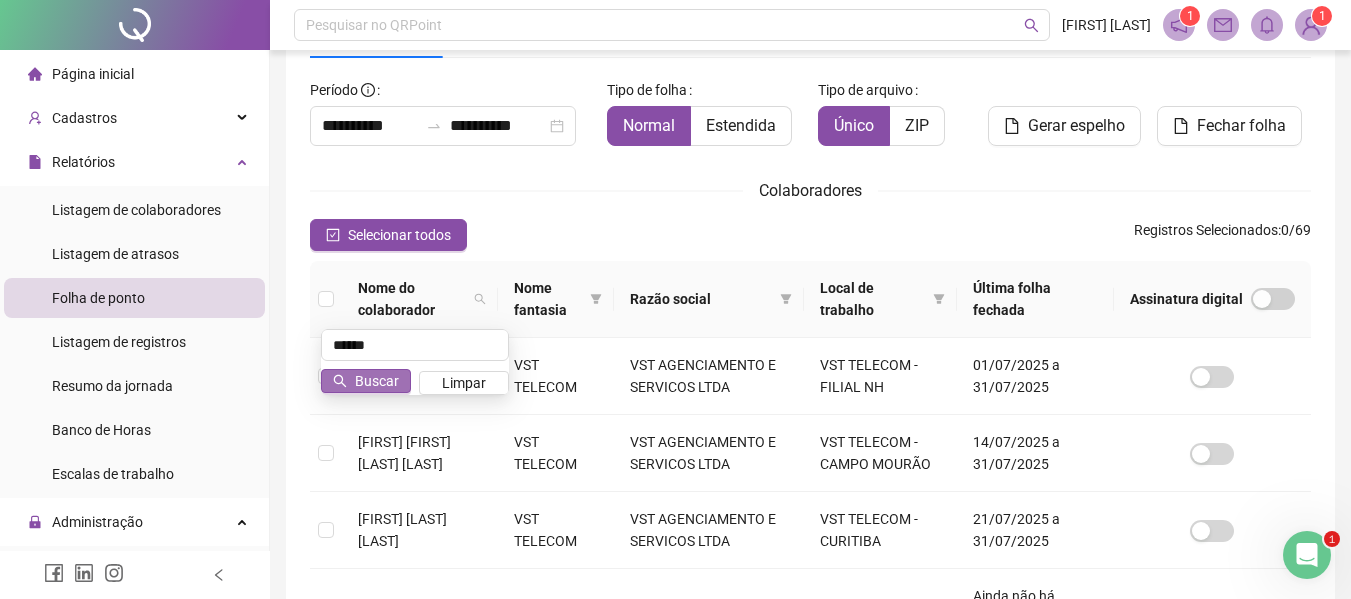 click on "Buscar" at bounding box center [377, 381] 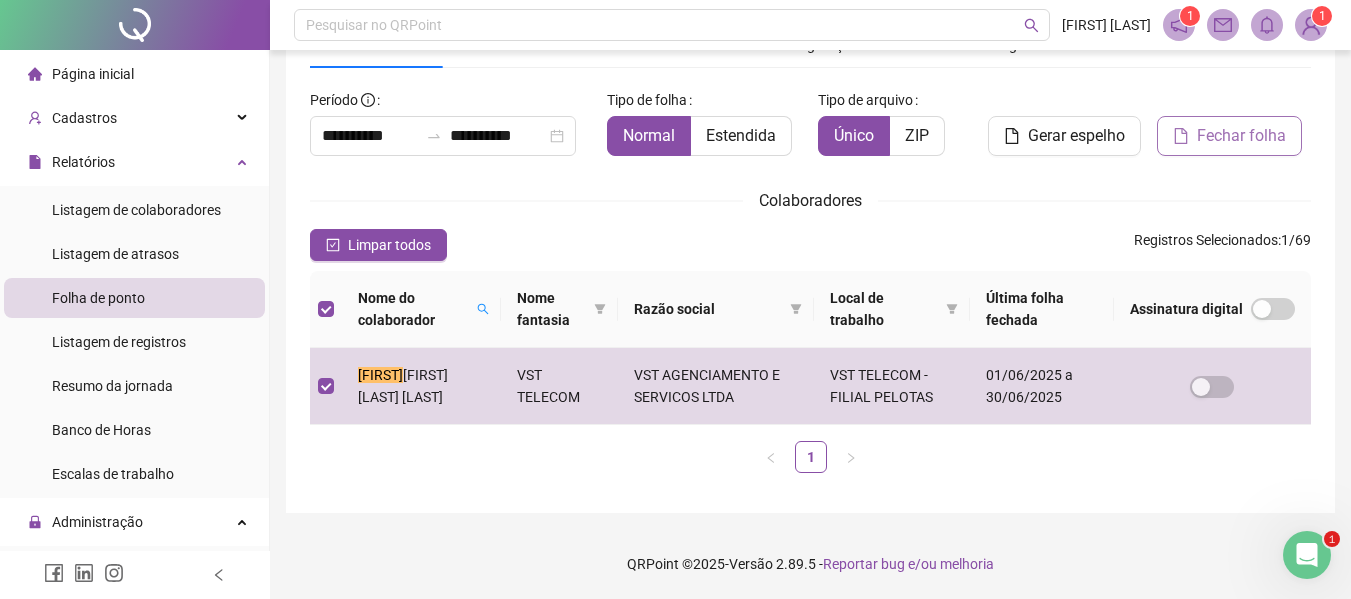 click on "Fechar folha" at bounding box center (1241, 136) 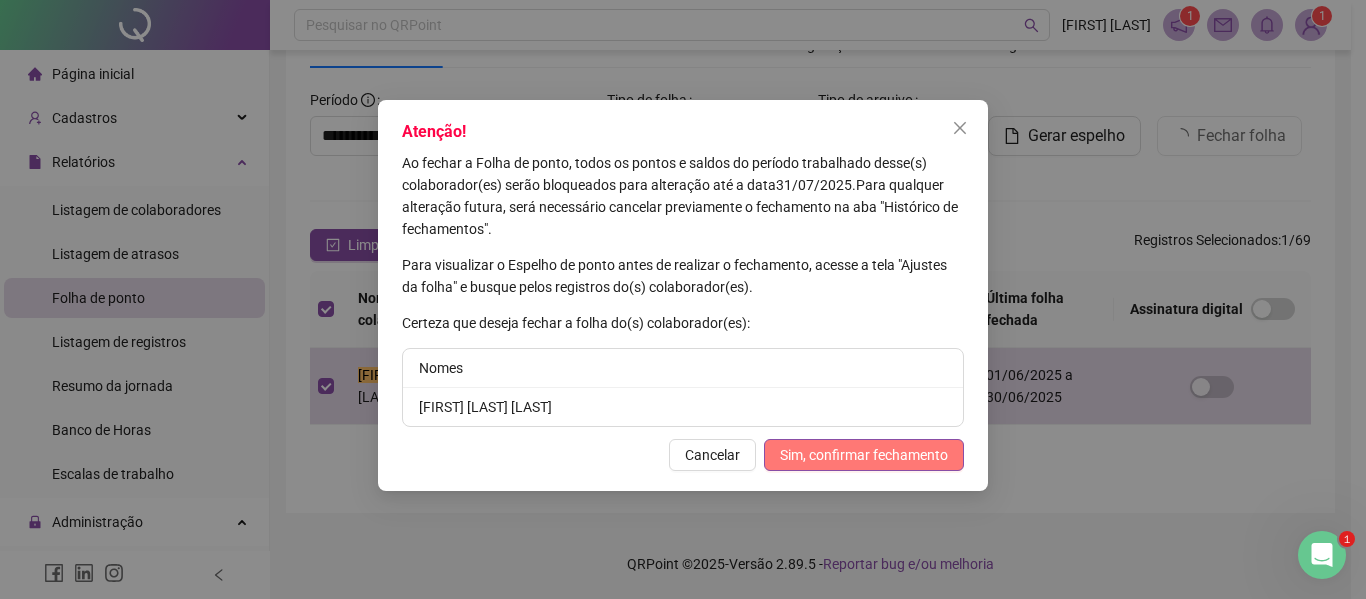 click on "Sim, confirmar fechamento" at bounding box center [864, 455] 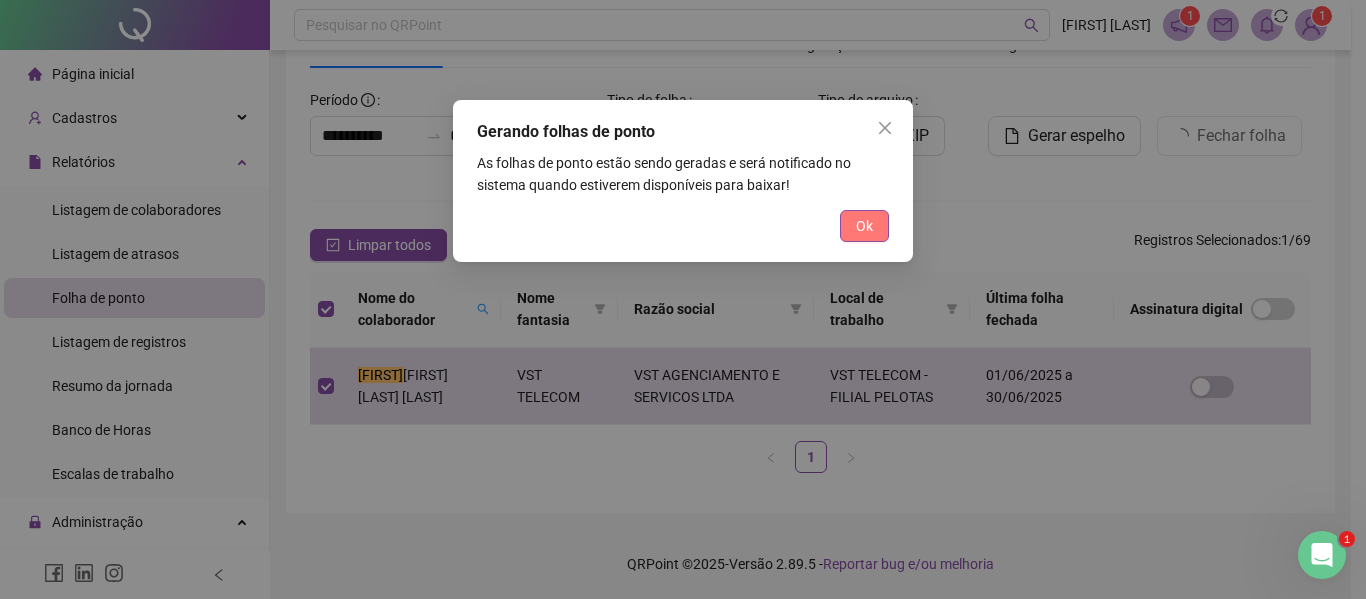 click on "Ok" at bounding box center [864, 226] 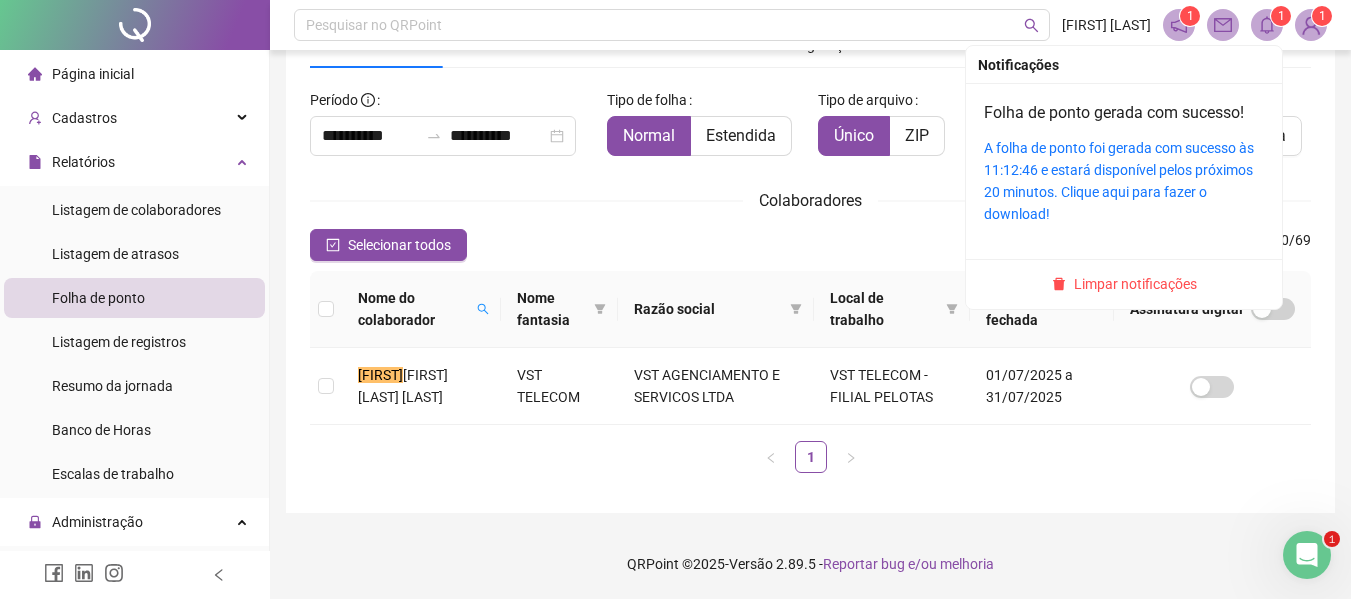 click on "1" at bounding box center (1281, 16) 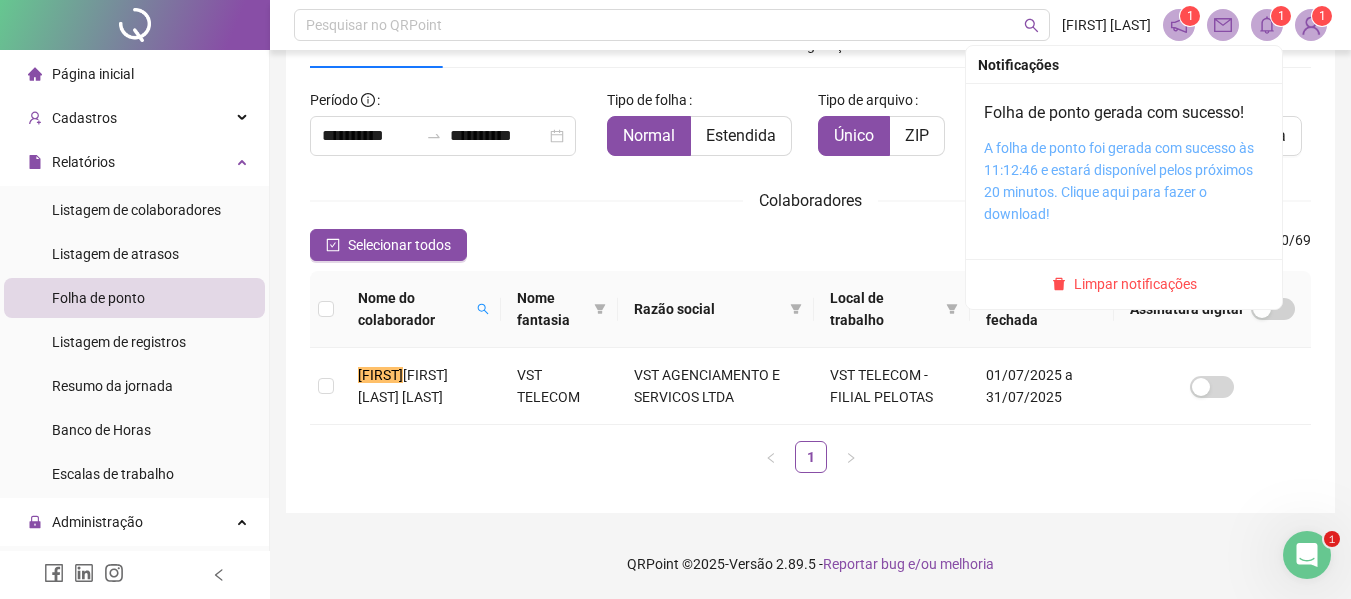 click on "A folha de ponto foi gerada com sucesso às 11:12:46 e estará disponível pelos próximos 20 minutos.
Clique aqui para fazer o download!" at bounding box center [1119, 181] 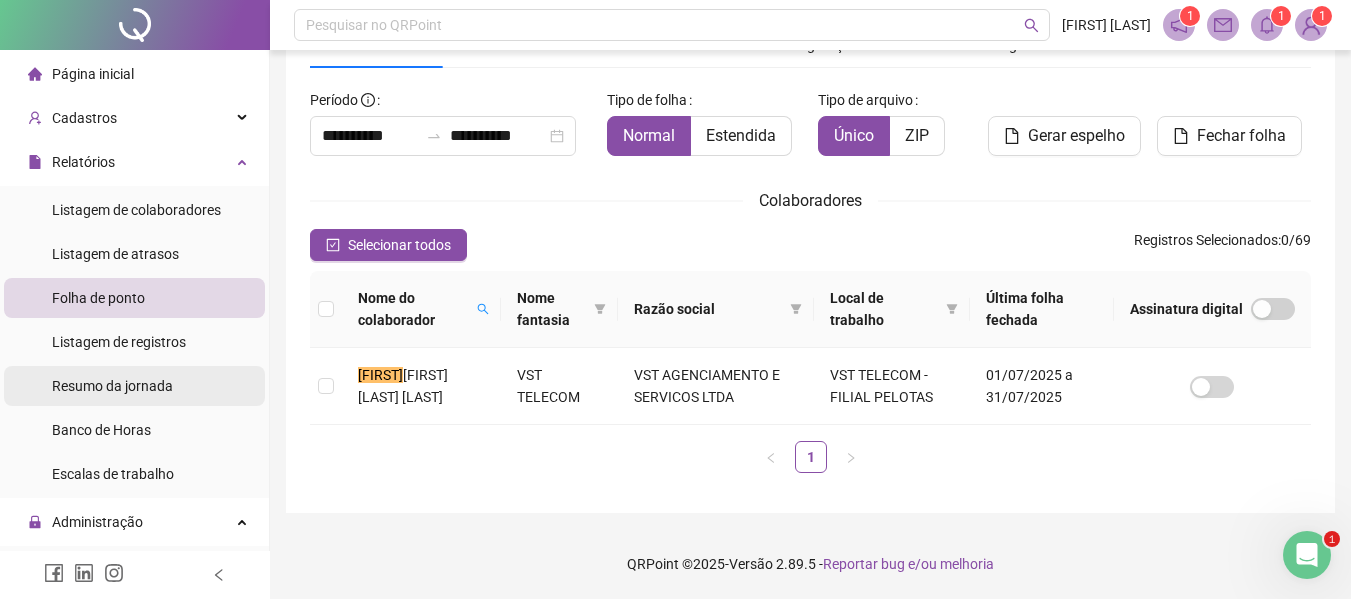 scroll, scrollTop: 100, scrollLeft: 0, axis: vertical 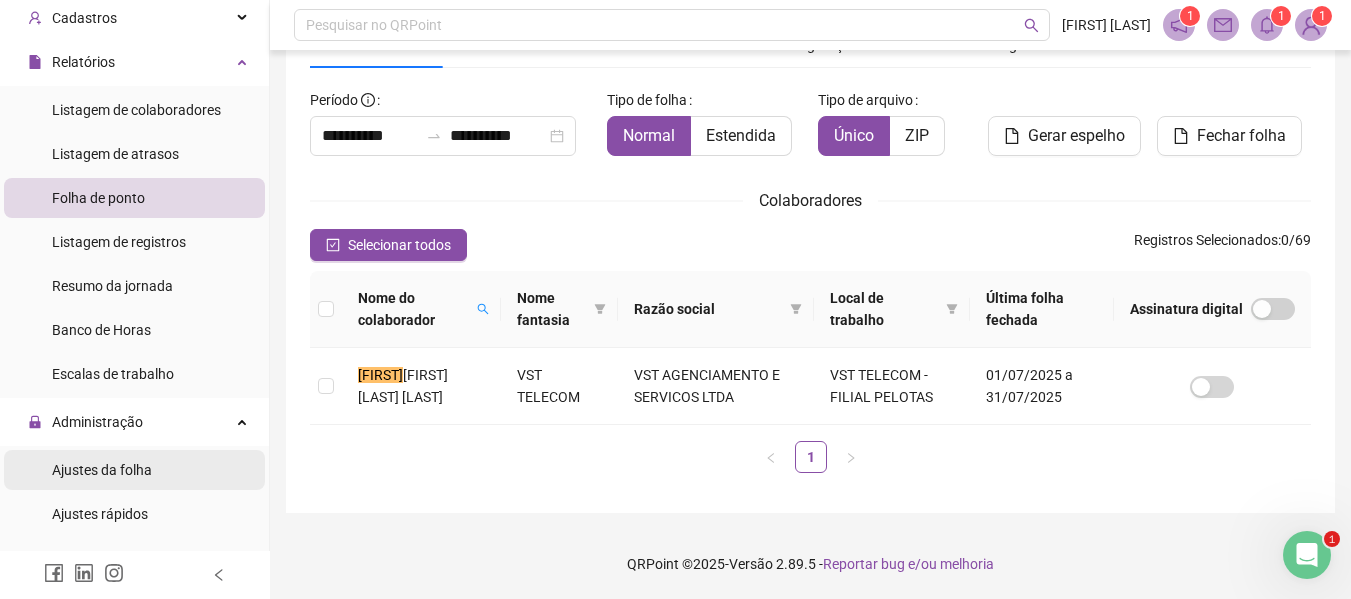 click on "Ajustes da folha" at bounding box center (102, 470) 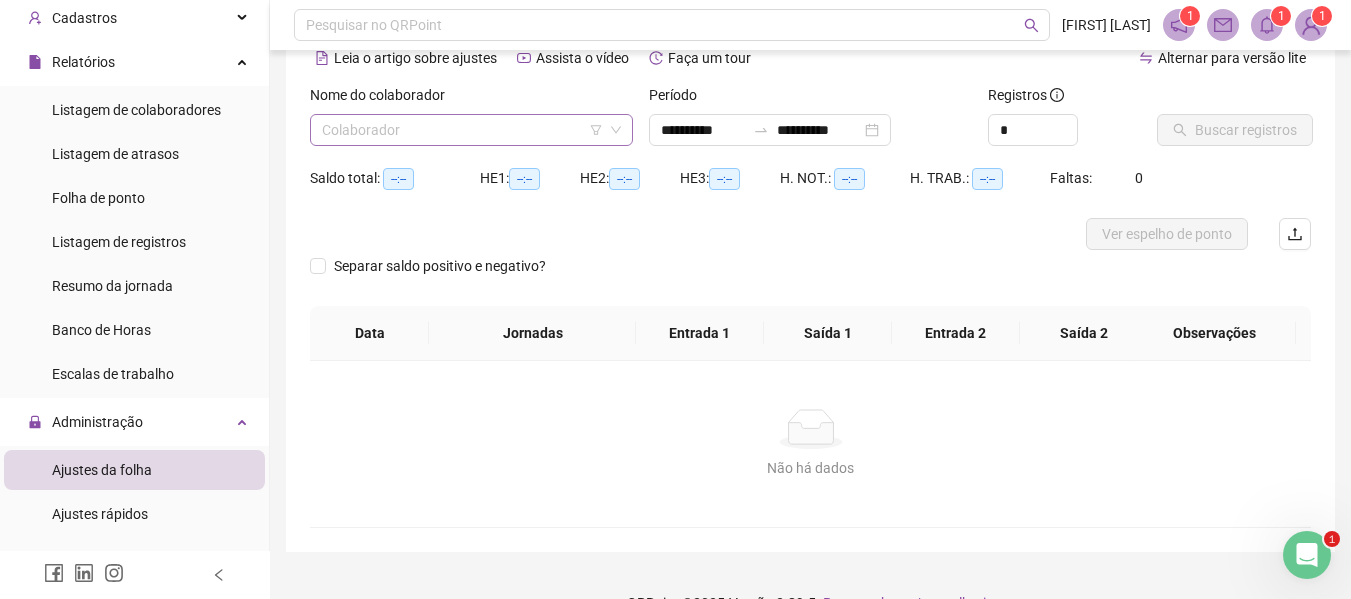 click at bounding box center [462, 130] 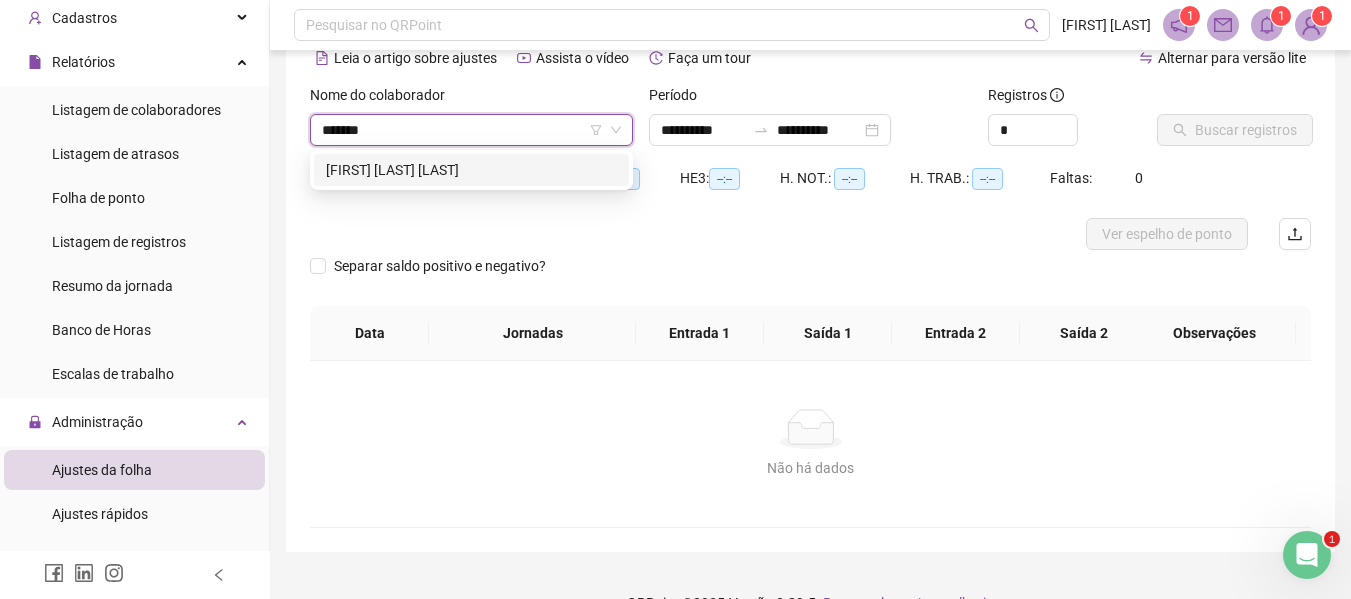 type on "********" 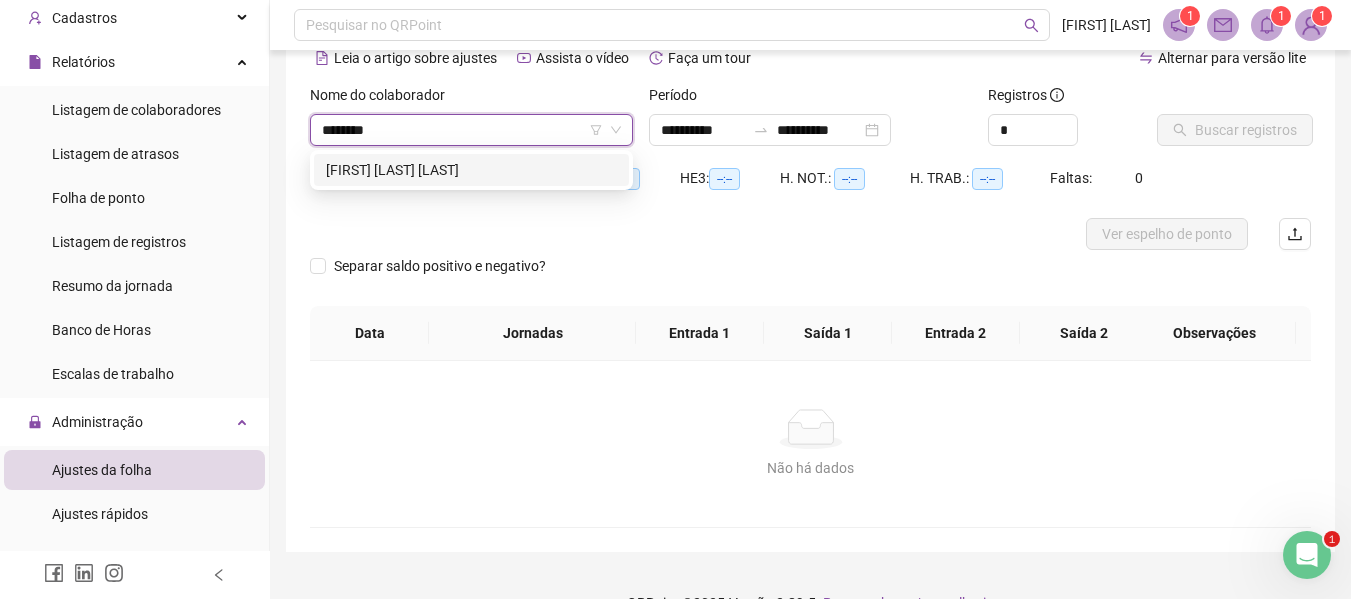 click on "[FIRST] [LAST] [LAST]" at bounding box center (471, 170) 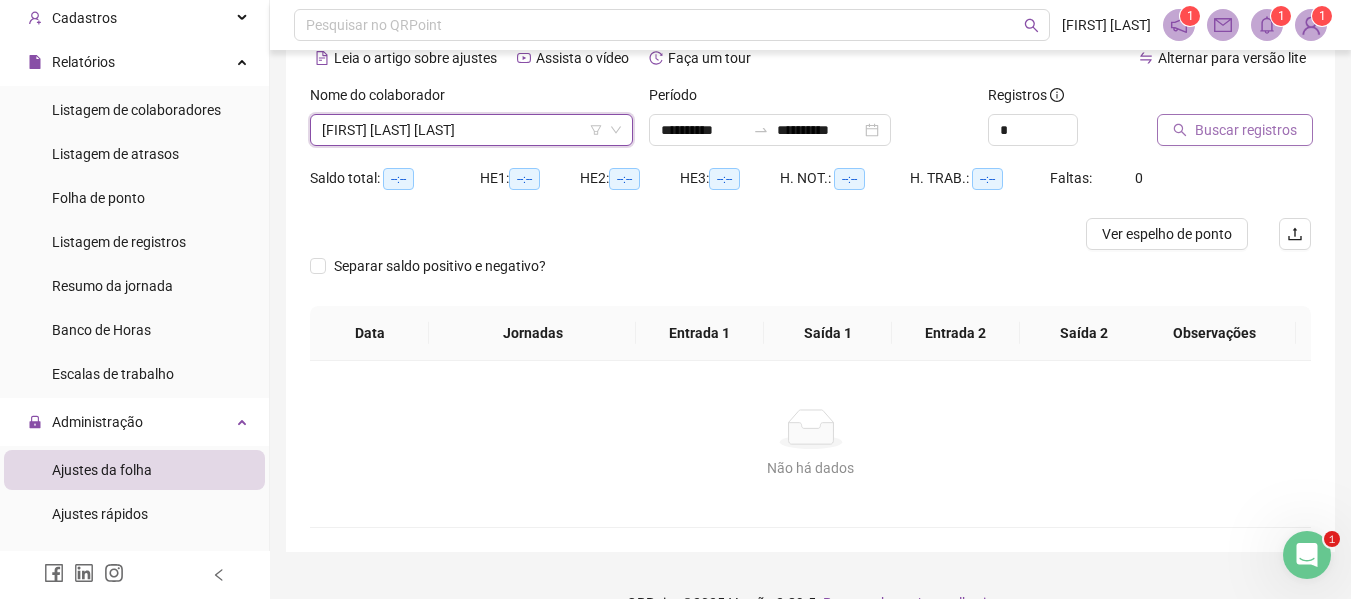 click 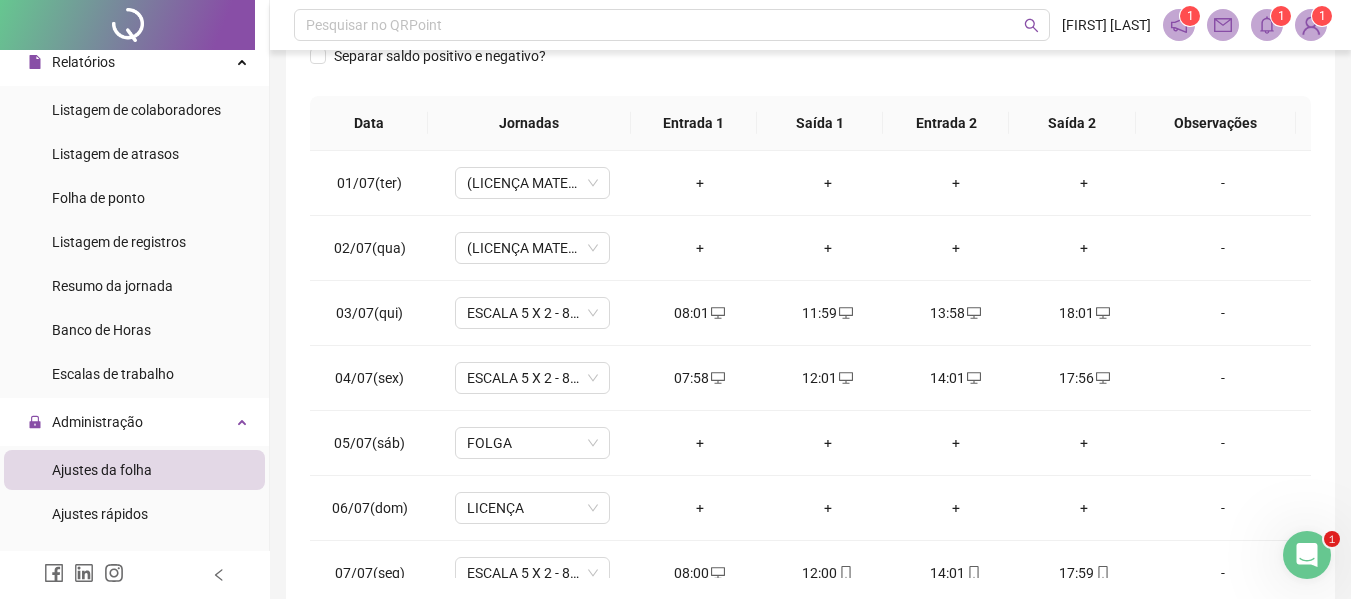 scroll, scrollTop: 400, scrollLeft: 0, axis: vertical 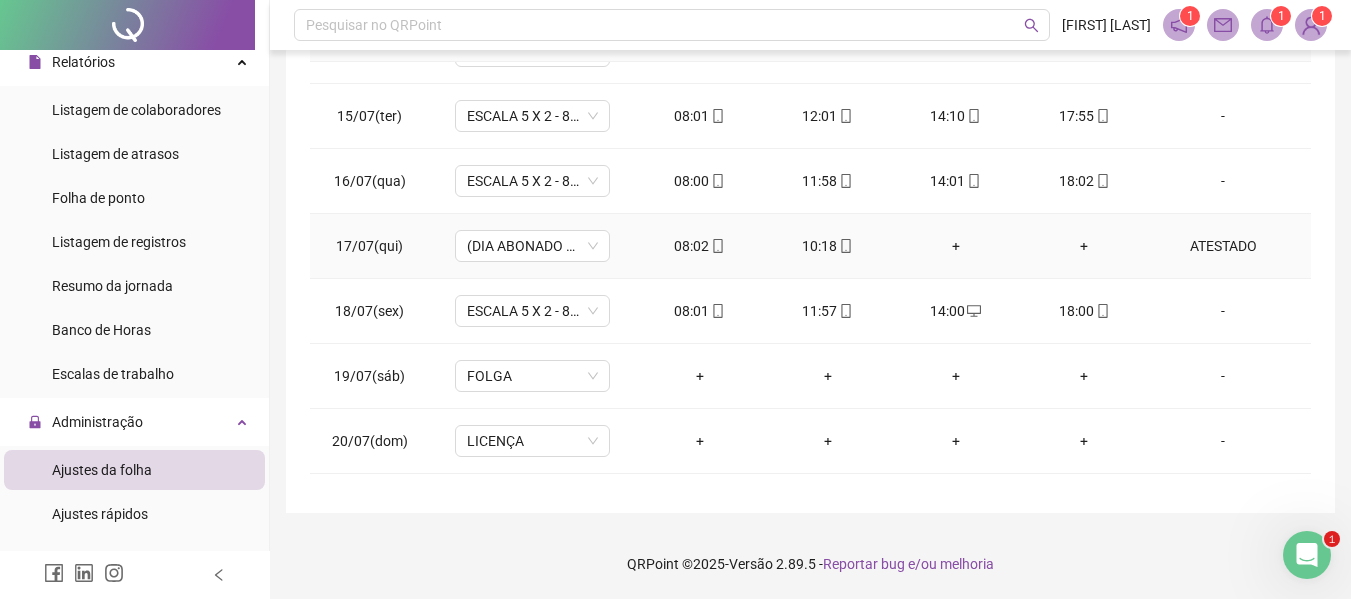 click on "ATESTADO" at bounding box center [1223, 246] 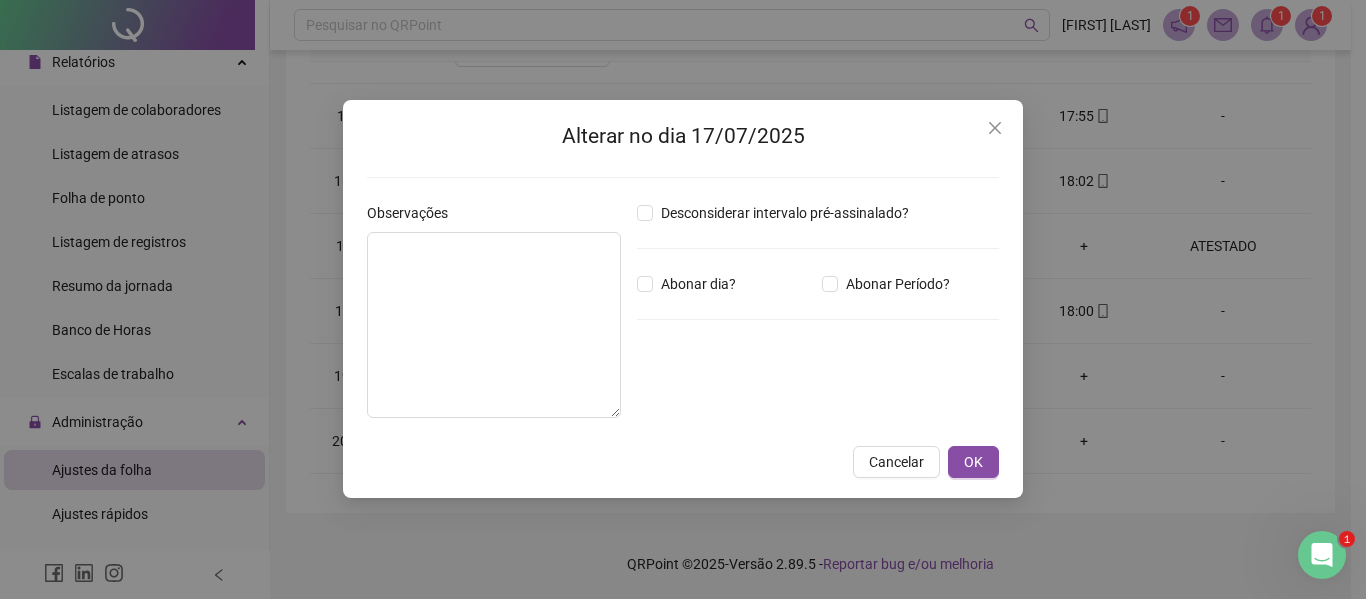 type on "********" 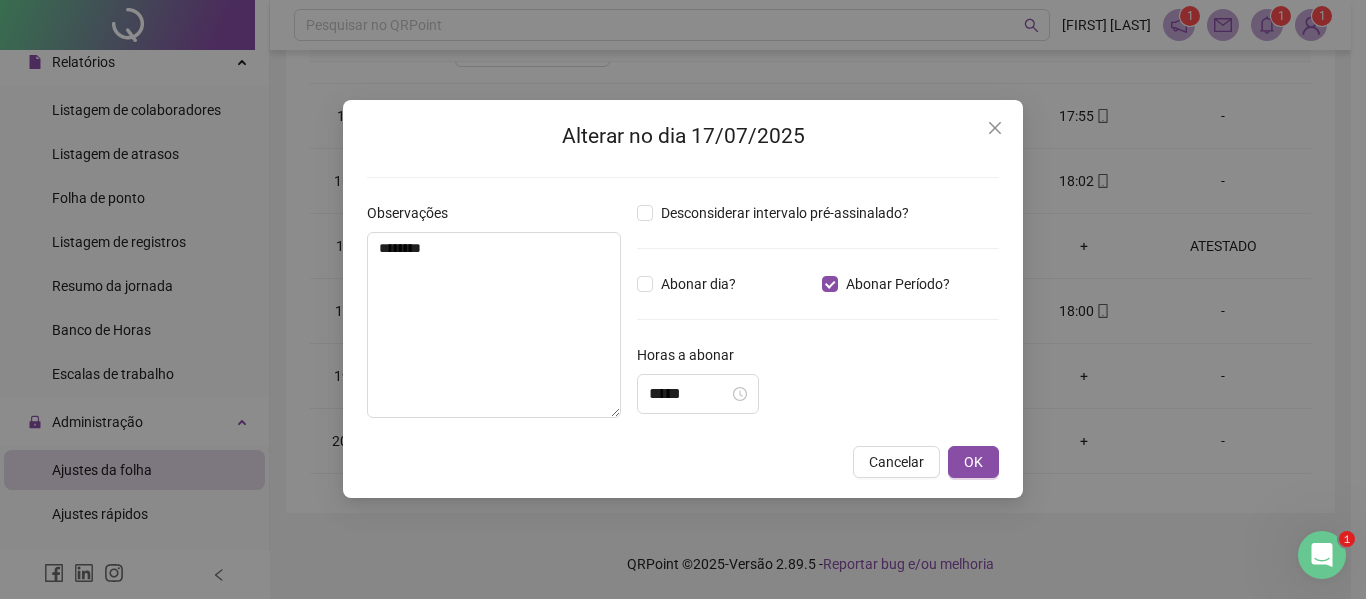 type on "*****" 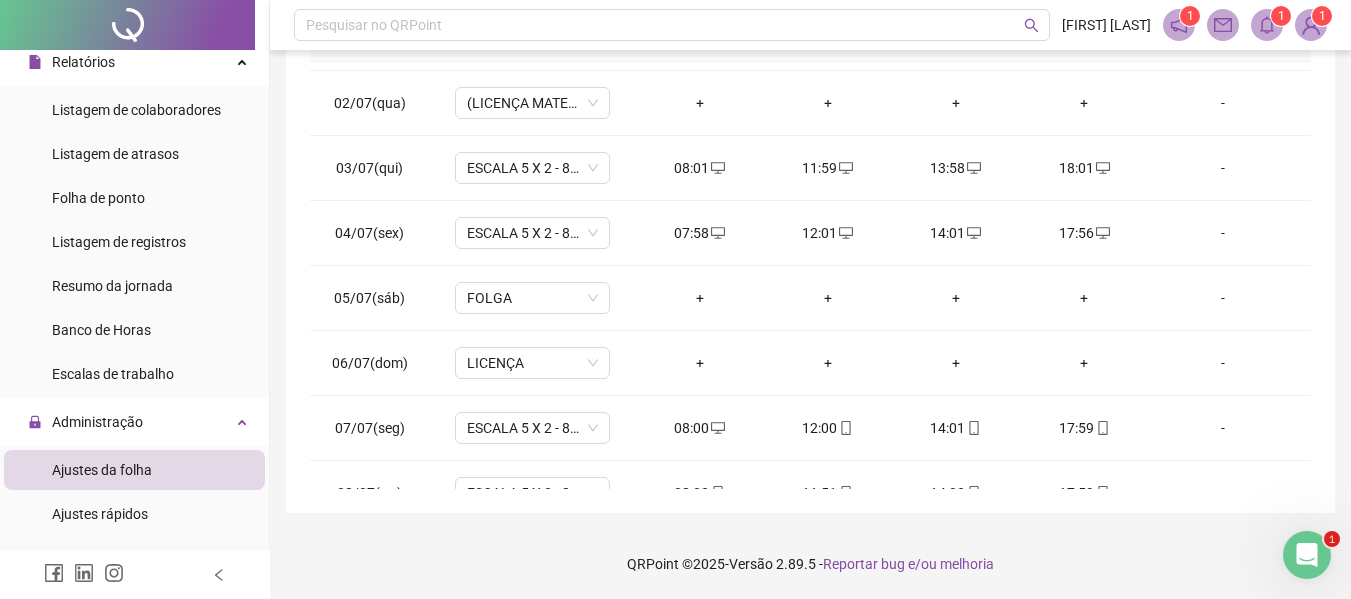 scroll, scrollTop: 0, scrollLeft: 0, axis: both 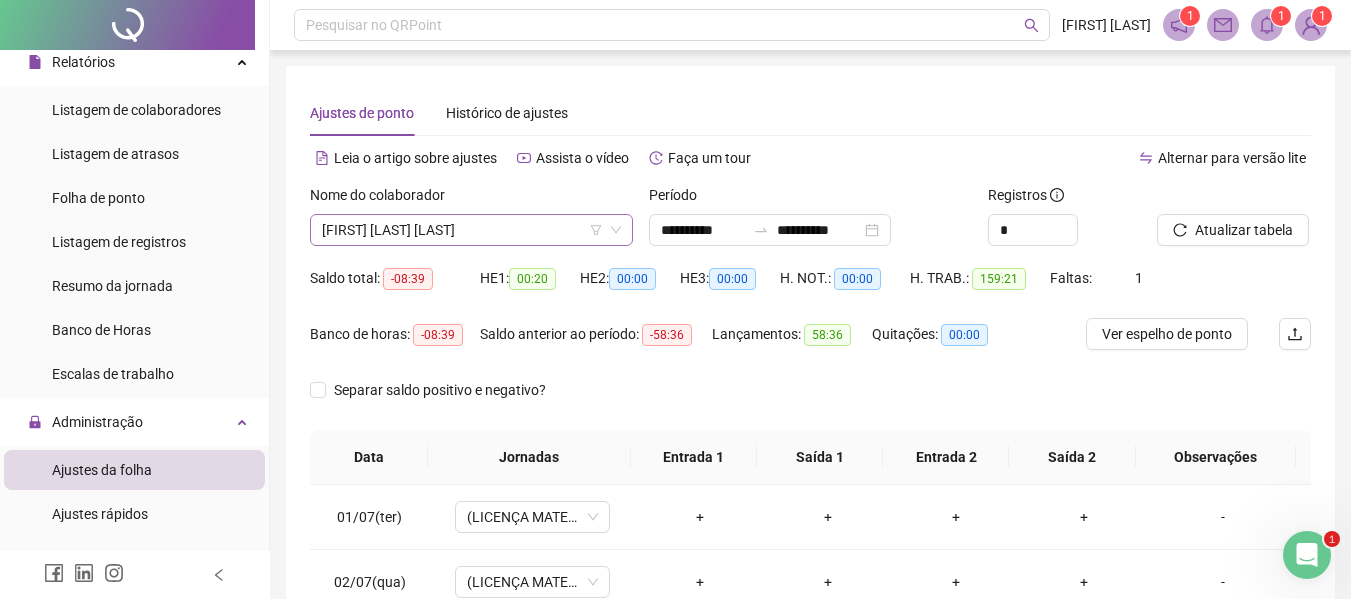 click on "[FIRST] [LAST] [LAST]" at bounding box center (471, 230) 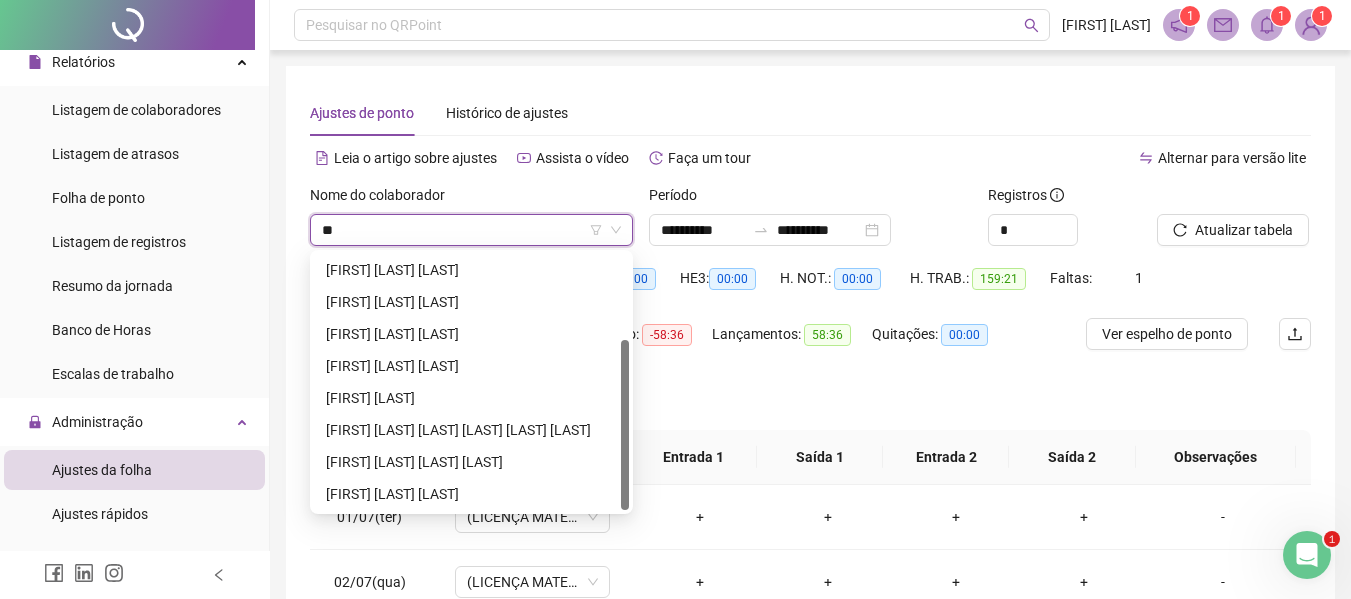 scroll, scrollTop: 0, scrollLeft: 0, axis: both 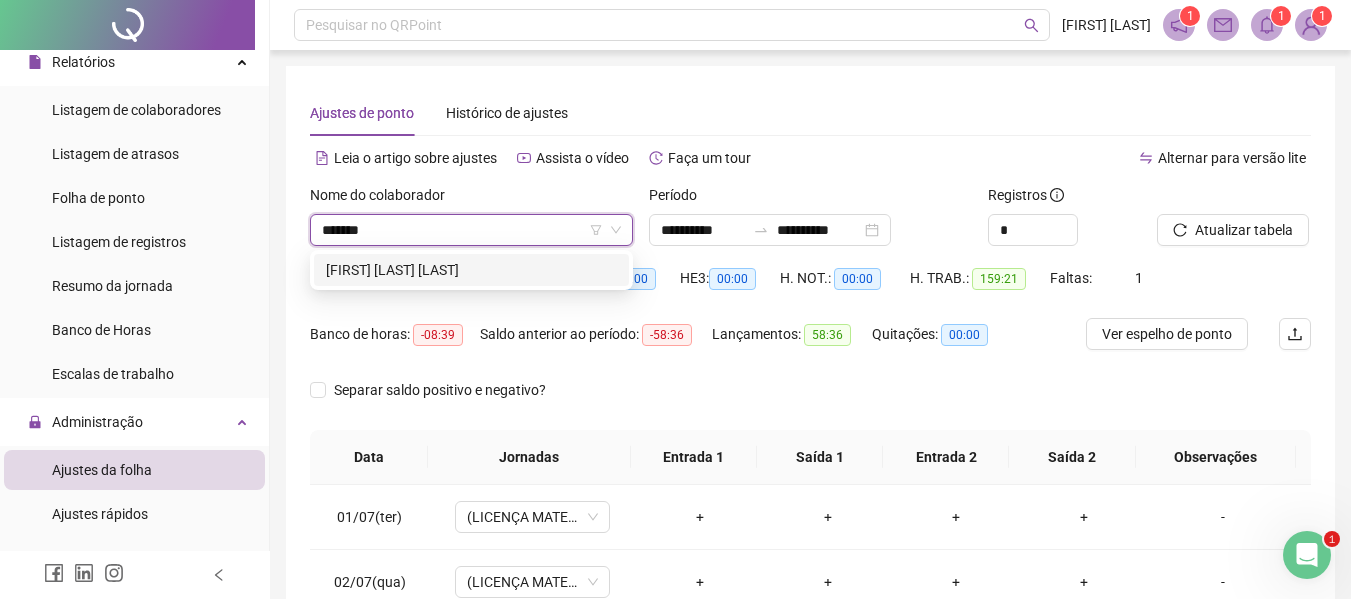 type on "********" 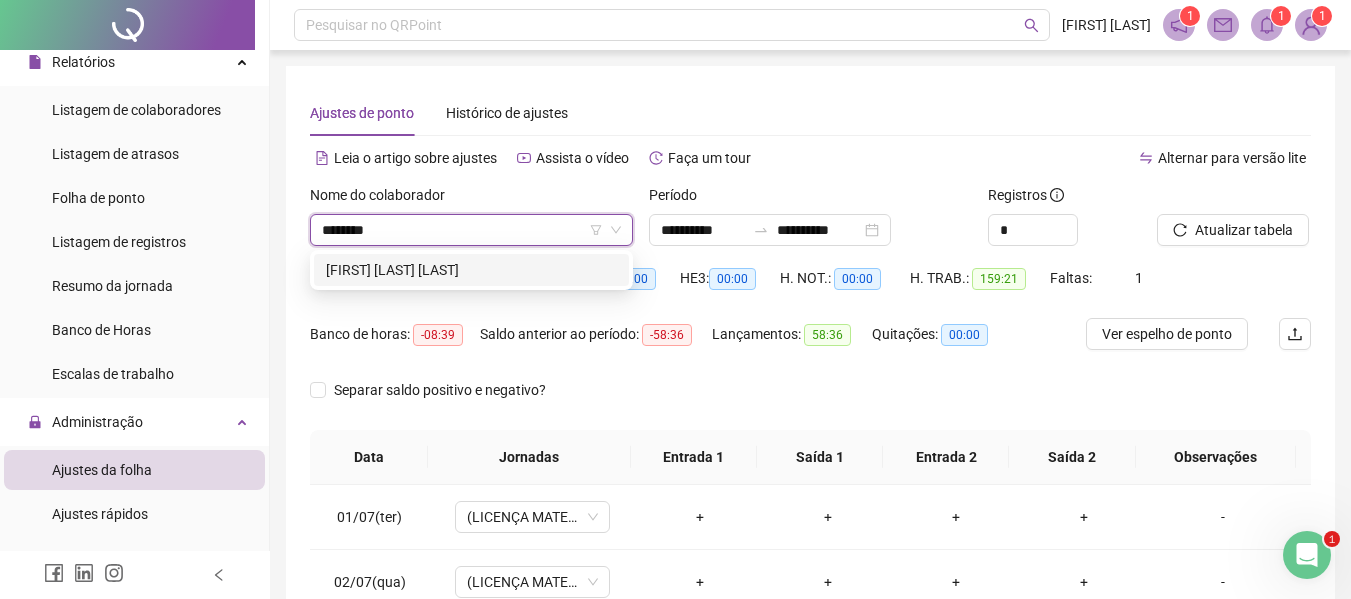 drag, startPoint x: 516, startPoint y: 271, endPoint x: 719, endPoint y: 306, distance: 205.99515 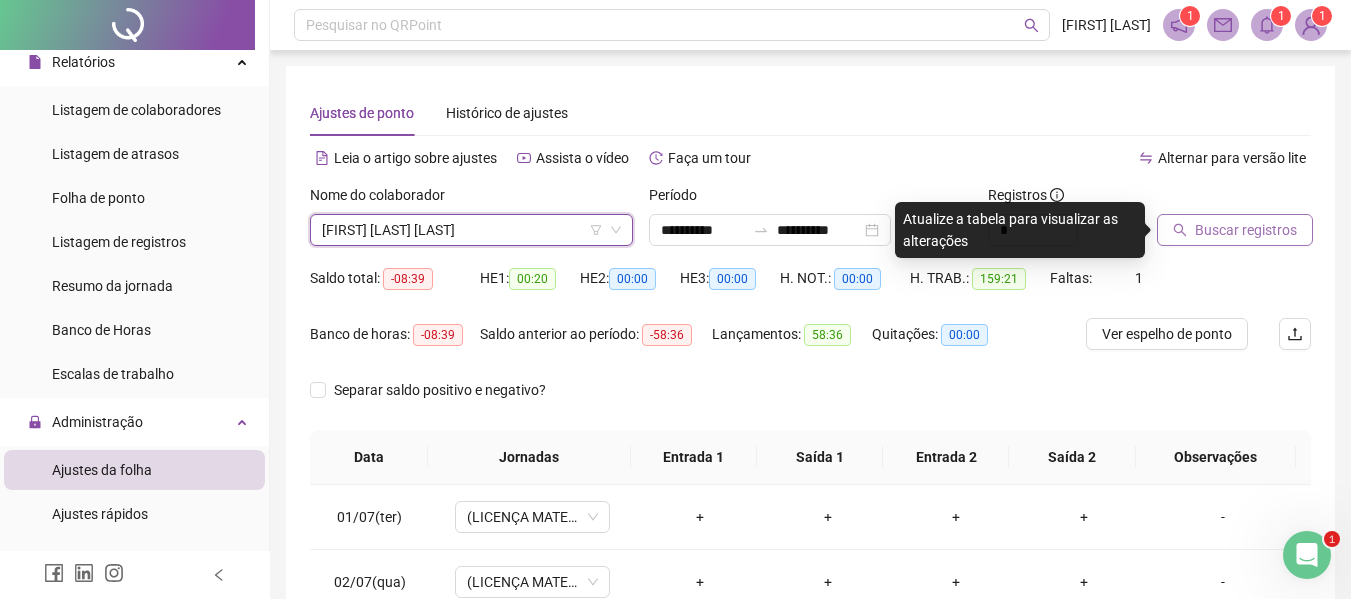 click on "Buscar registros" at bounding box center [1246, 230] 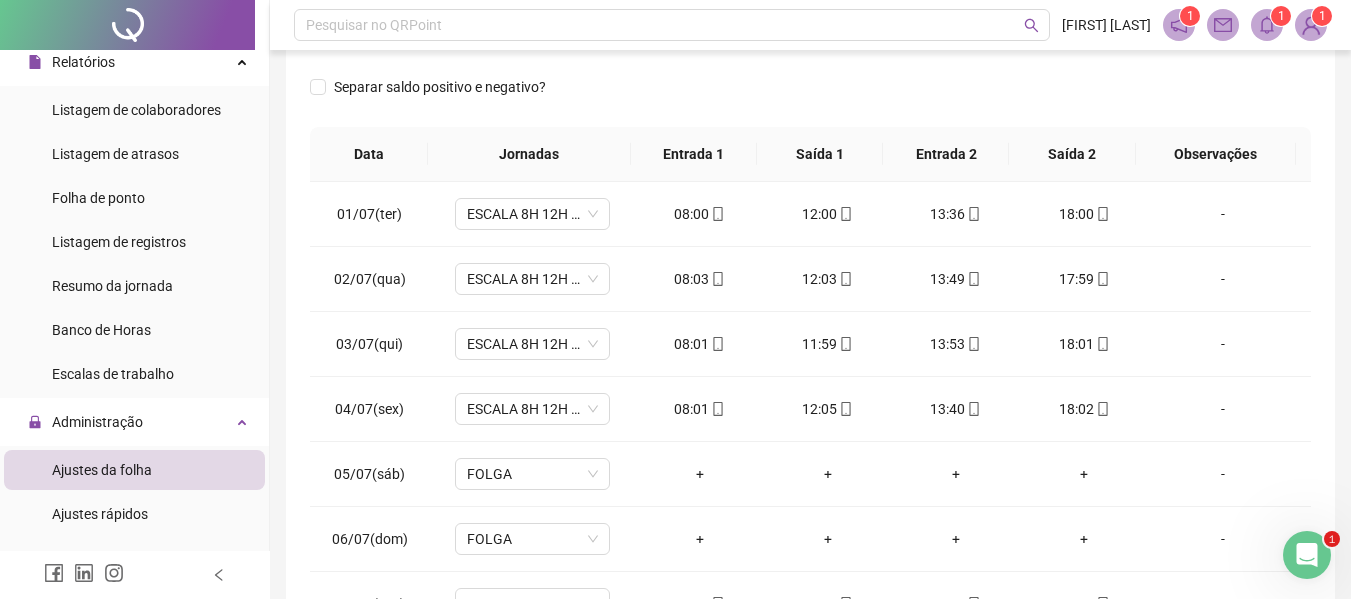 scroll, scrollTop: 400, scrollLeft: 0, axis: vertical 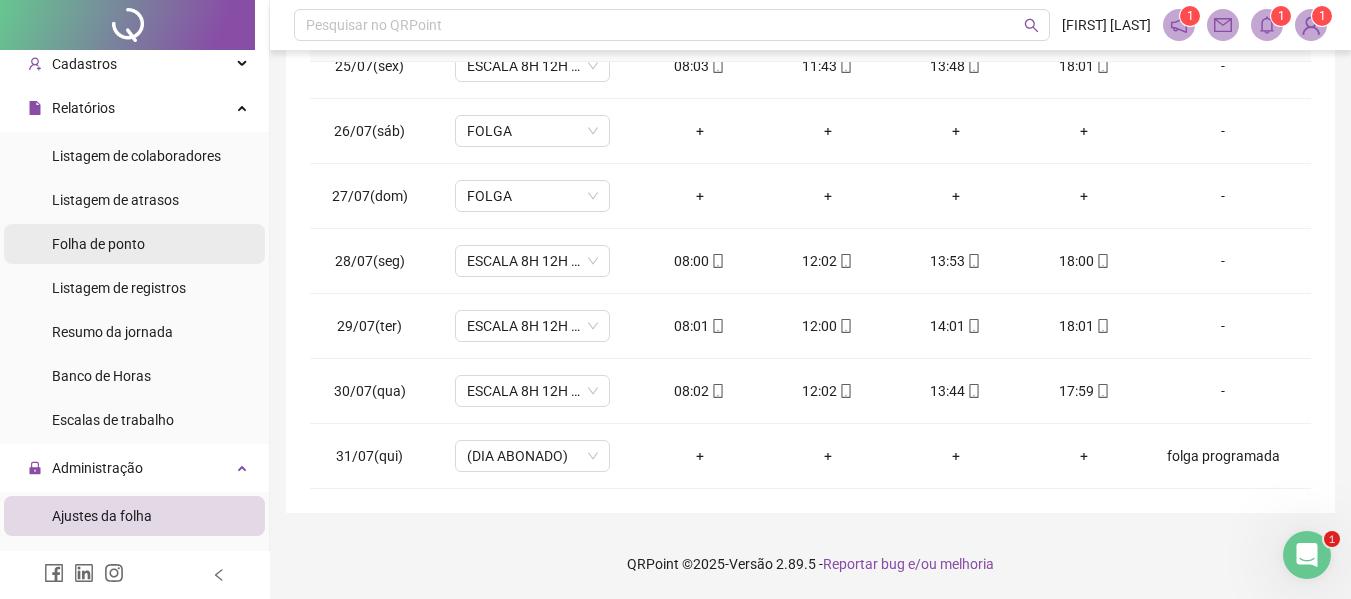 click on "Folha de ponto" at bounding box center [98, 244] 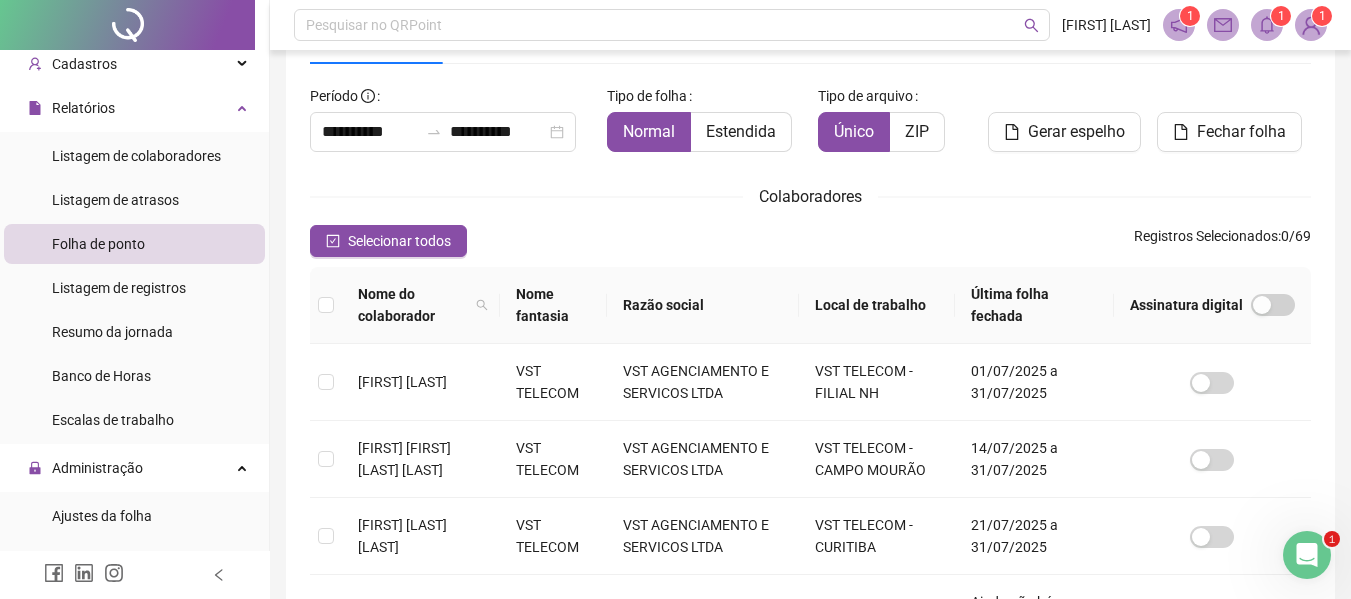 scroll, scrollTop: 110, scrollLeft: 0, axis: vertical 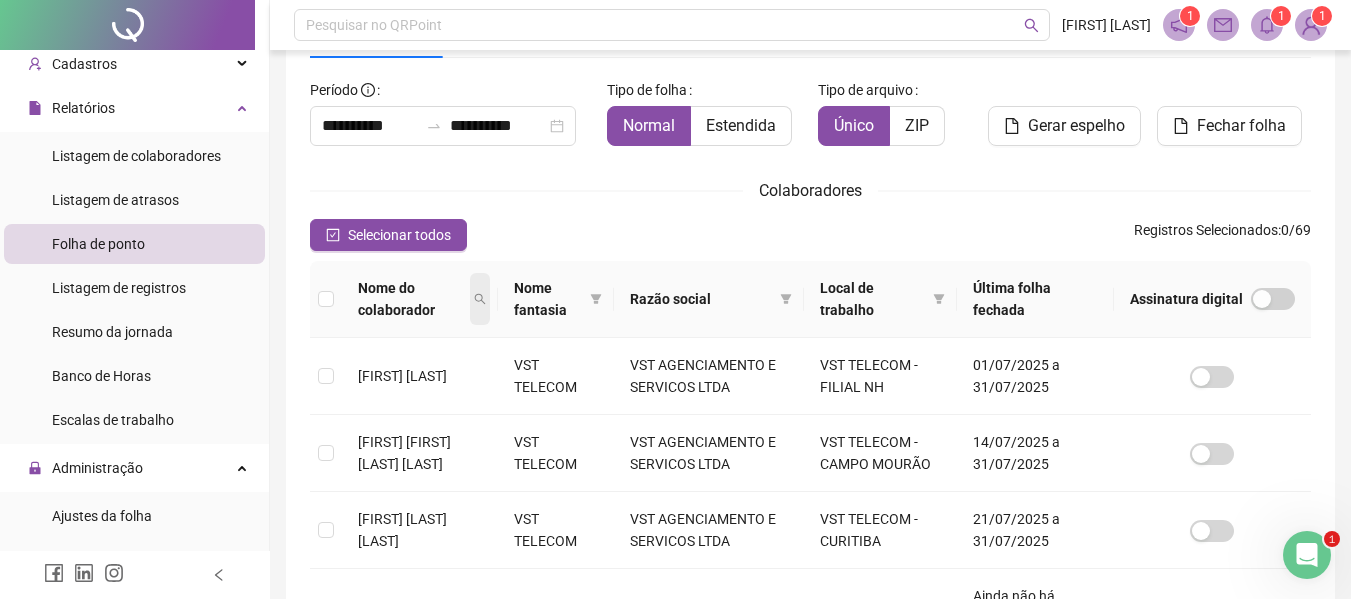 click 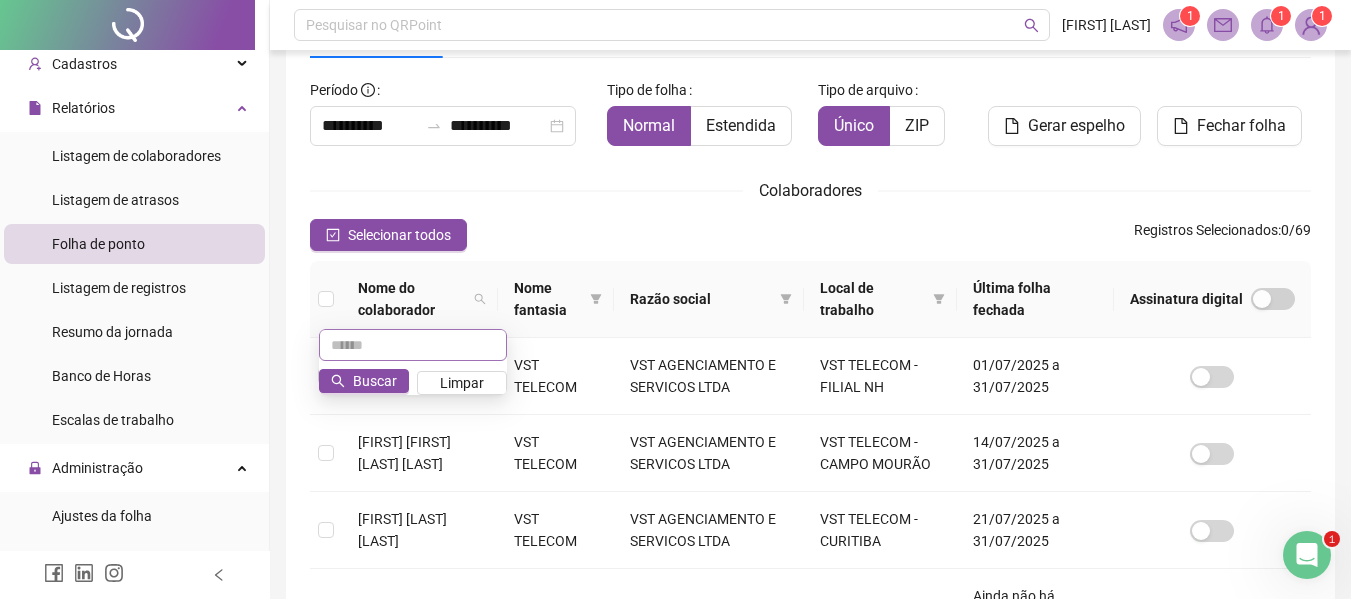 click at bounding box center (413, 345) 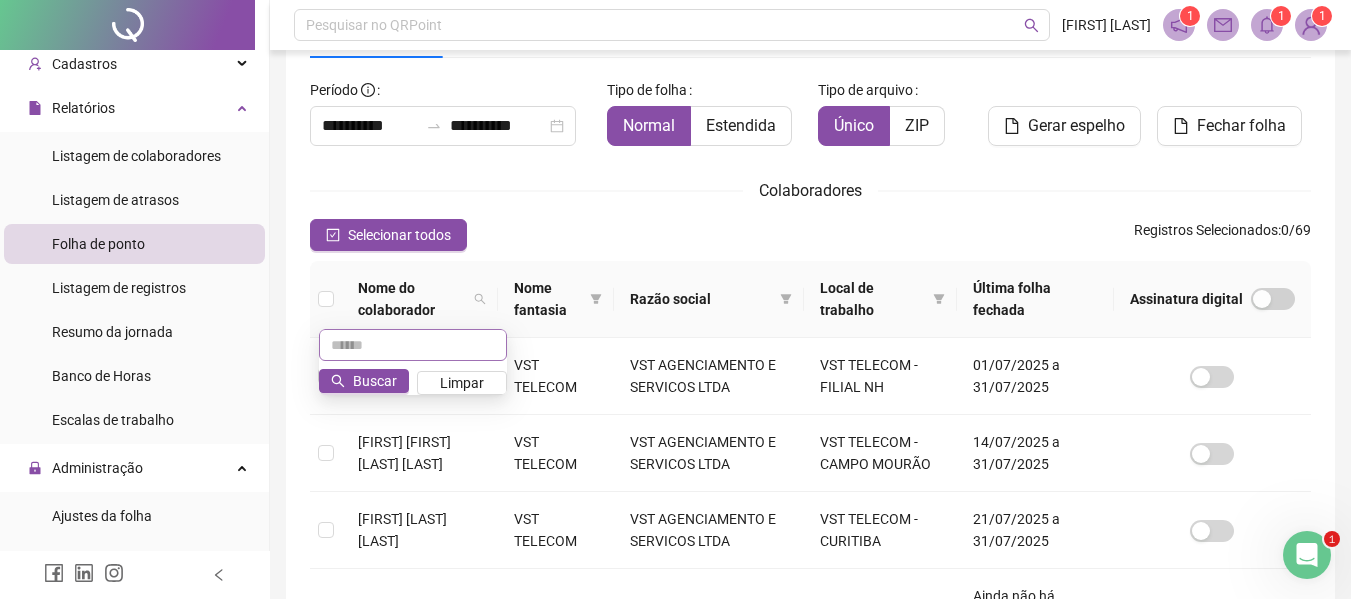 type on "*" 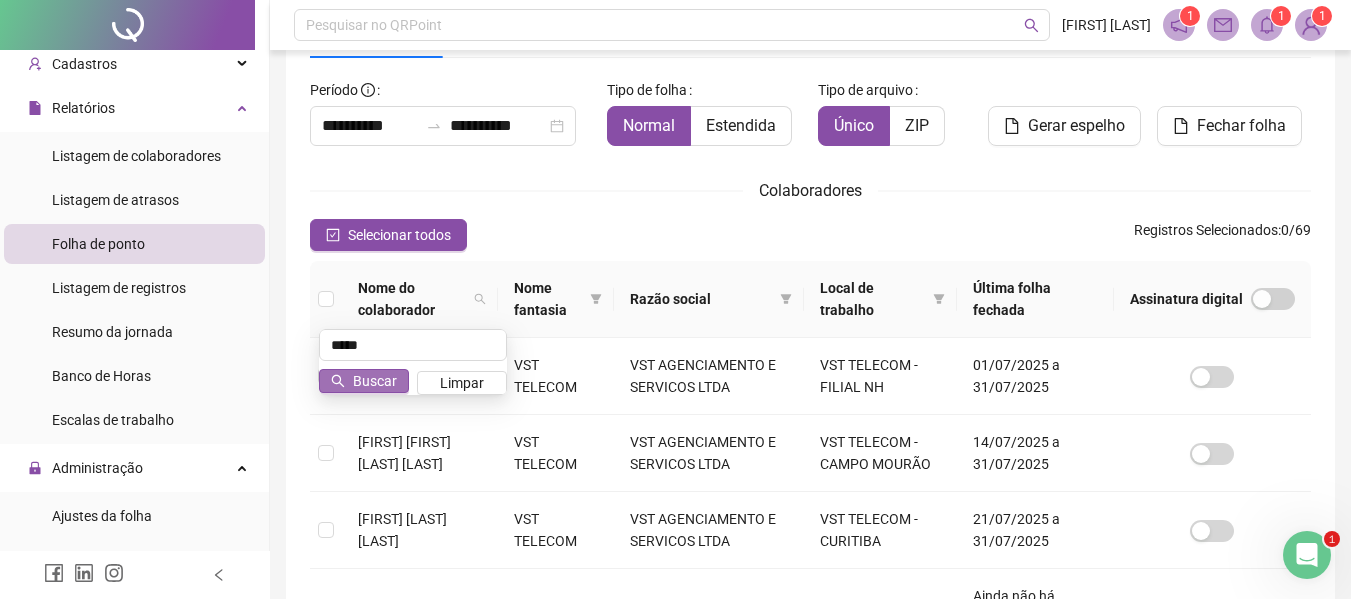 type on "*****" 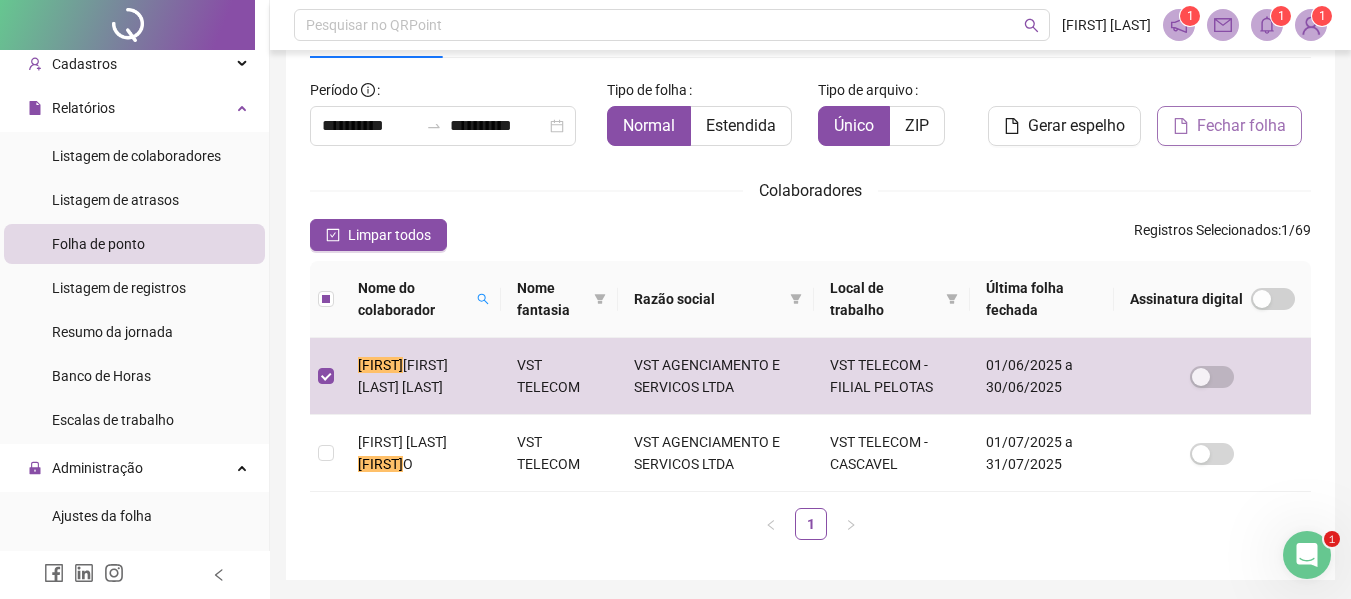click on "Fechar folha" at bounding box center [1241, 126] 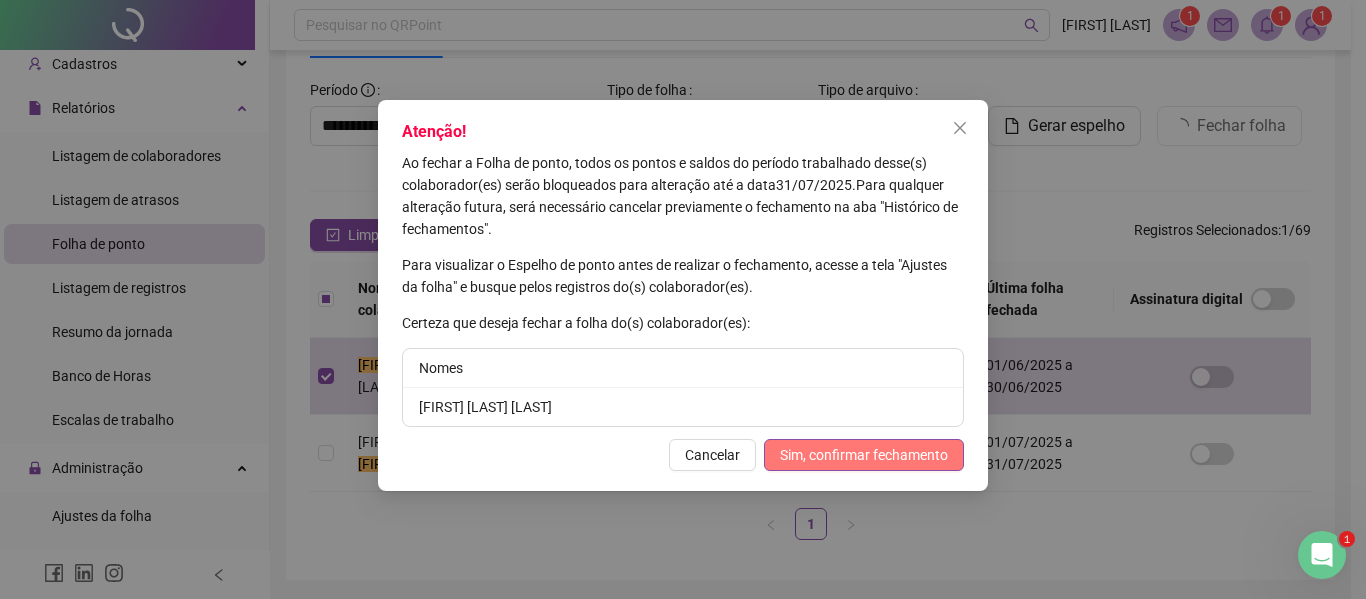 click on "Sim, confirmar fechamento" at bounding box center [864, 455] 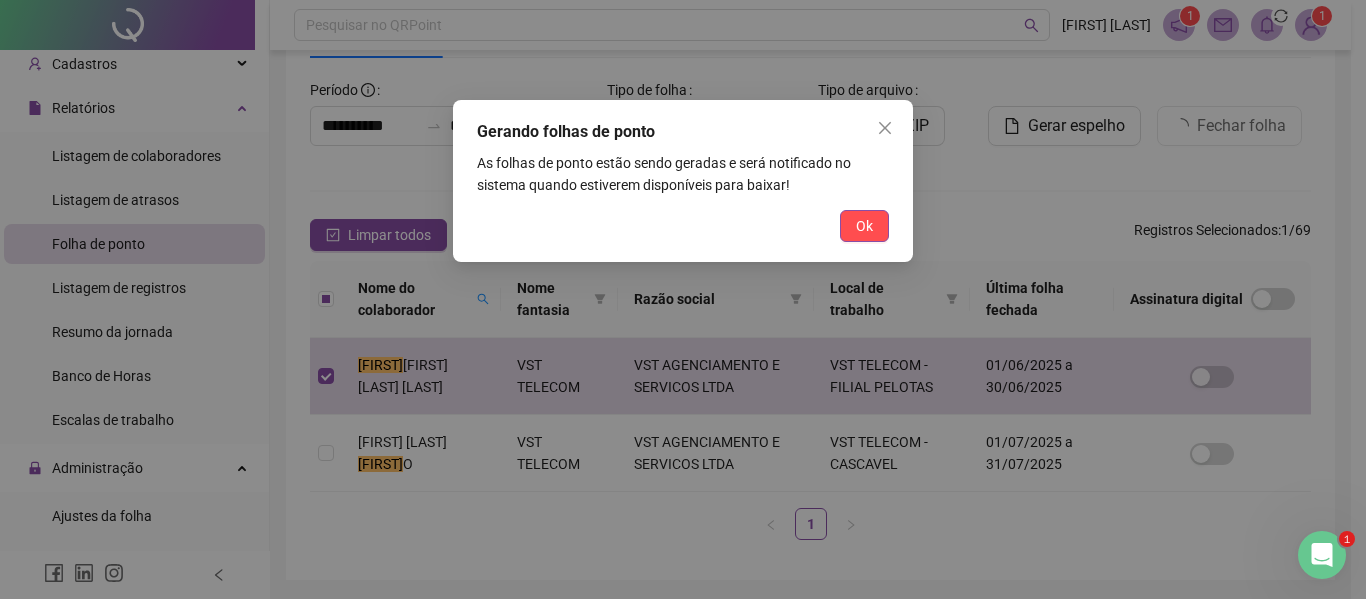 click on "Gerando folhas de ponto As folhas de ponto estão sendo geradas e será notificado no
sistema quando estiverem disponíveis para baixar! Ok" at bounding box center (683, 181) 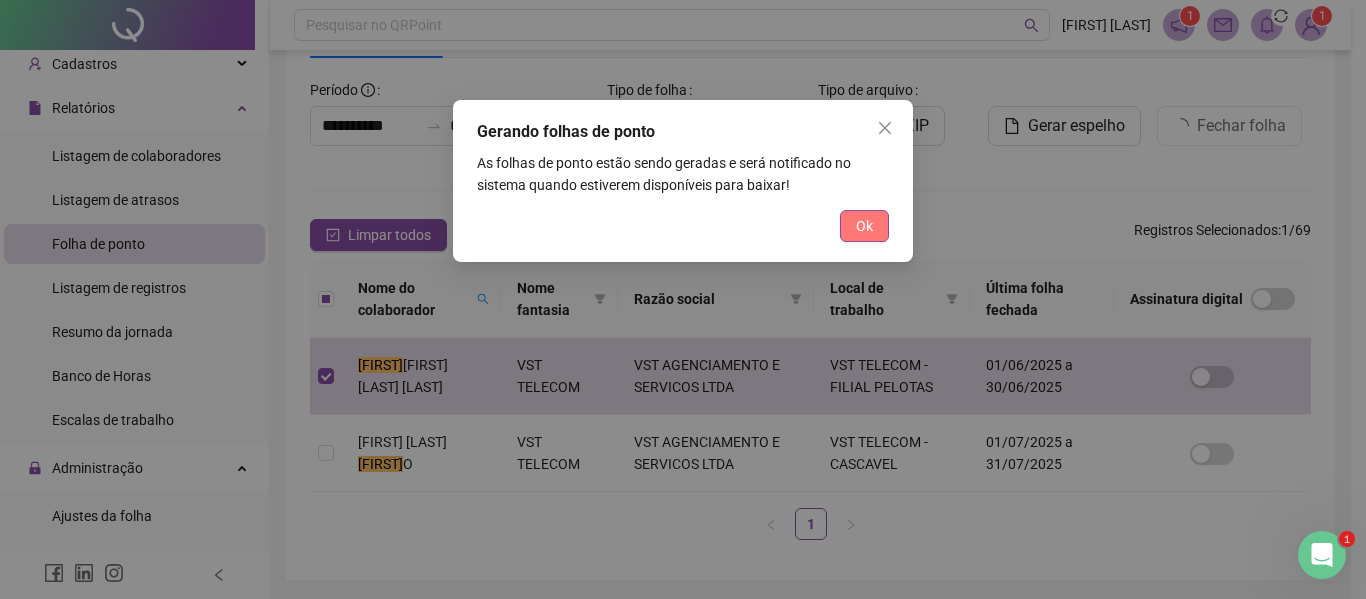 click on "Ok" at bounding box center [864, 226] 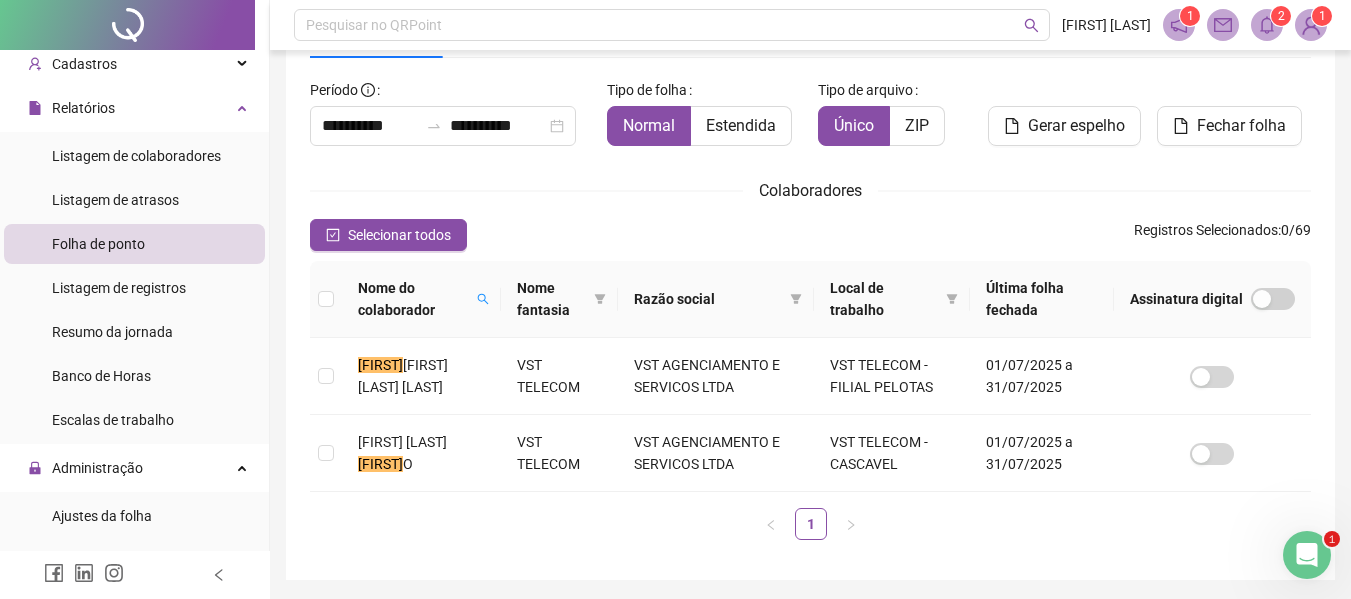 click 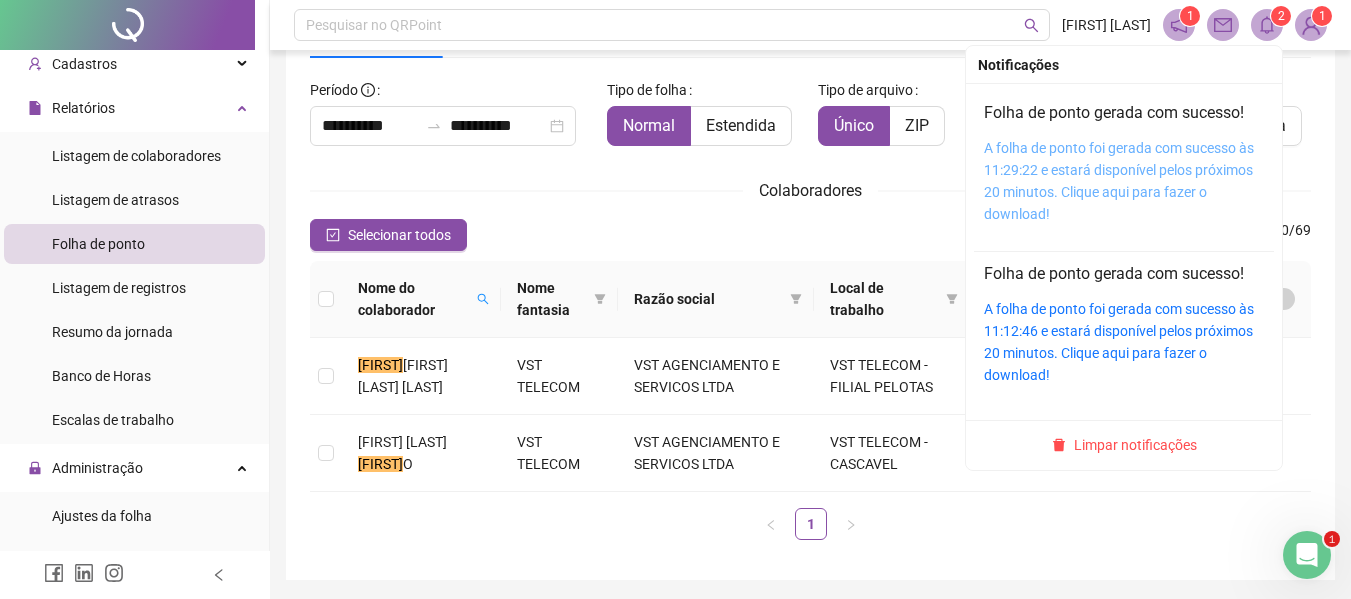 click on "A folha de ponto foi gerada com sucesso às 11:29:22 e estará disponível pelos próximos 20 minutos.
Clique aqui para fazer o download!" at bounding box center (1119, 181) 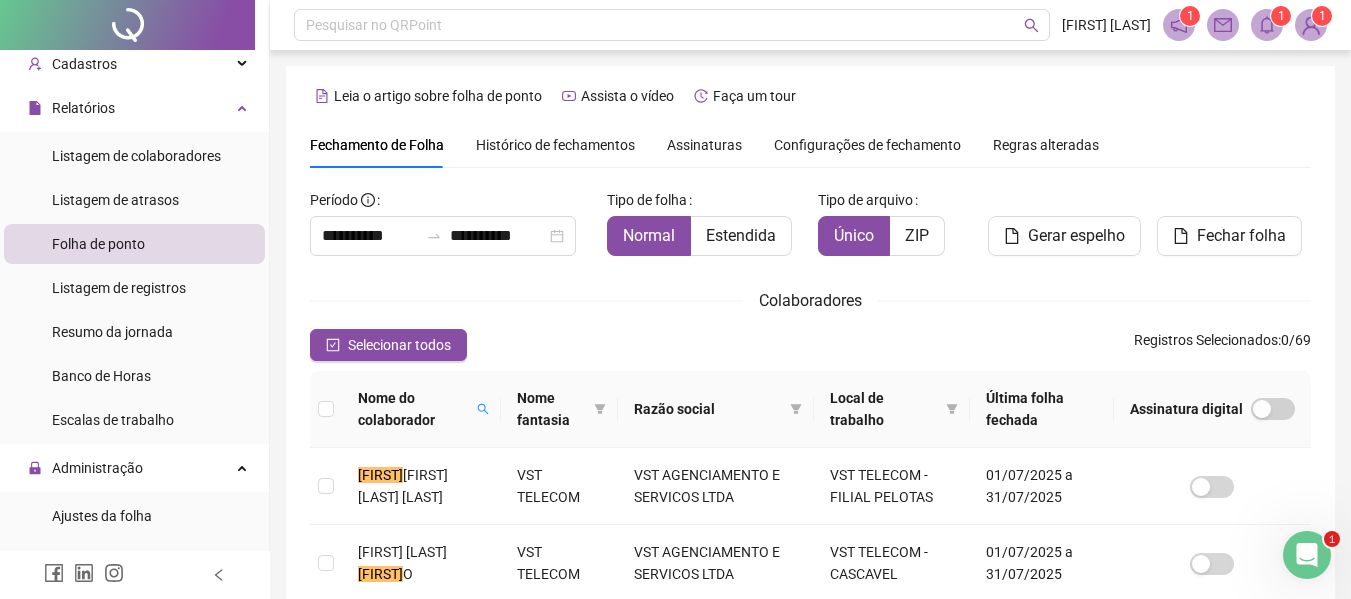 scroll, scrollTop: 100, scrollLeft: 0, axis: vertical 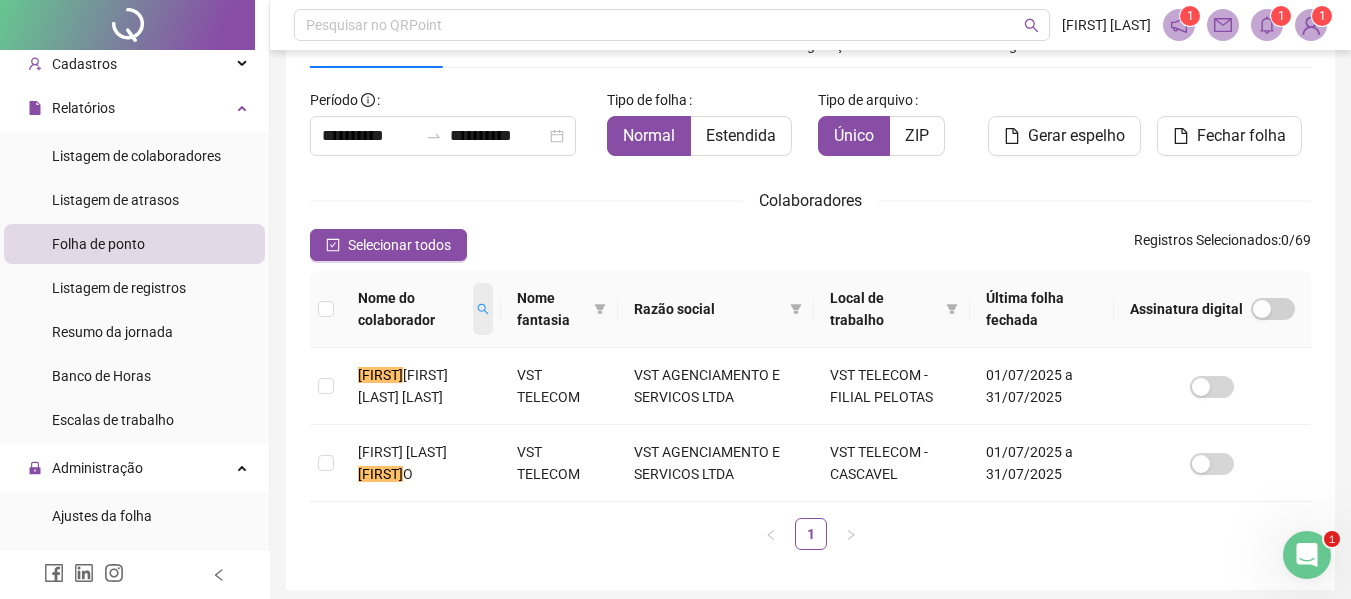 click at bounding box center (483, 309) 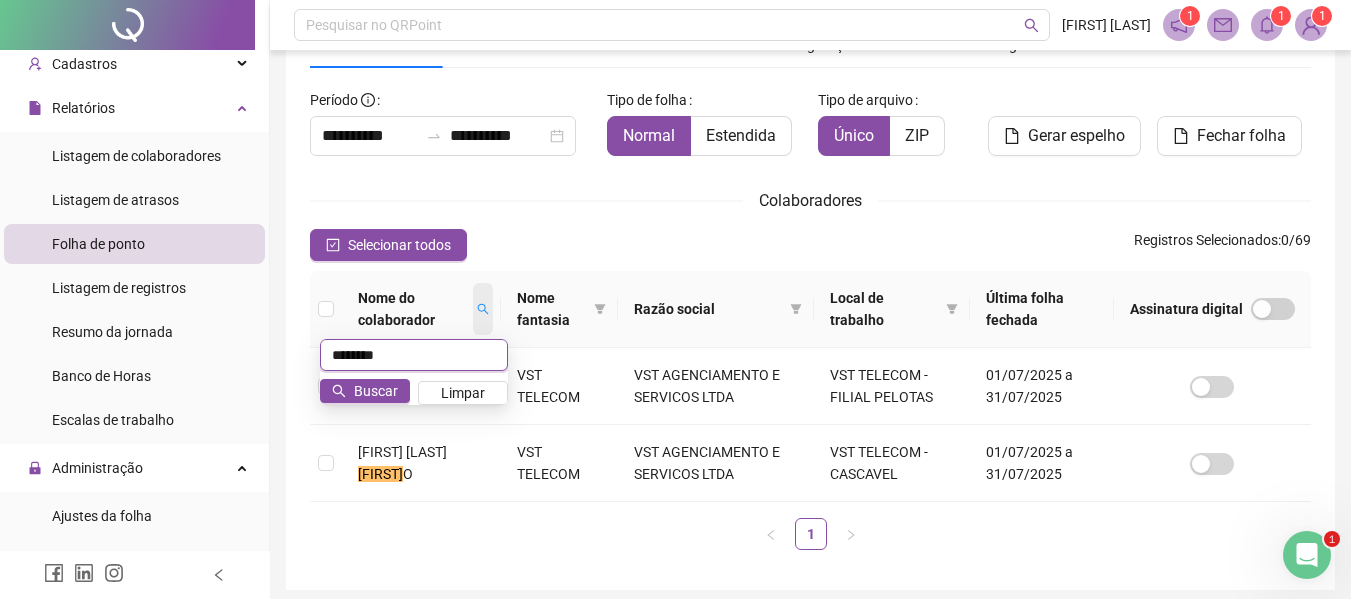 type on "********" 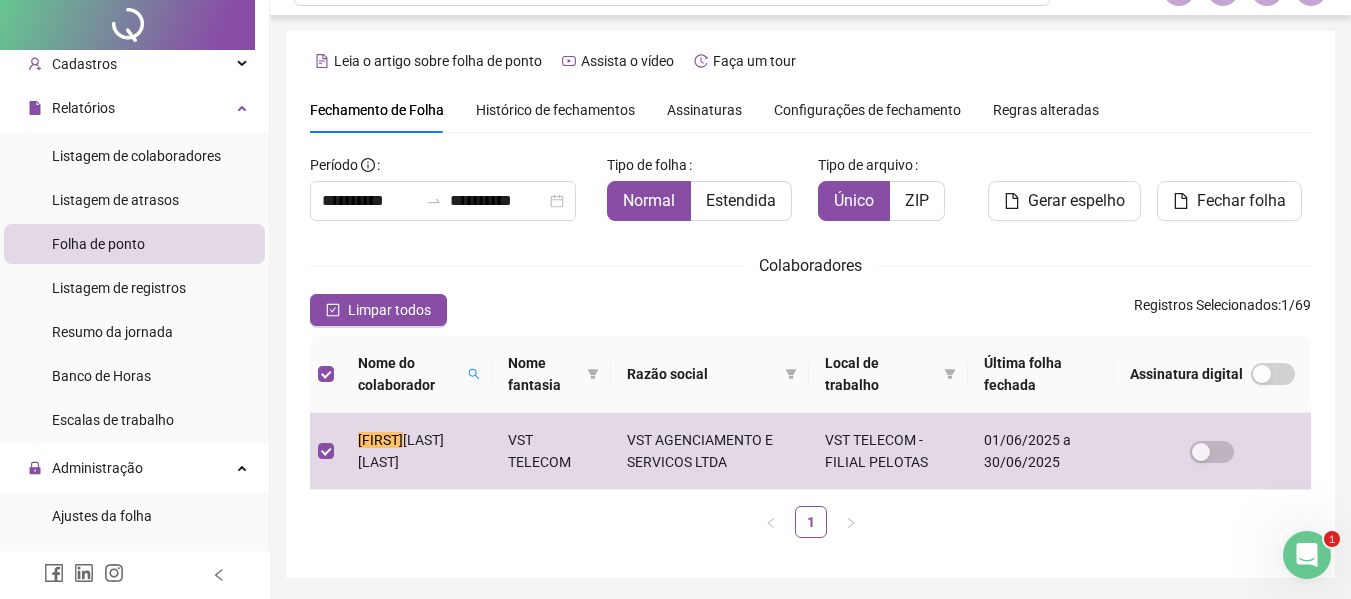 scroll, scrollTop: 0, scrollLeft: 0, axis: both 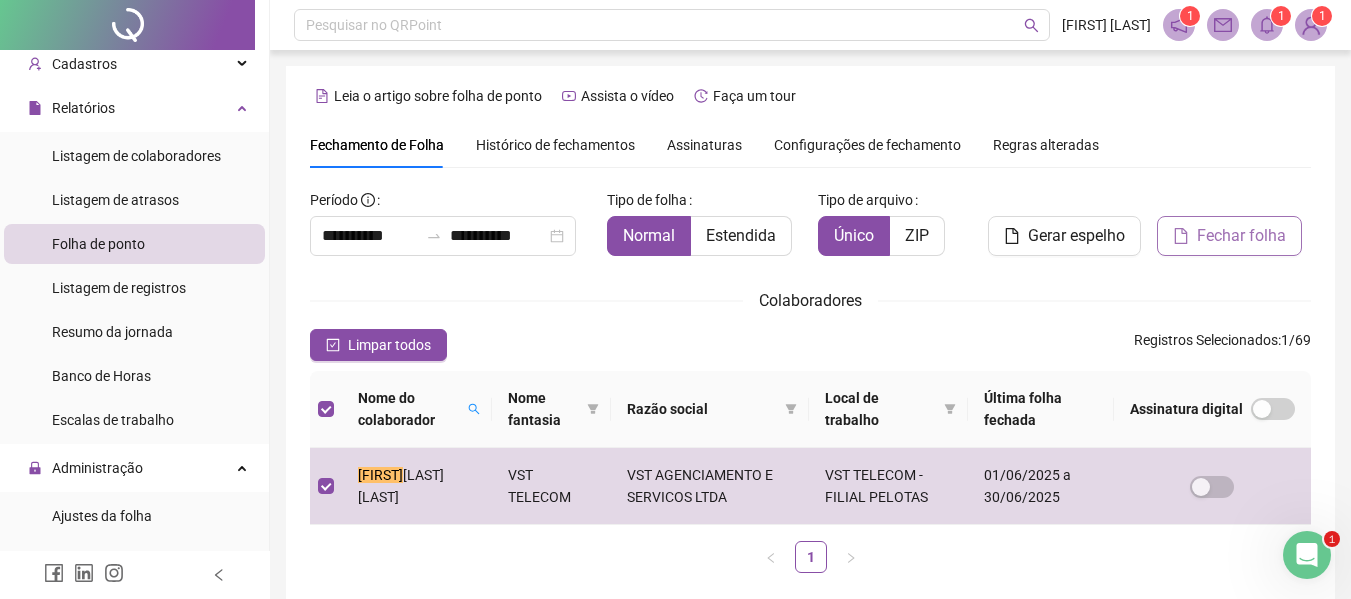 click on "Fechar folha" at bounding box center (1241, 236) 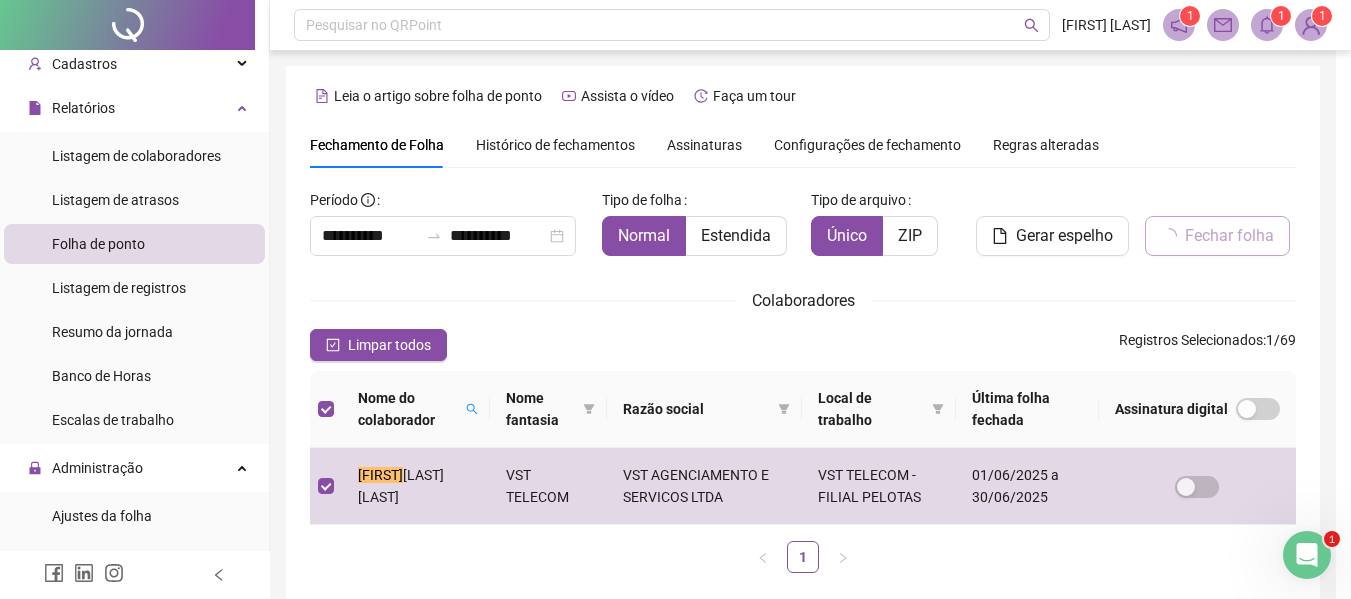 scroll, scrollTop: 100, scrollLeft: 0, axis: vertical 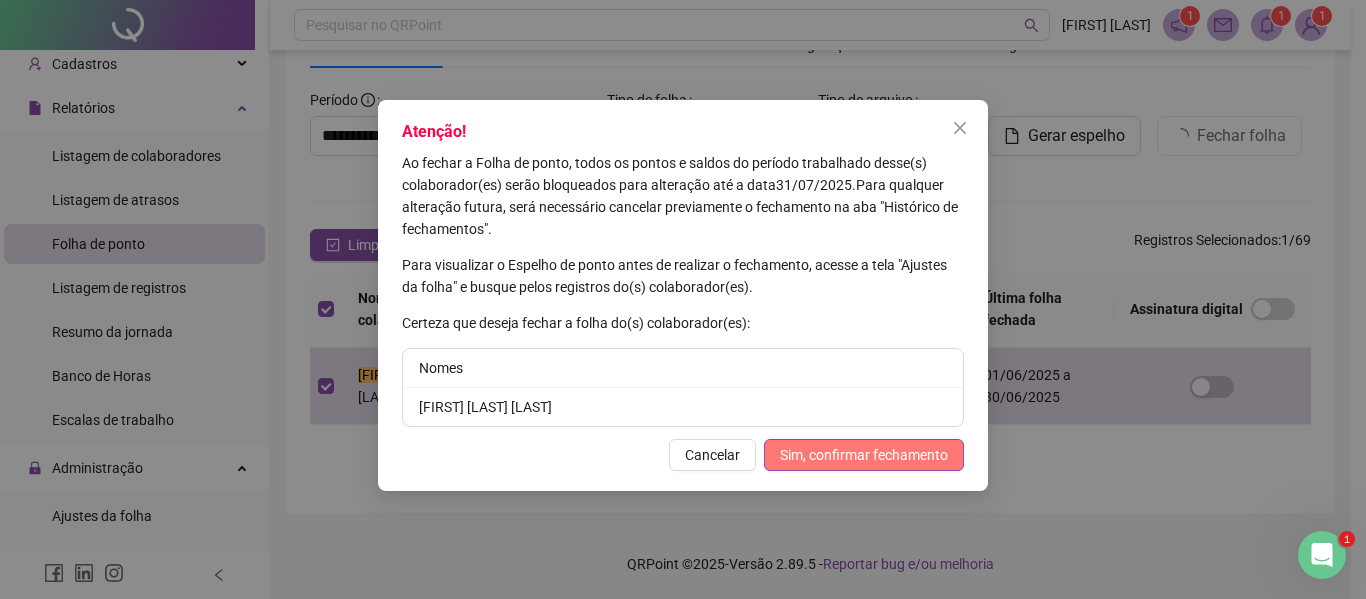 click on "Sim, confirmar fechamento" at bounding box center (864, 455) 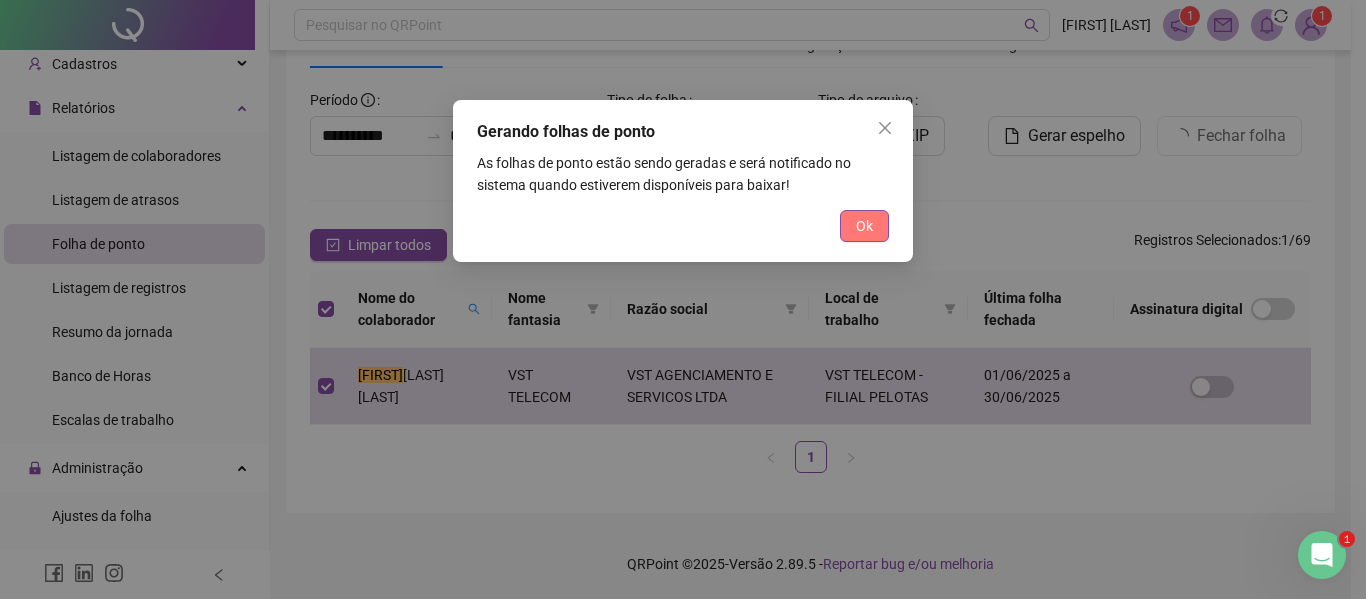 click on "Ok" at bounding box center [864, 226] 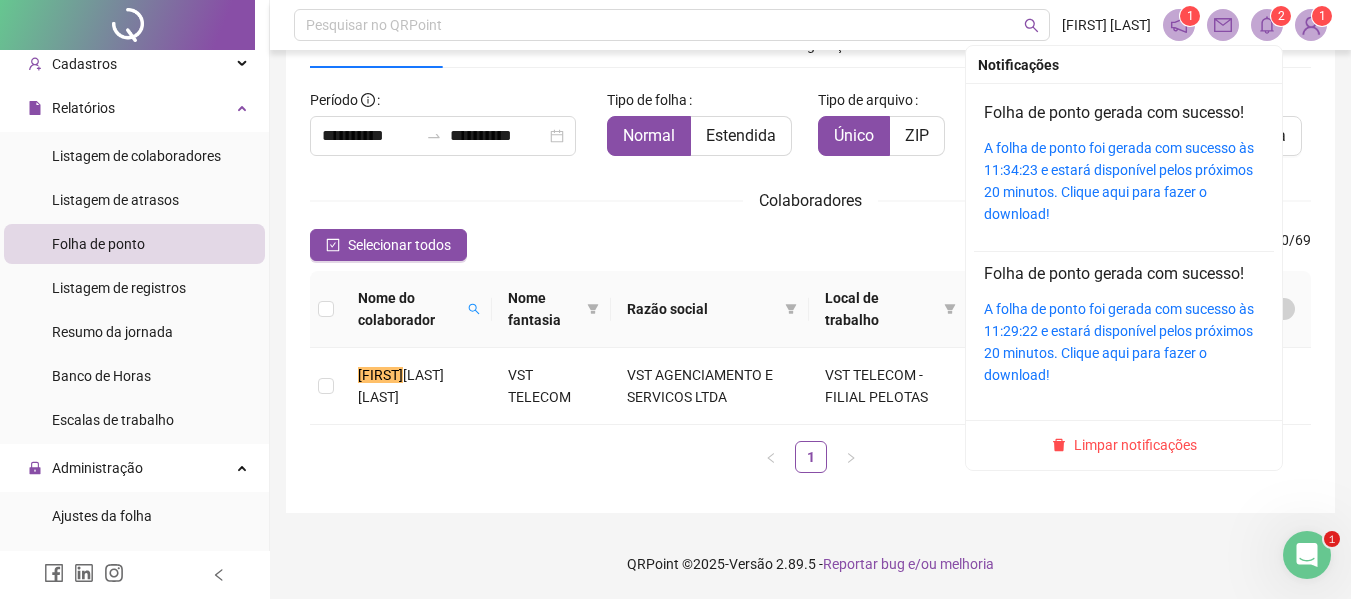click 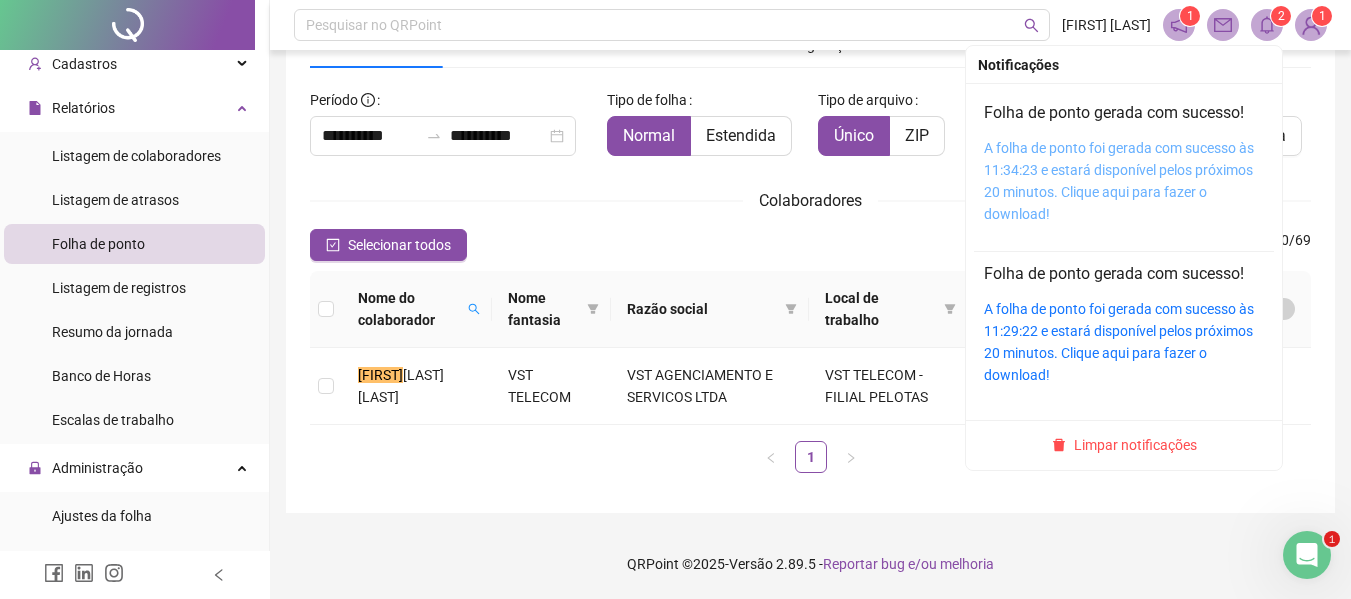 click on "A folha de ponto foi gerada com sucesso às 11:34:23 e estará disponível pelos próximos 20 minutos.
Clique aqui para fazer o download!" at bounding box center (1119, 181) 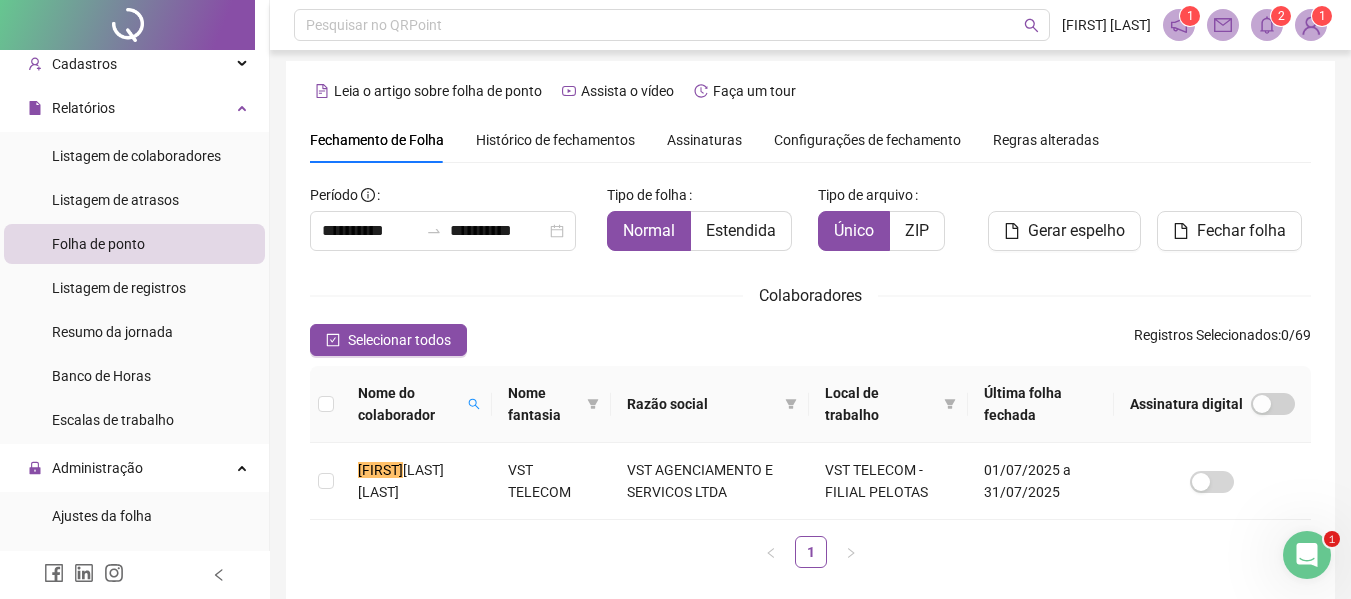 scroll, scrollTop: 0, scrollLeft: 0, axis: both 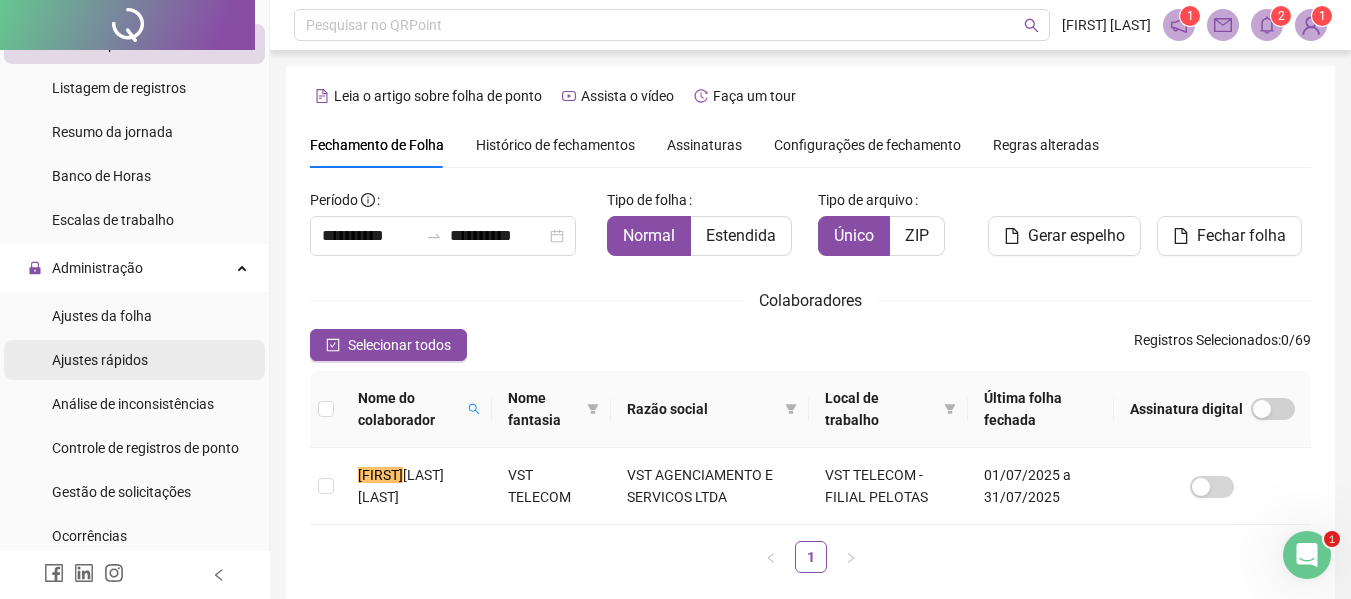 click on "Ajustes rápidos" at bounding box center (100, 360) 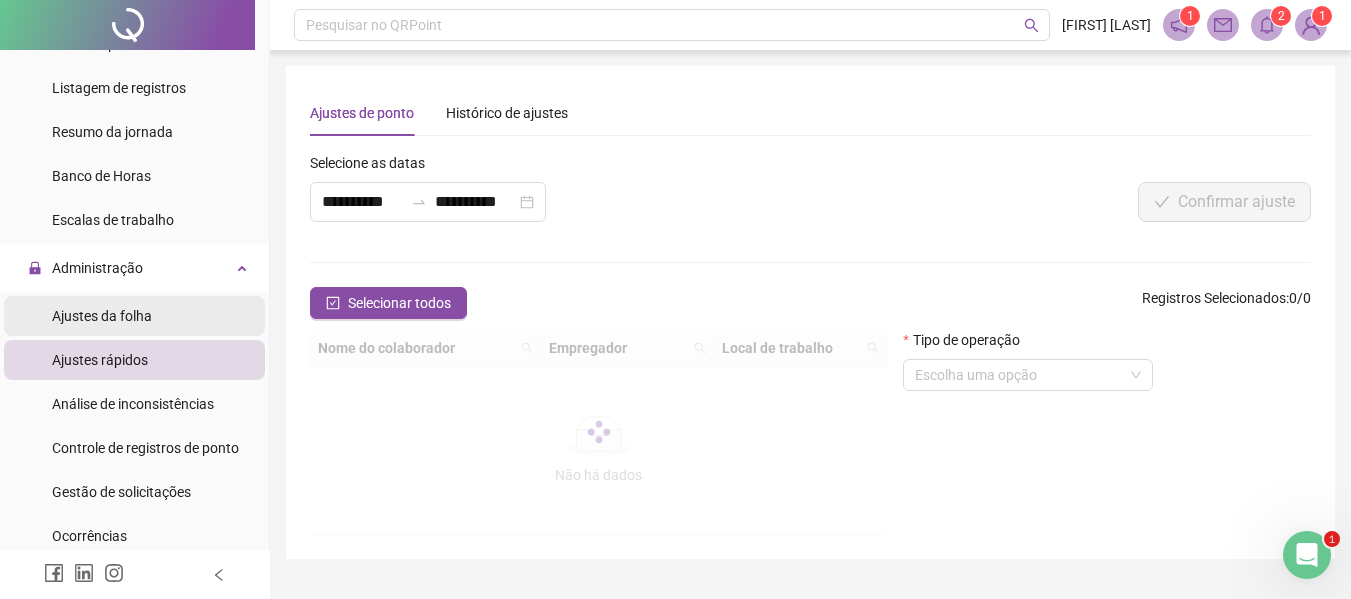 click on "Ajustes da folha" at bounding box center (102, 316) 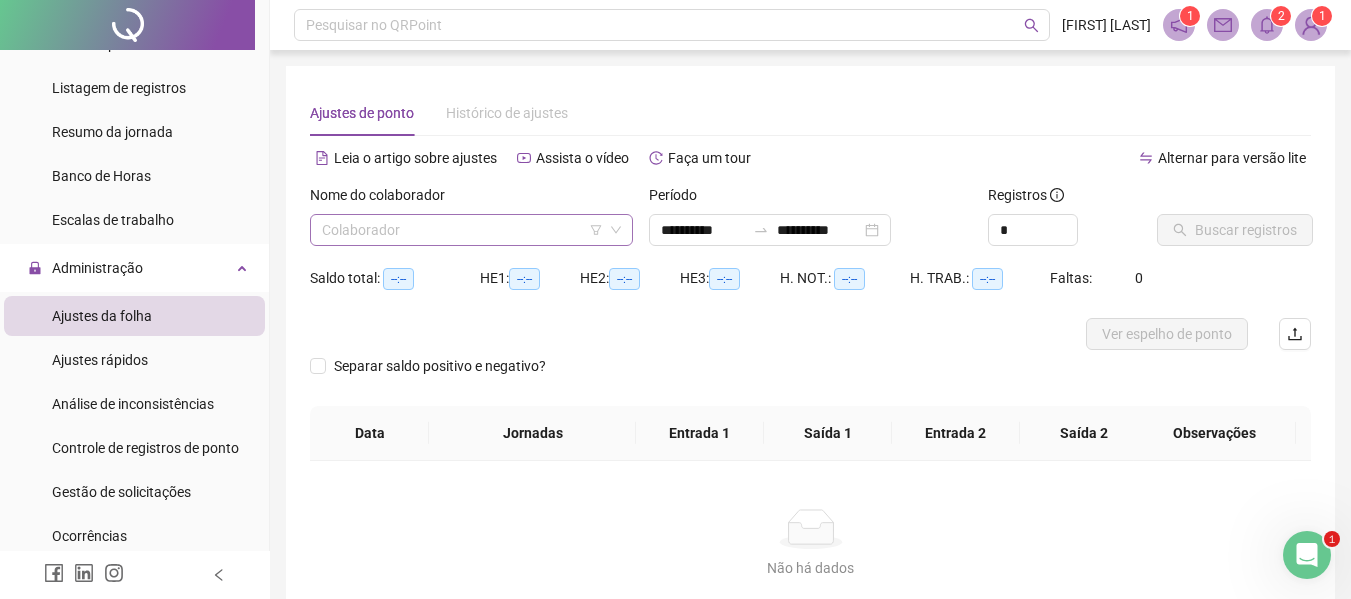 click at bounding box center (462, 230) 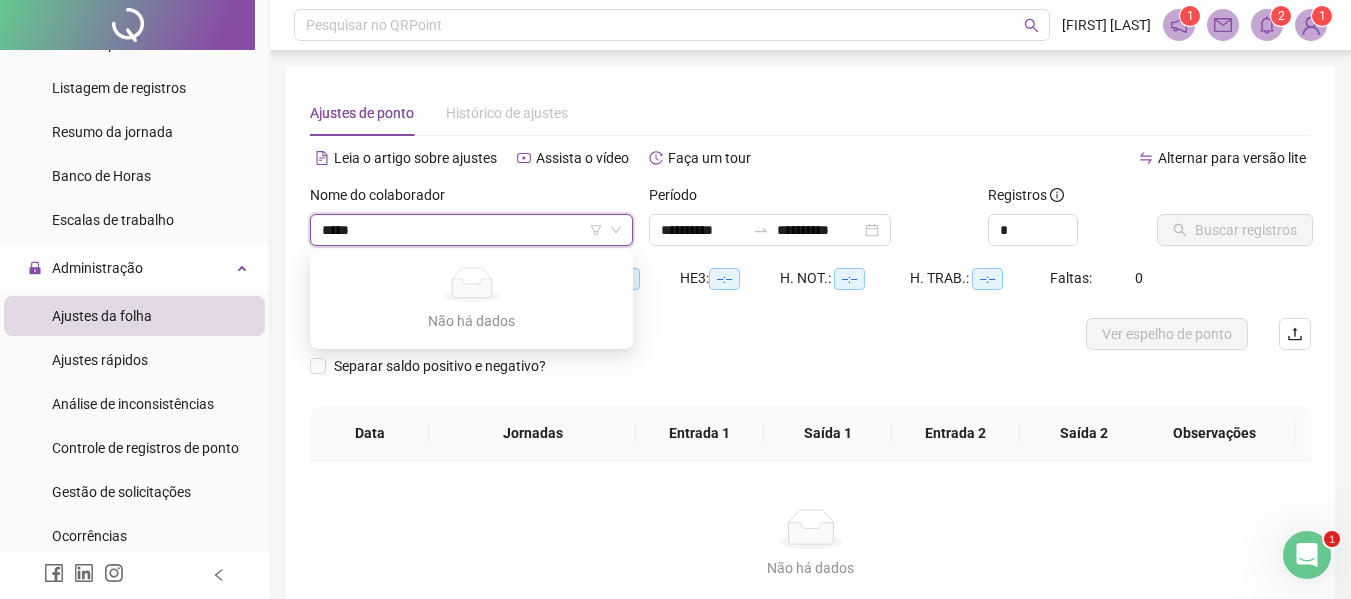 type on "******" 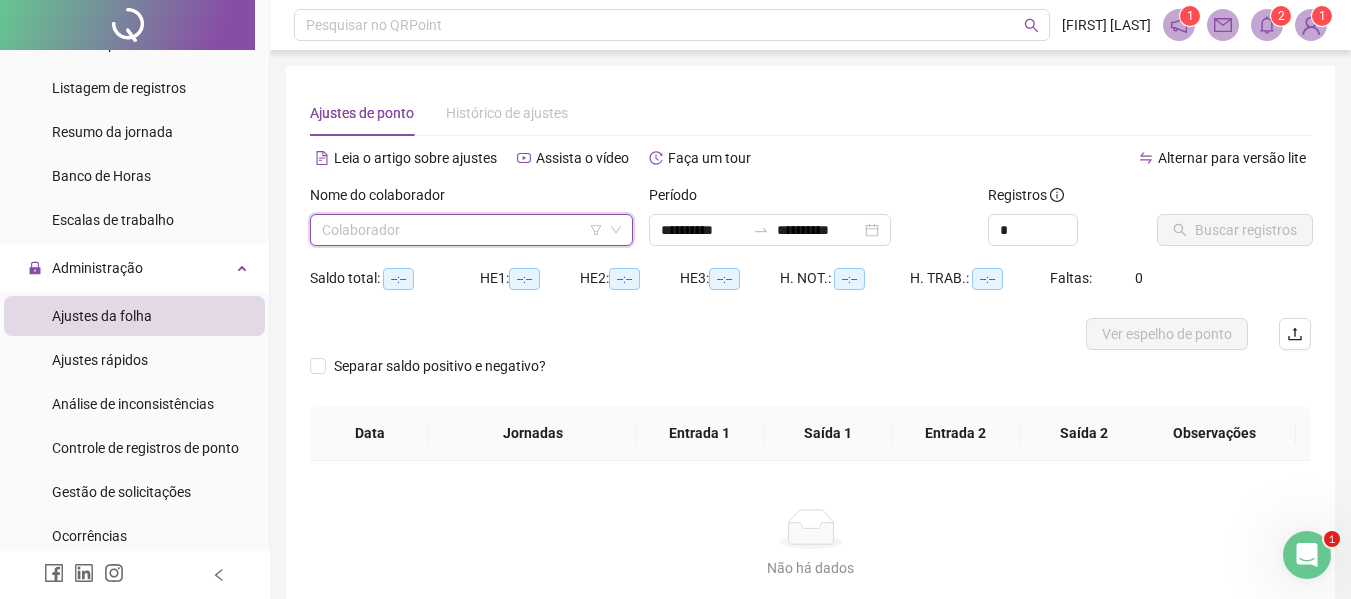 click at bounding box center [462, 230] 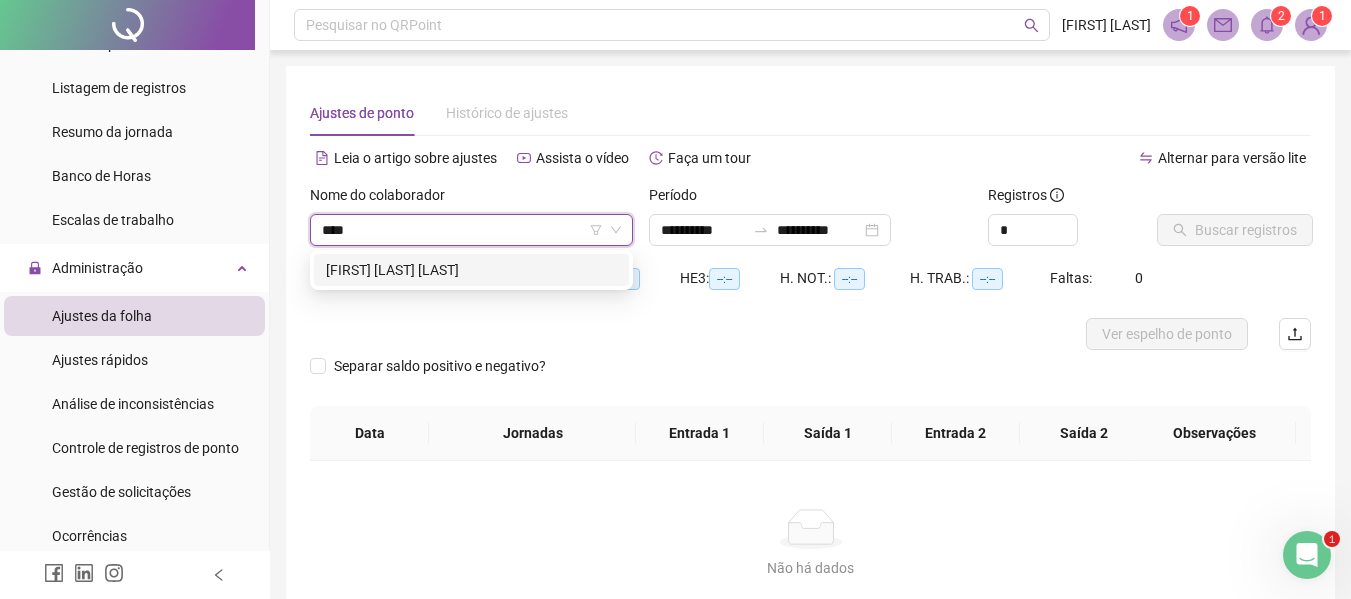 type on "*****" 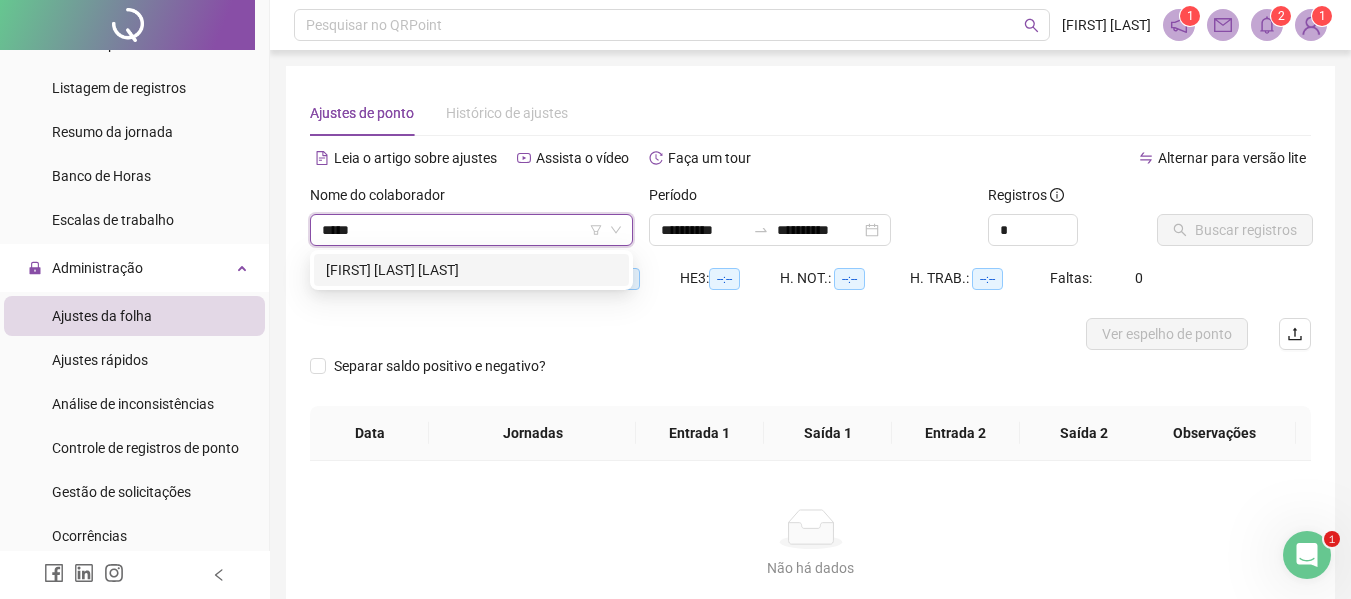 click on "[FIRST] [LAST] [LAST]" at bounding box center (471, 270) 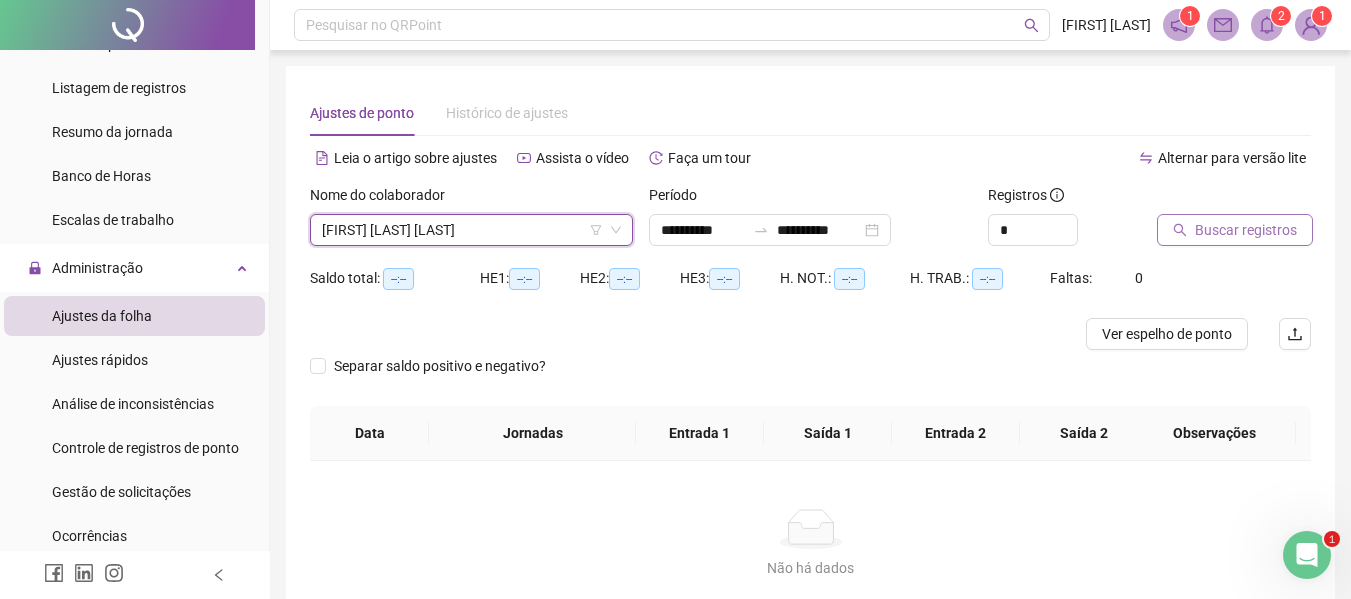 click on "Buscar registros" at bounding box center (1246, 230) 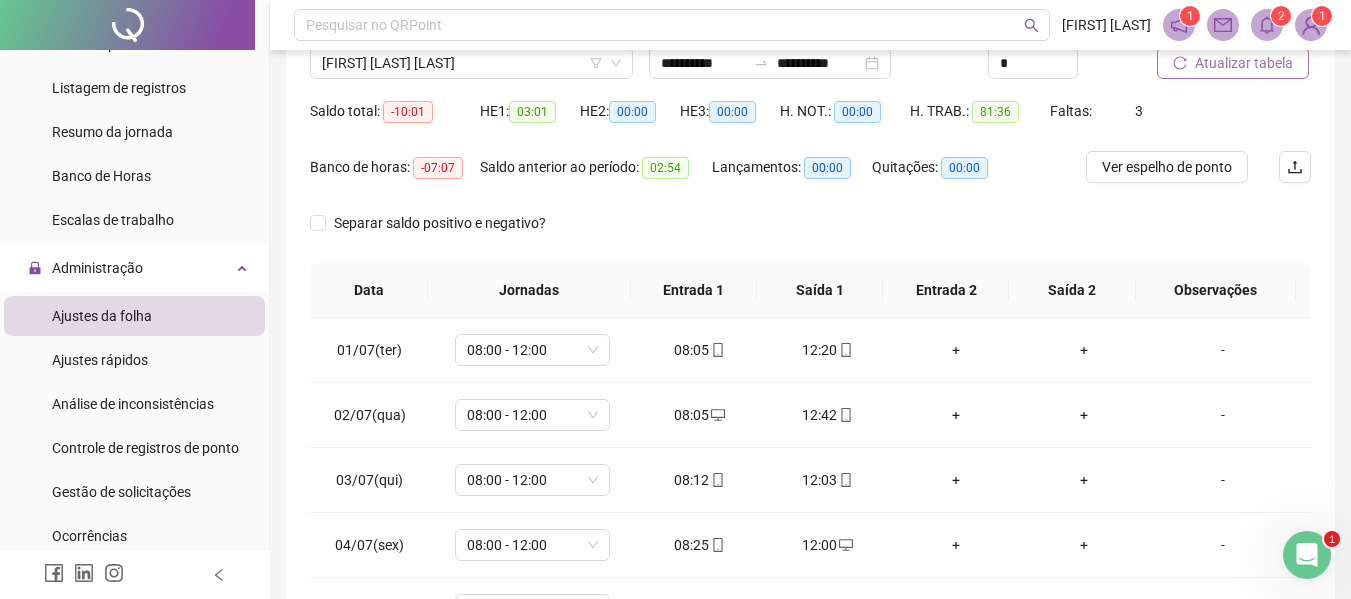 scroll, scrollTop: 200, scrollLeft: 0, axis: vertical 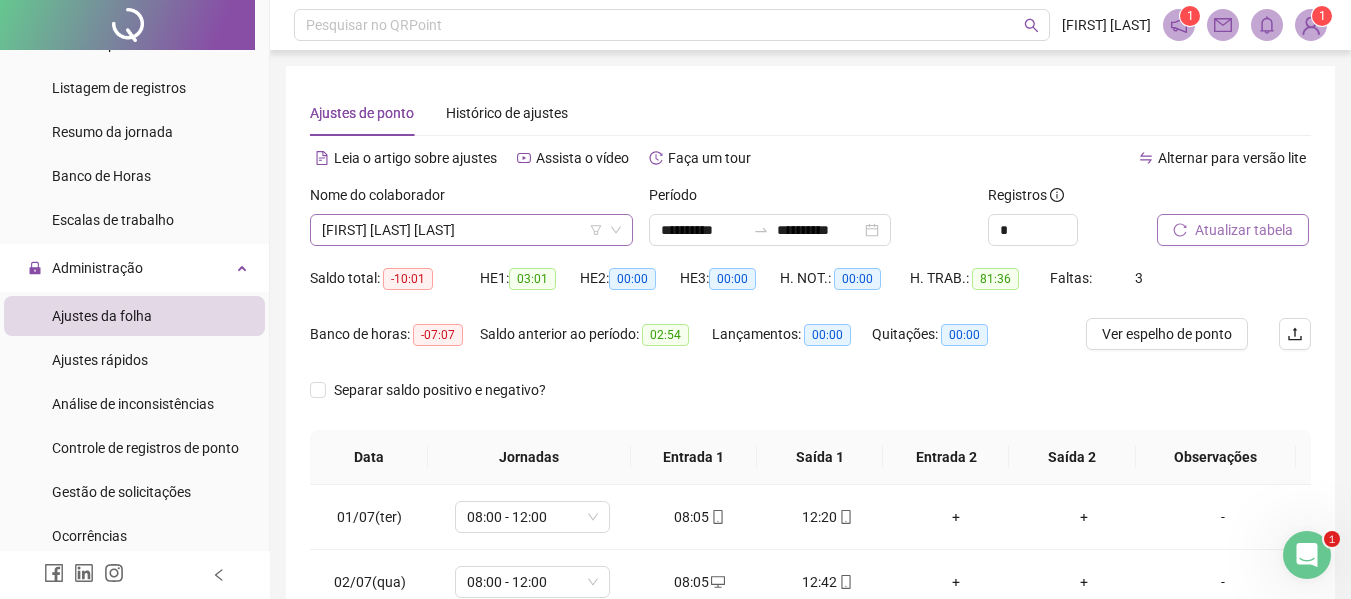 click on "[FIRST] [LAST] [LAST]" at bounding box center [471, 230] 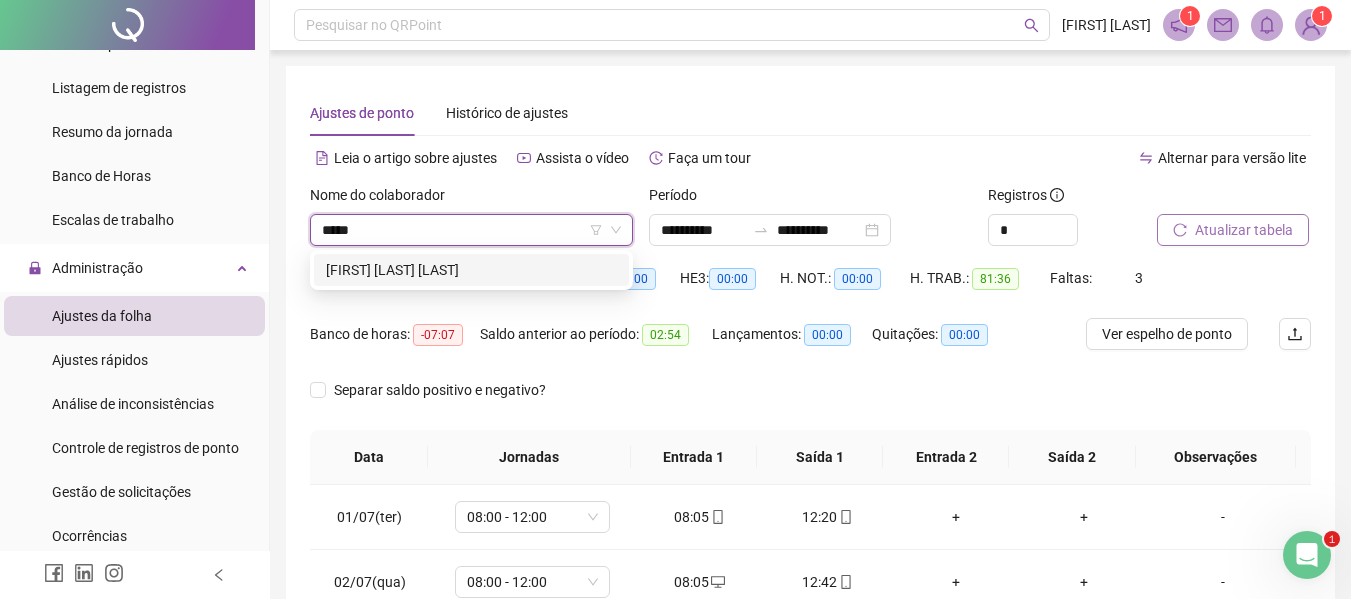 scroll, scrollTop: 0, scrollLeft: 0, axis: both 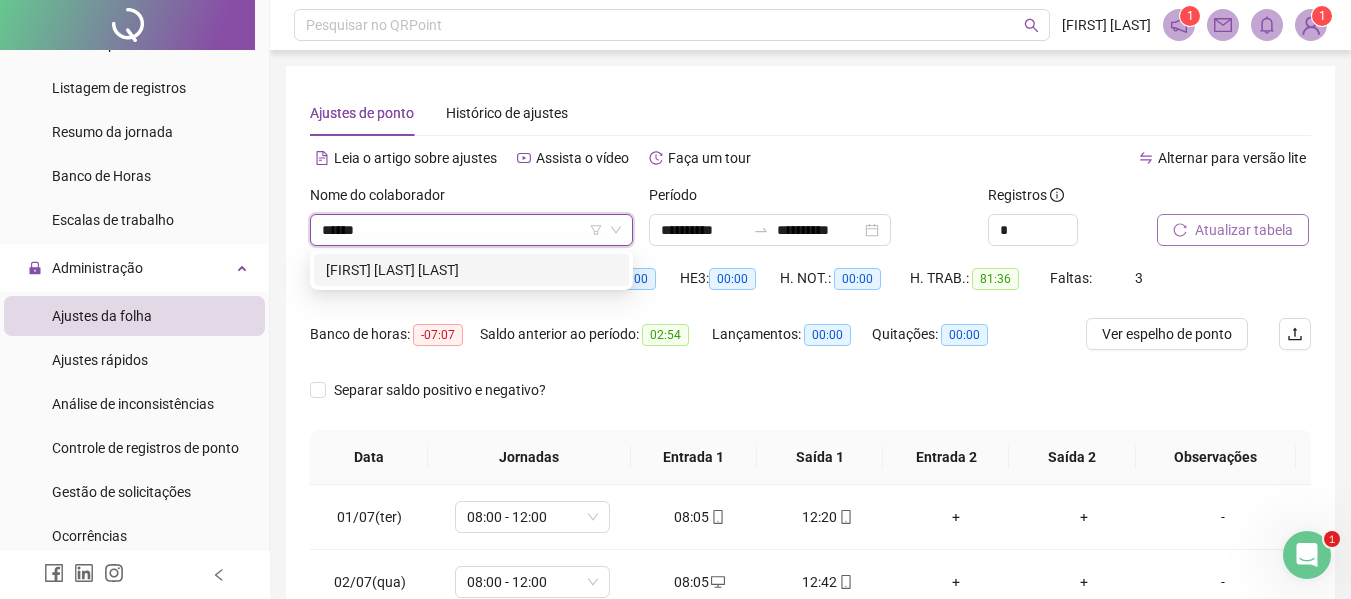 click on "[FIRST] [LAST] [LAST]" at bounding box center (471, 270) 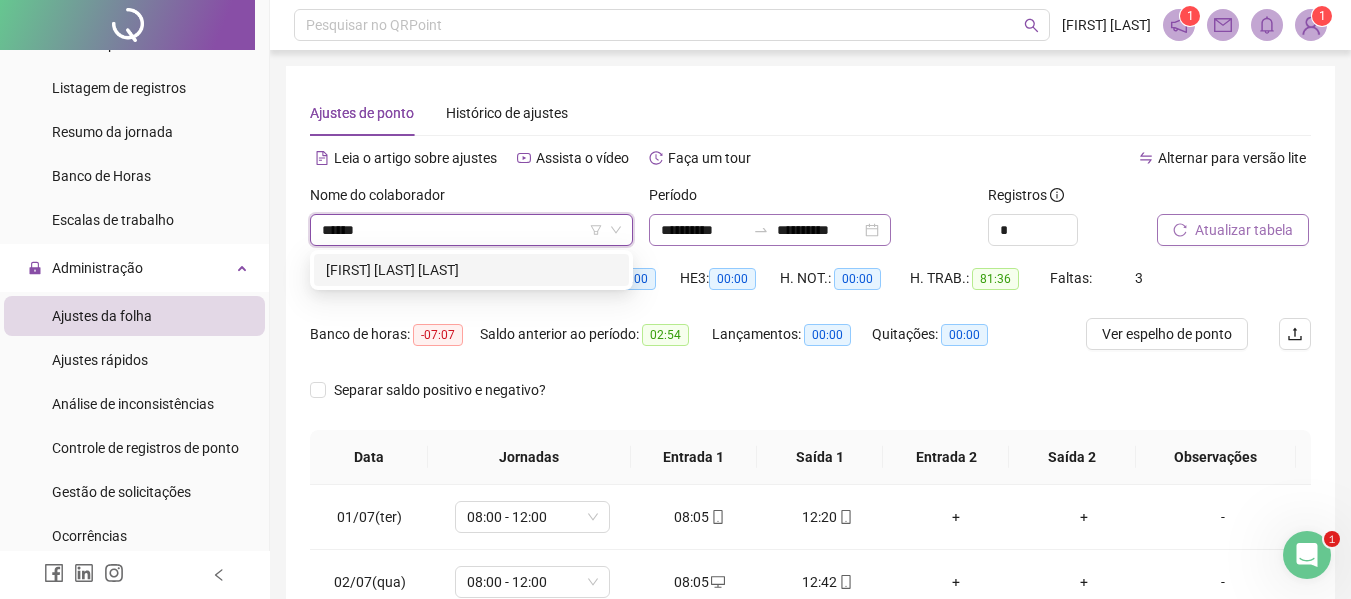 type 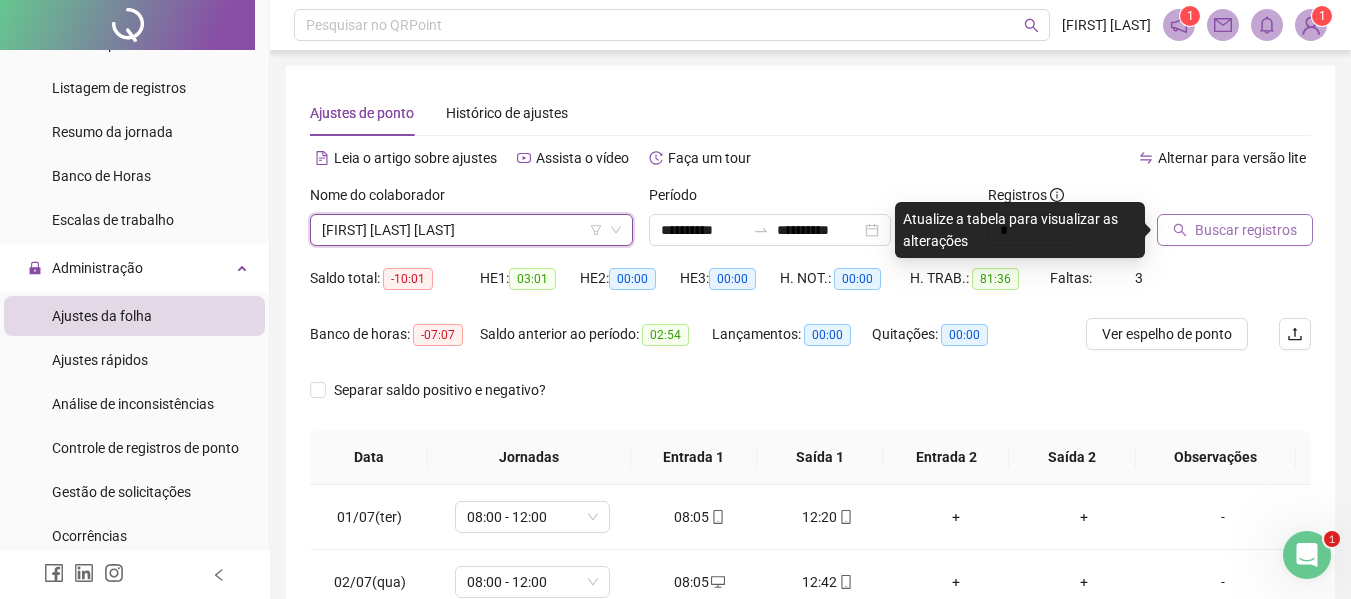 click on "Buscar registros" at bounding box center [1246, 230] 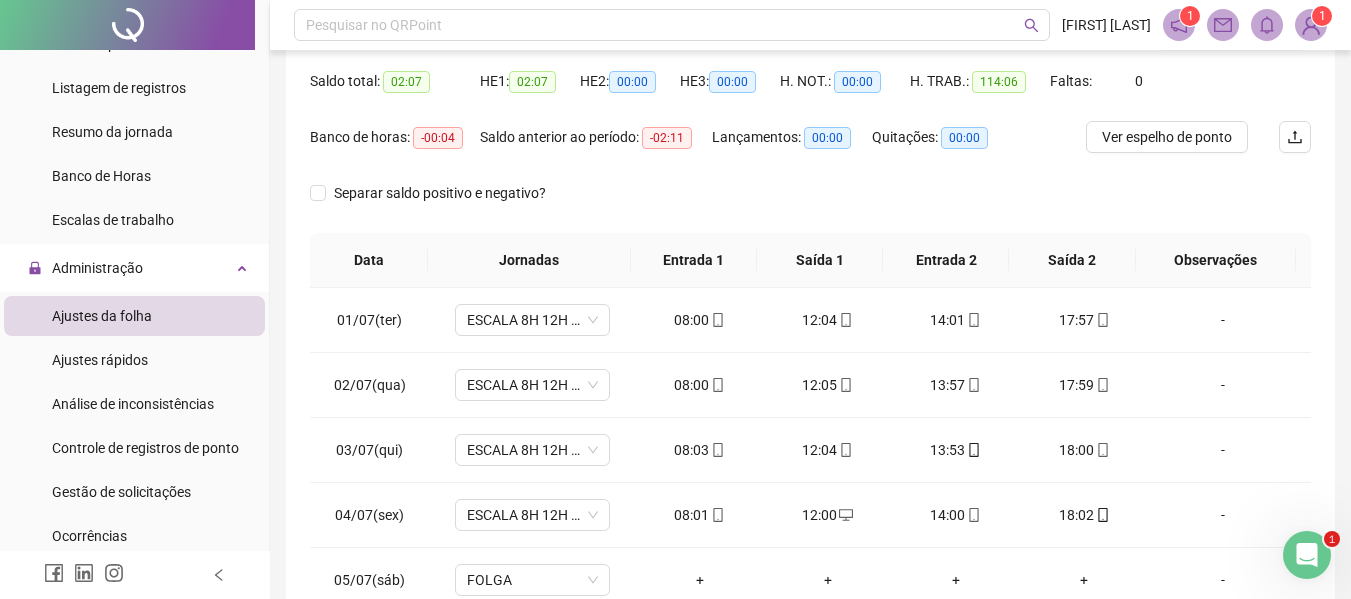 scroll, scrollTop: 200, scrollLeft: 0, axis: vertical 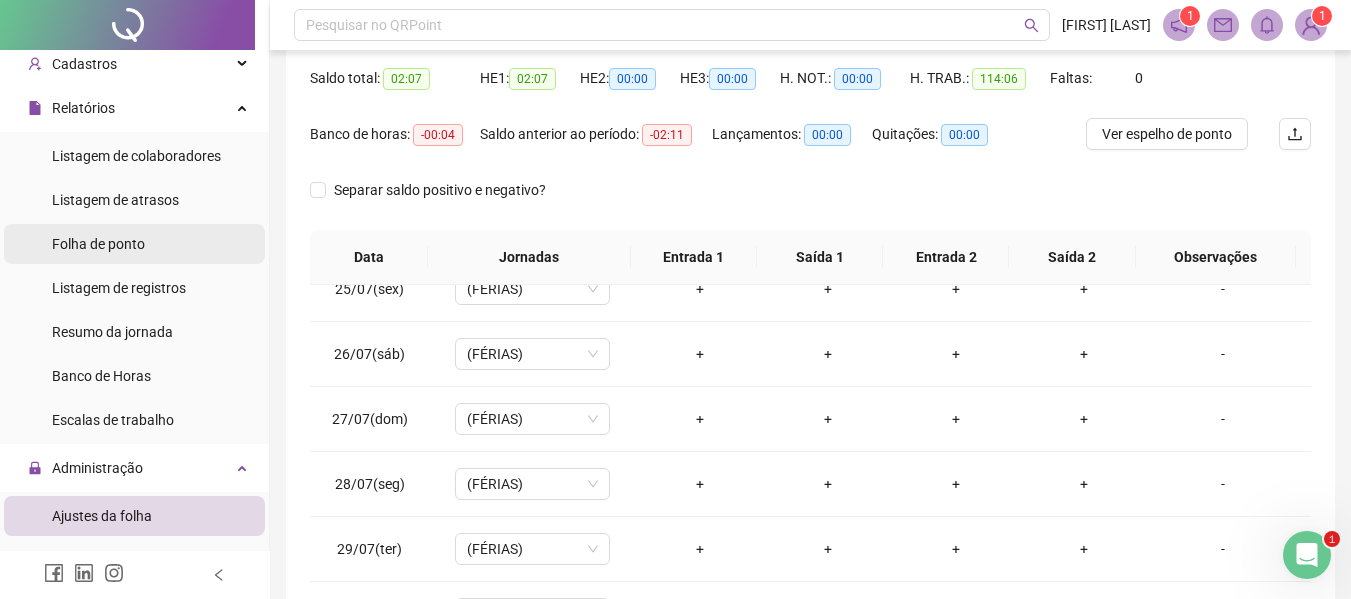 click on "Folha de ponto" at bounding box center (98, 244) 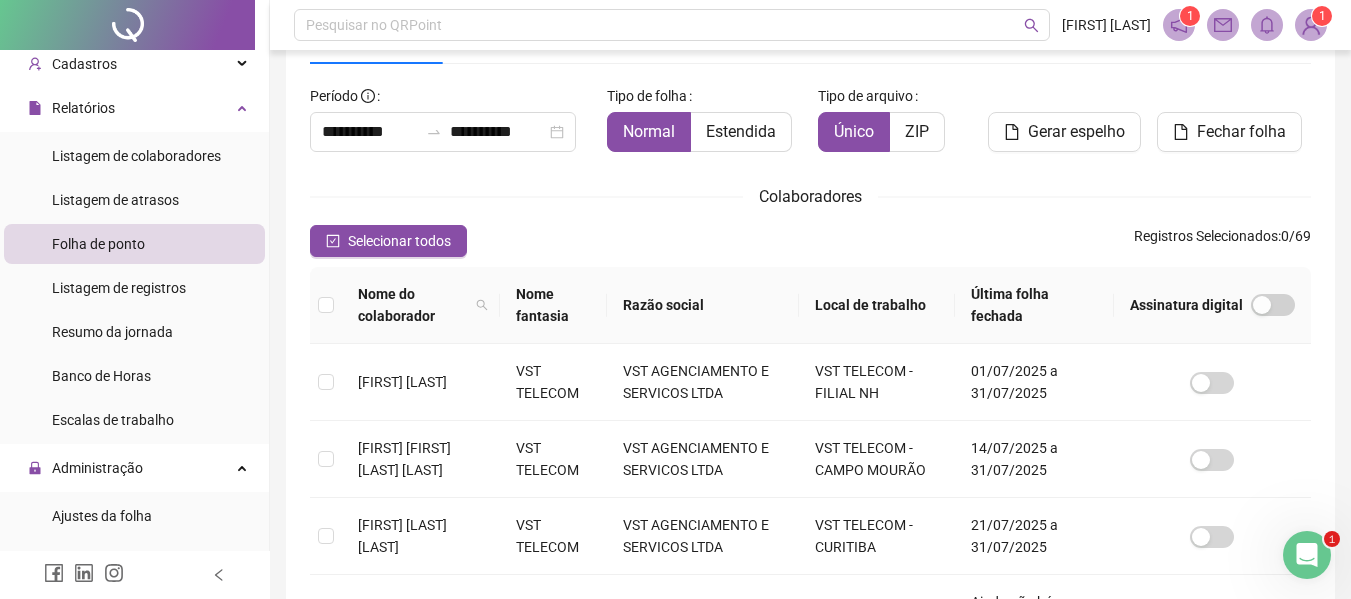 scroll, scrollTop: 110, scrollLeft: 0, axis: vertical 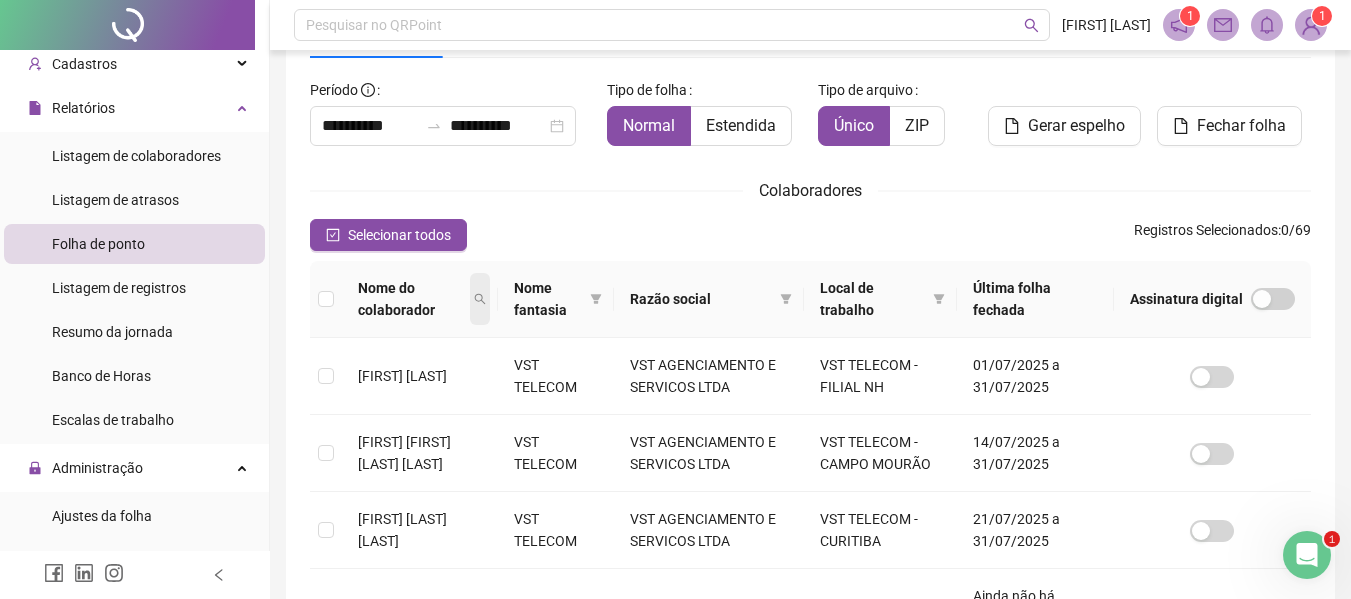 click 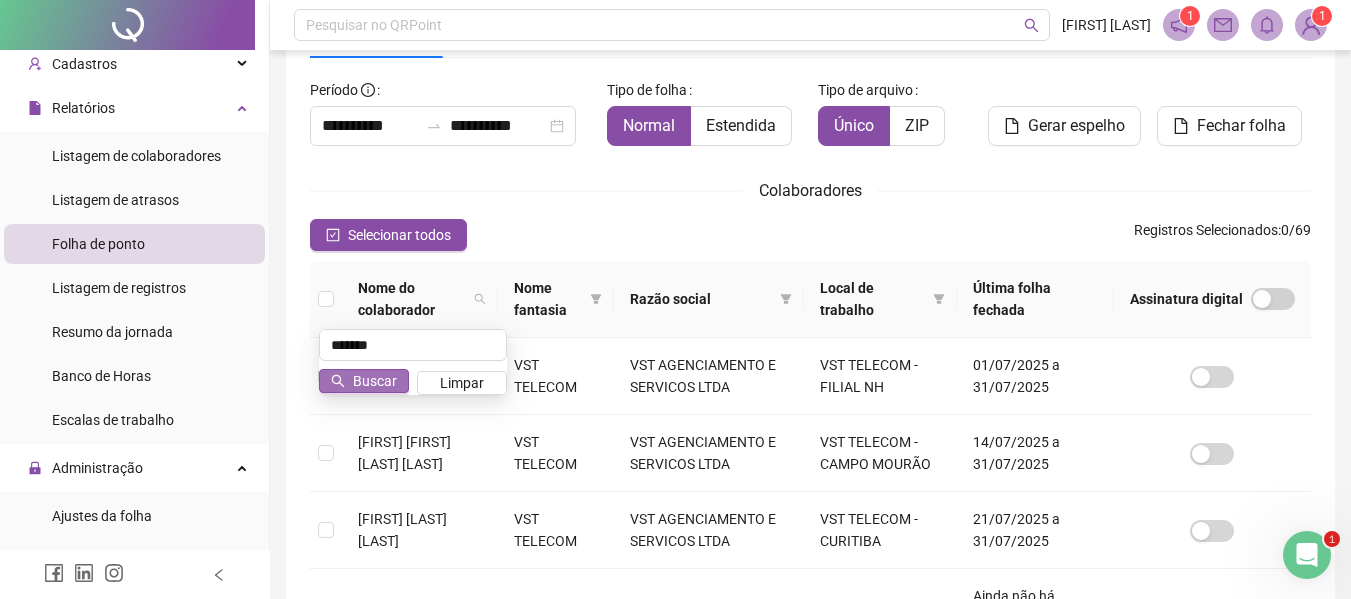 type on "*******" 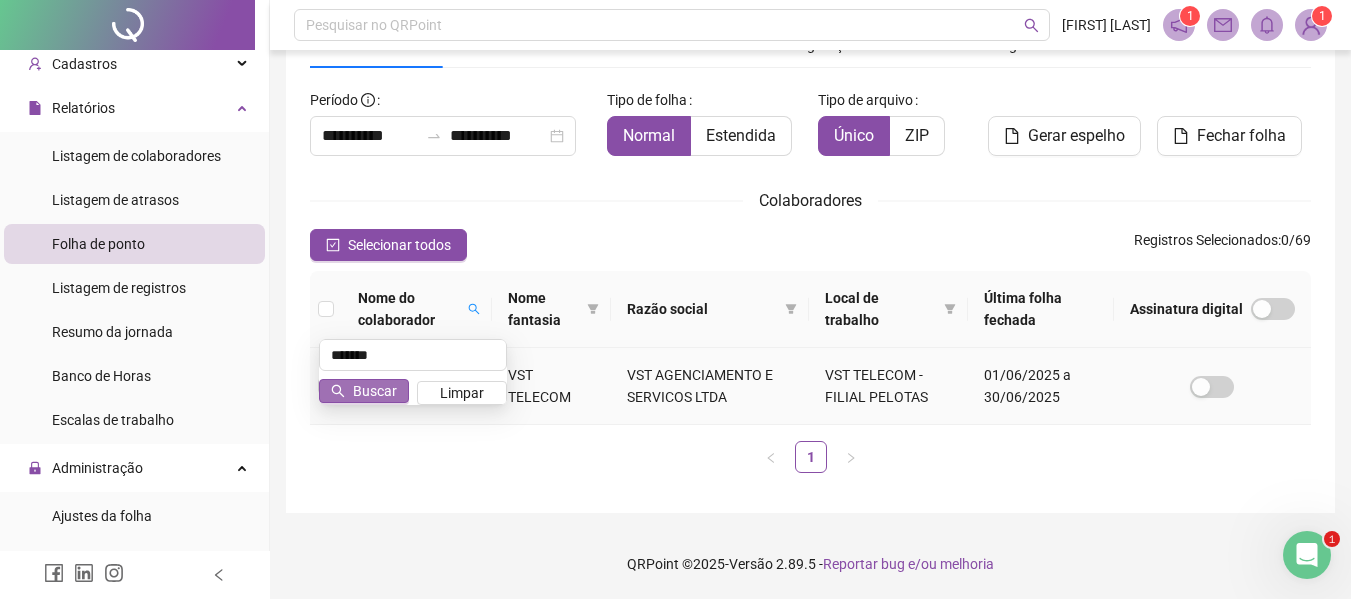 scroll, scrollTop: 100, scrollLeft: 0, axis: vertical 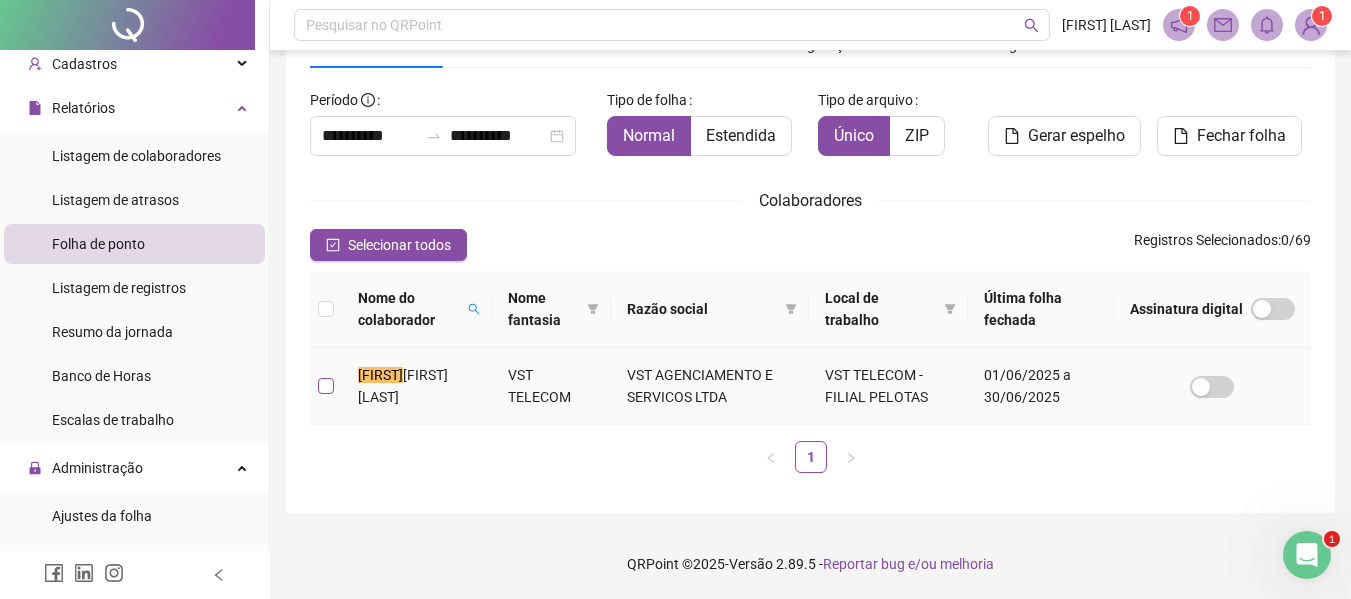 click at bounding box center (326, 386) 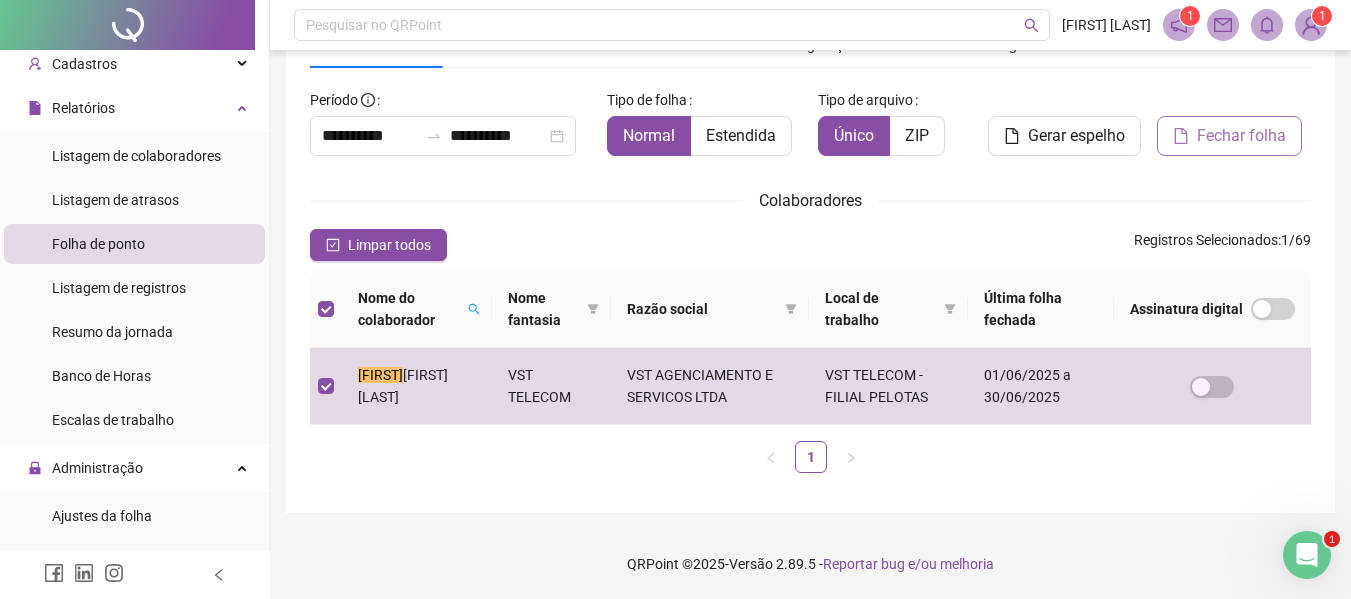 click on "Fechar folha" at bounding box center [1241, 136] 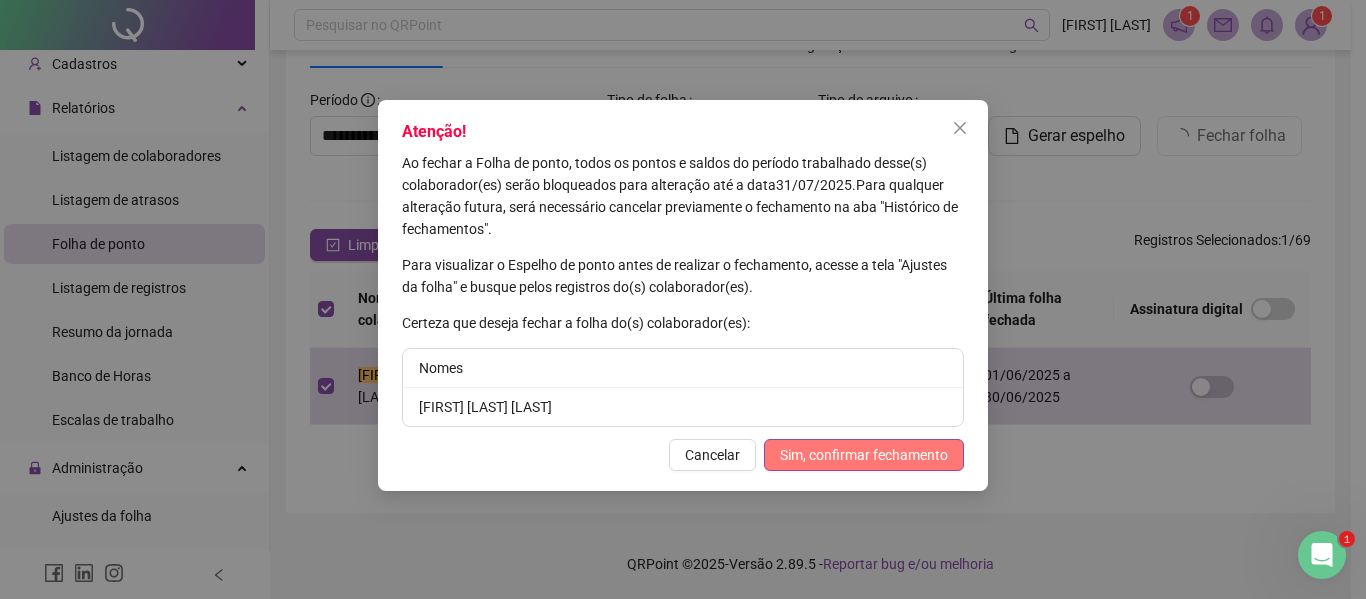 click on "Sim, confirmar fechamento" at bounding box center [864, 455] 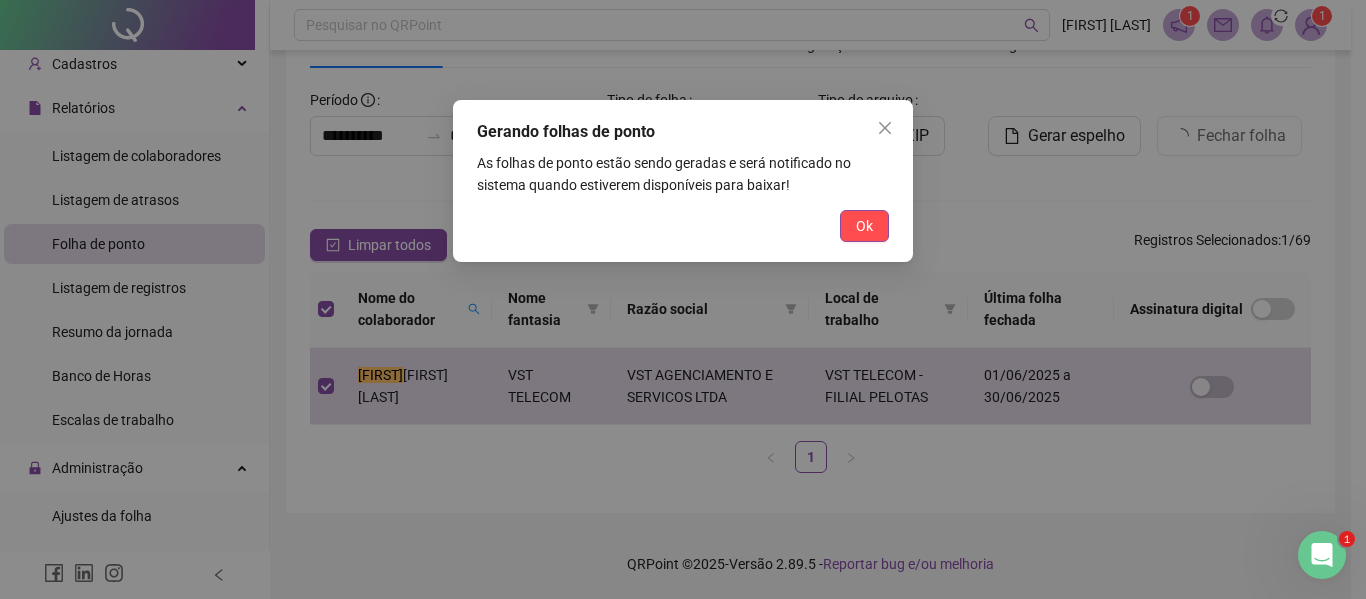 click on "Gerando folhas de ponto As folhas de ponto estão sendo geradas e será notificado no
sistema quando estiverem disponíveis para baixar! Ok" at bounding box center (683, 181) 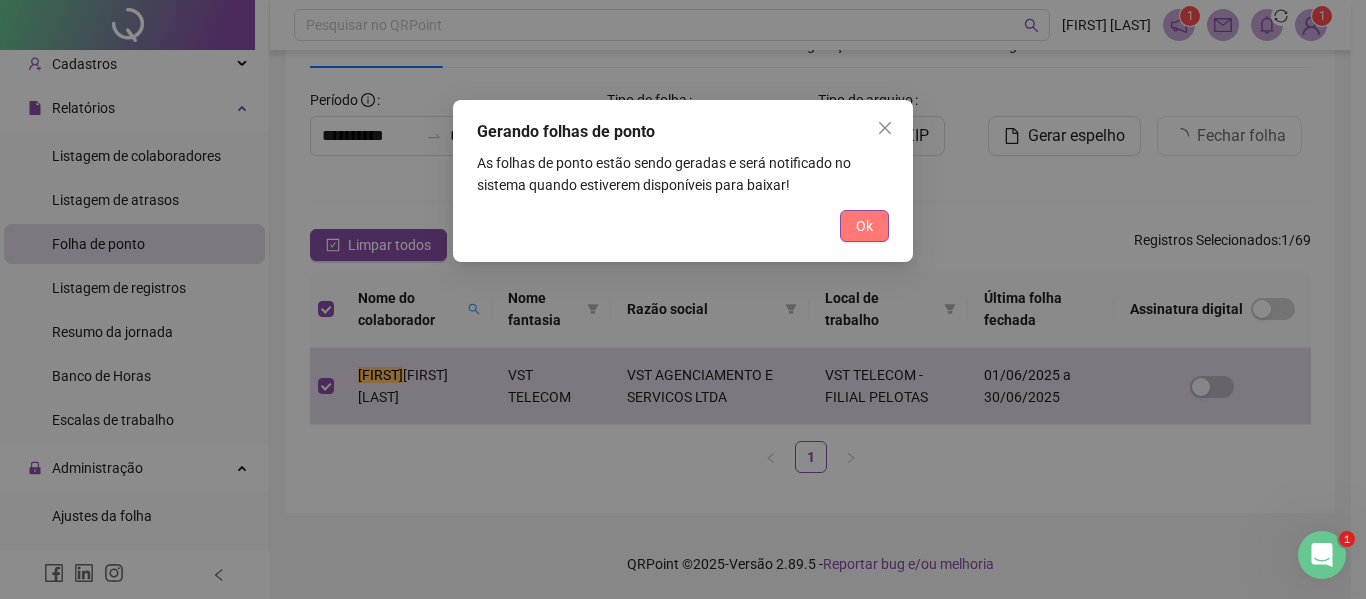 click on "Ok" at bounding box center [864, 226] 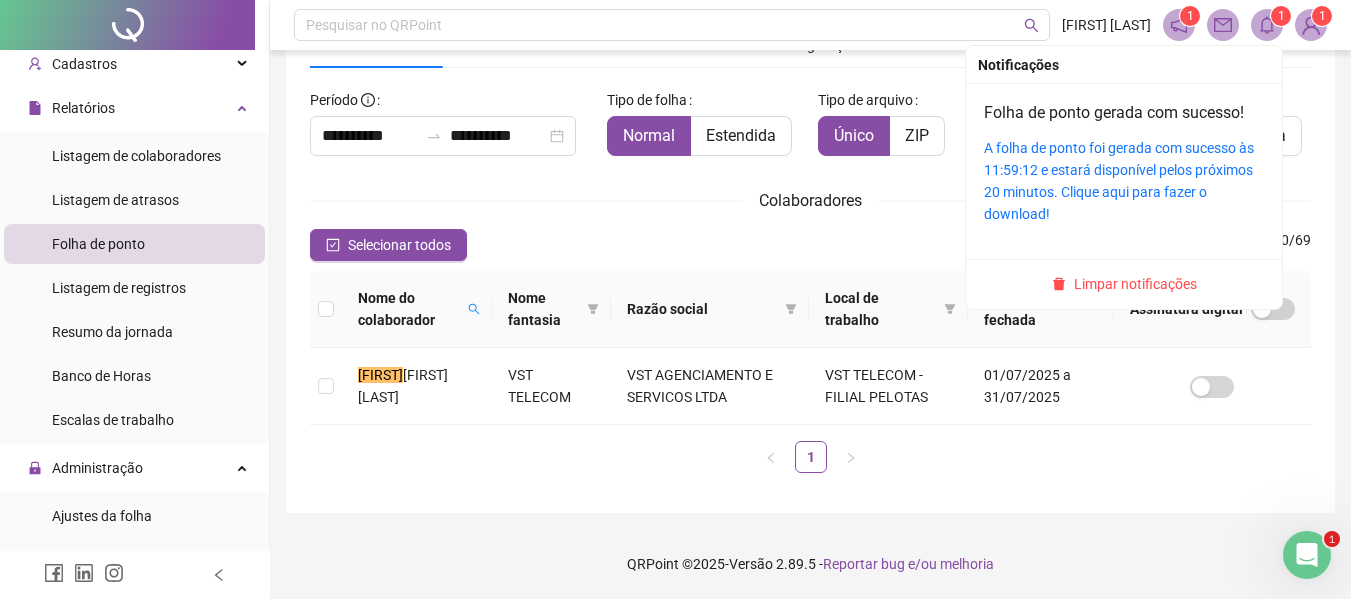 click 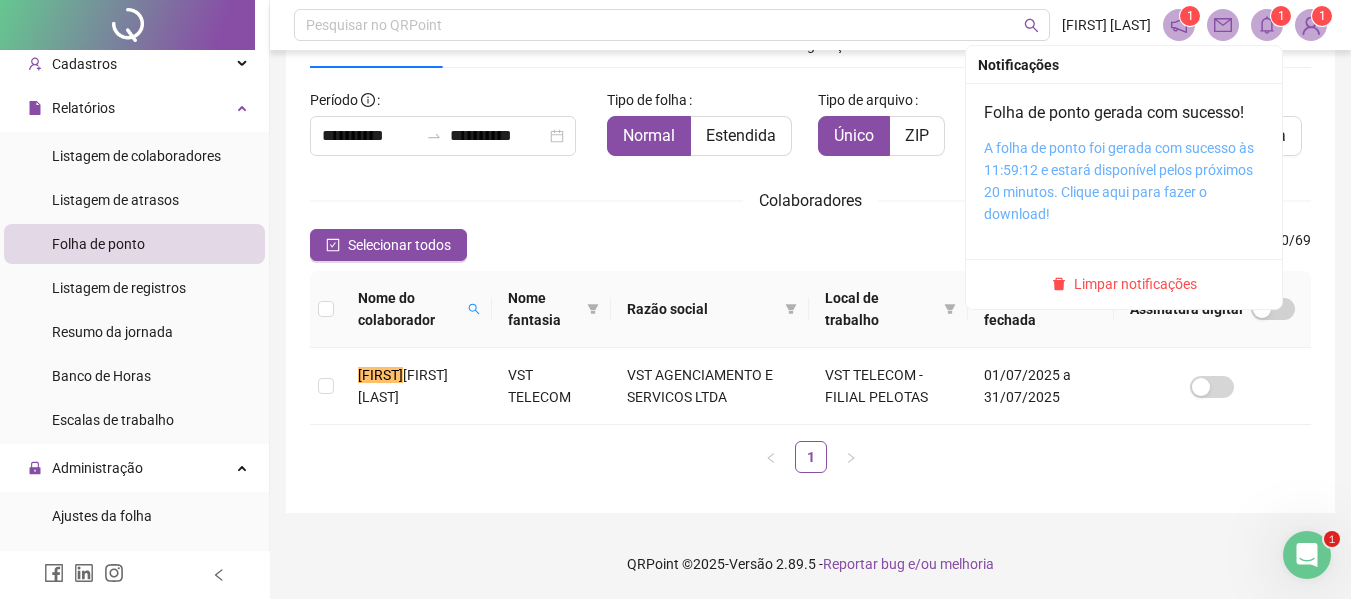 click on "A folha de ponto foi gerada com sucesso às 11:59:12 e estará disponível pelos próximos 20 minutos.
Clique aqui para fazer o download!" at bounding box center (1119, 181) 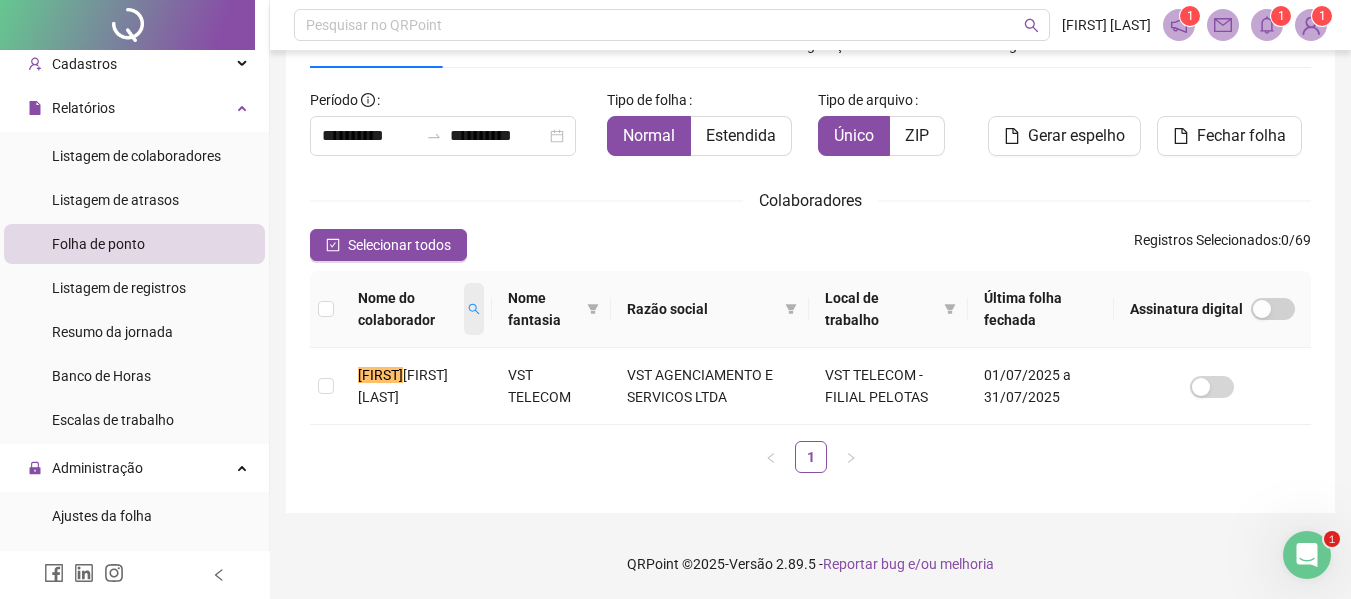click 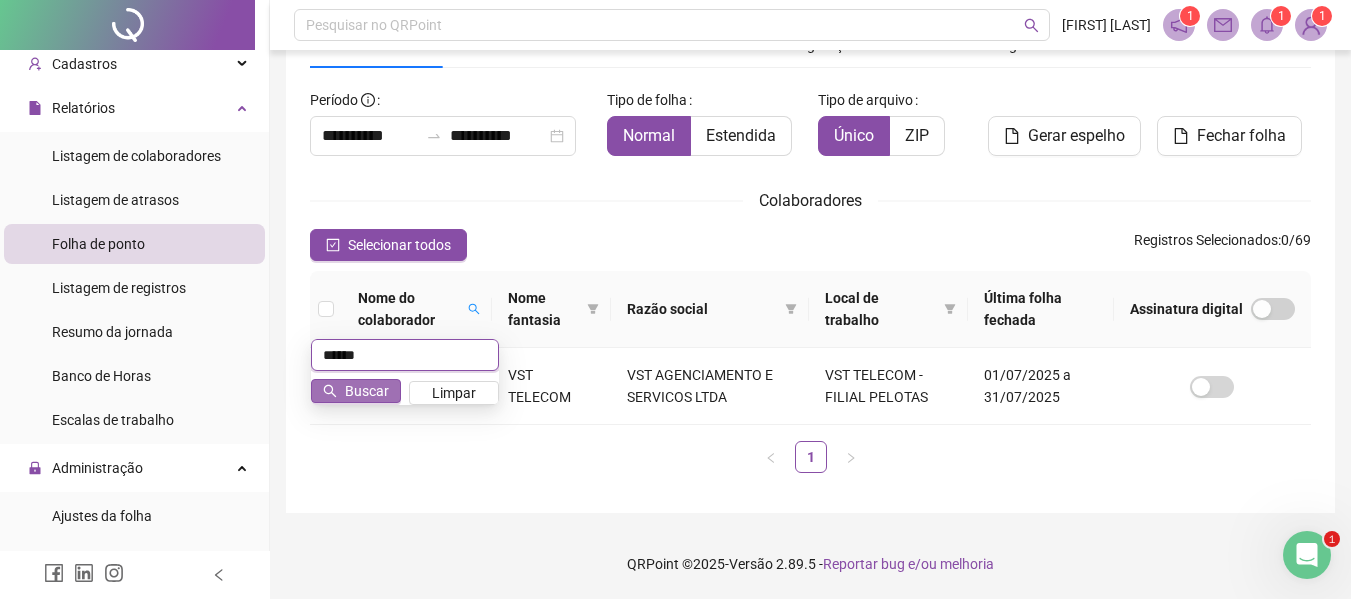 type on "******" 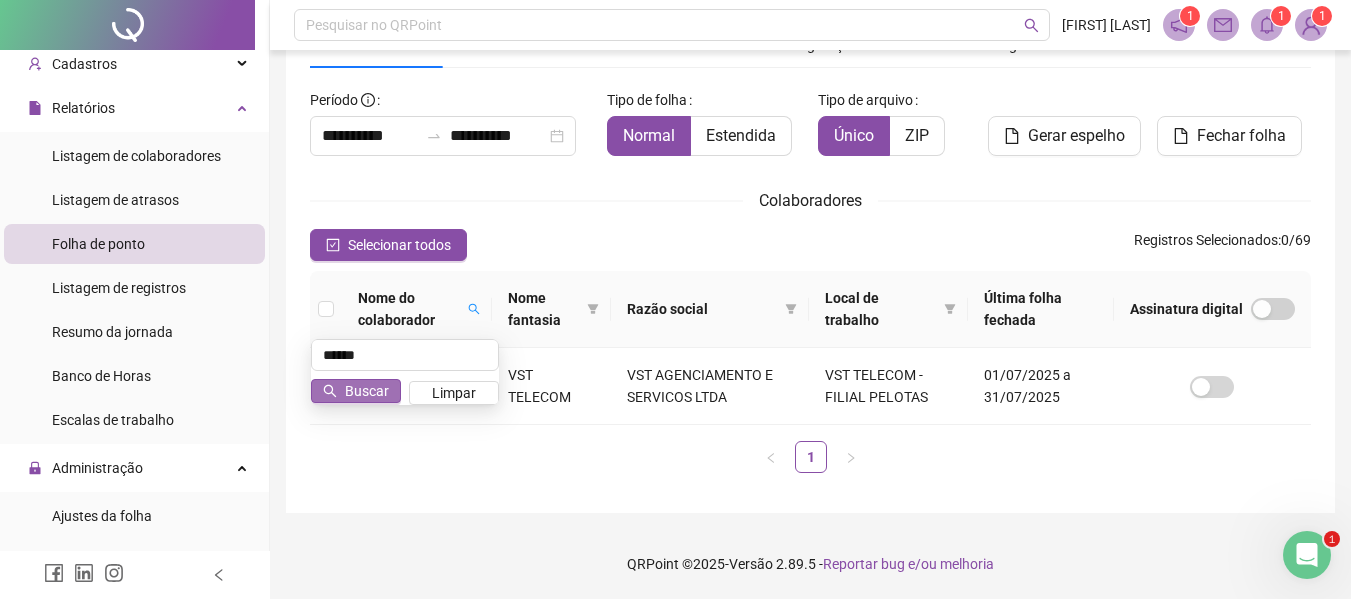 click on "Buscar" at bounding box center [356, 391] 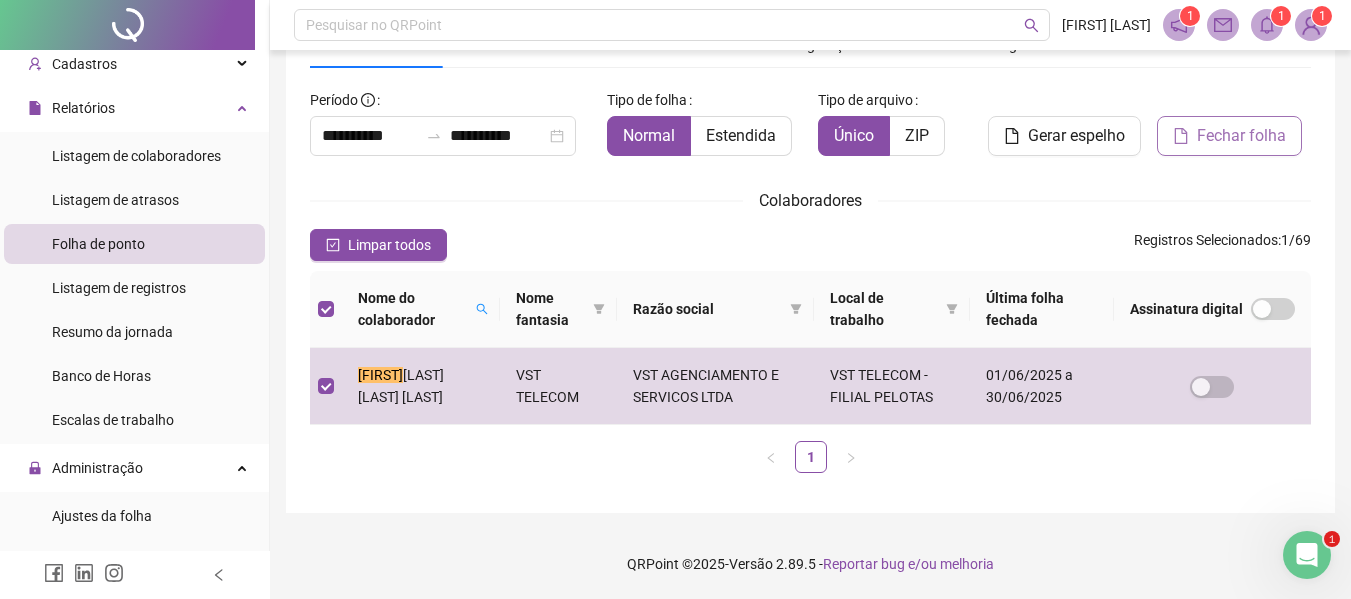 click on "Fechar folha" at bounding box center [1241, 136] 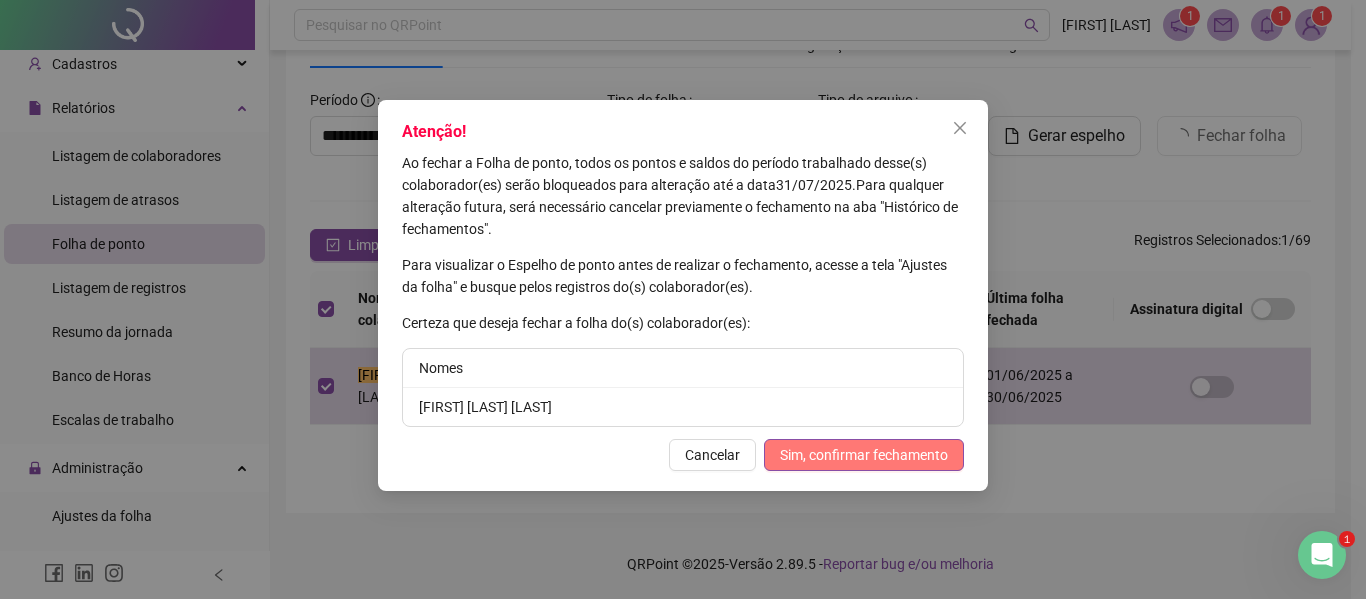 click on "Sim, confirmar fechamento" at bounding box center (864, 455) 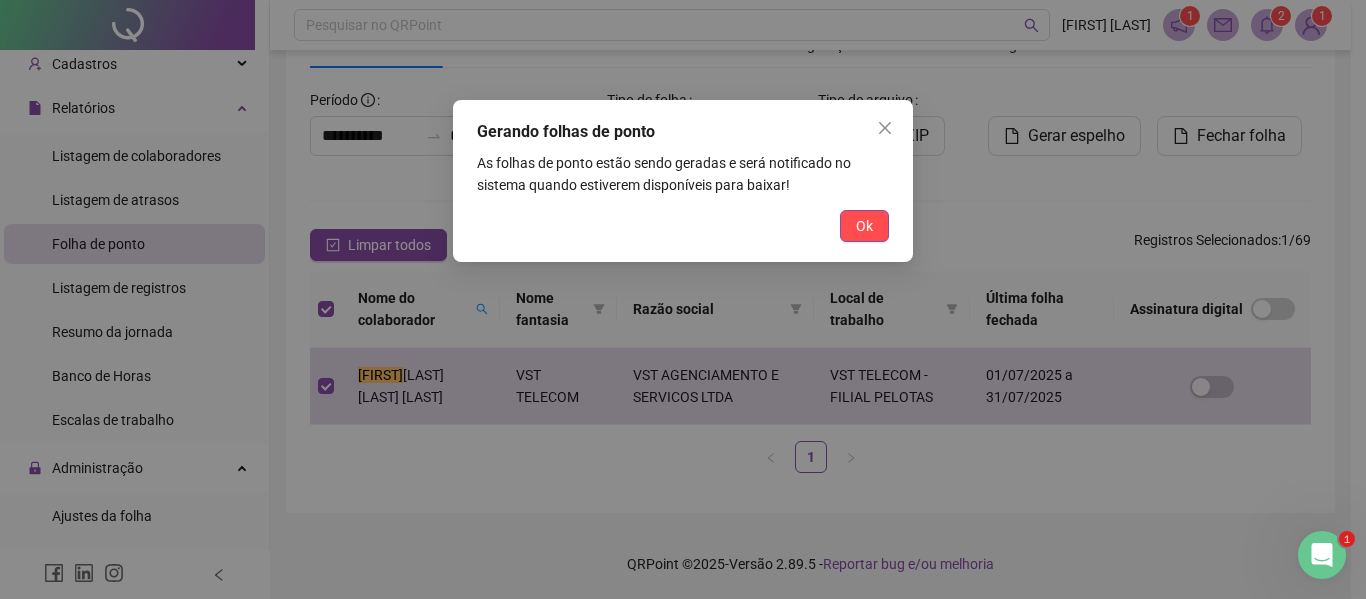 click on "Ok" at bounding box center (864, 226) 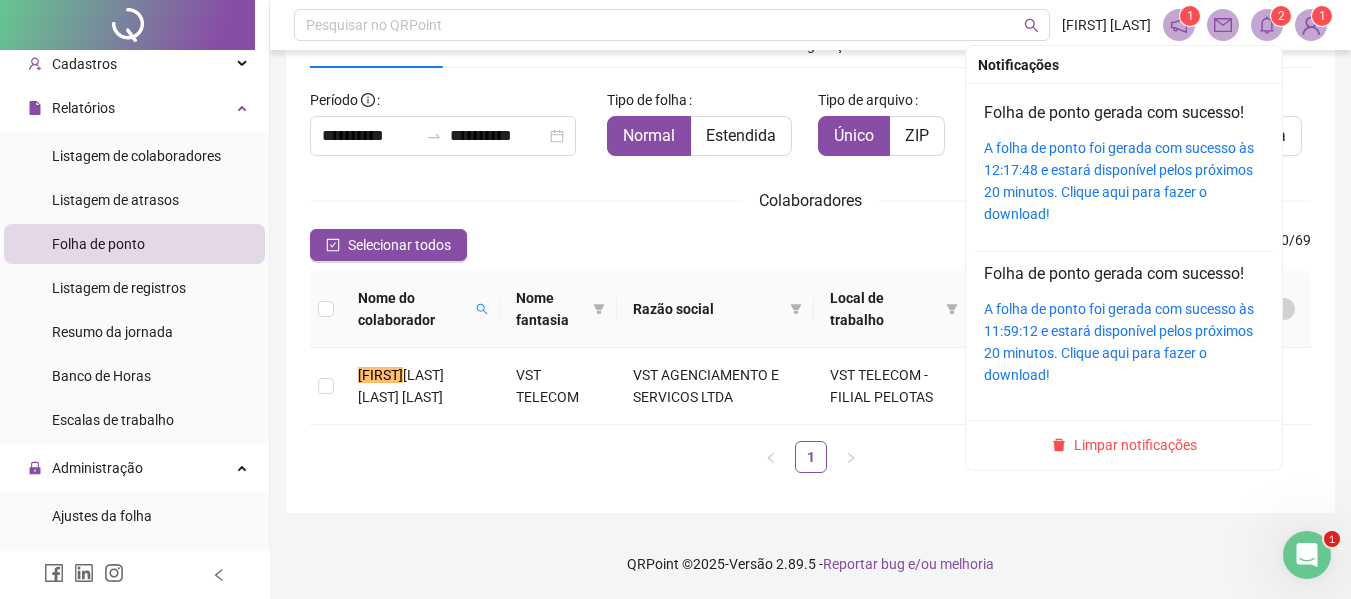 click 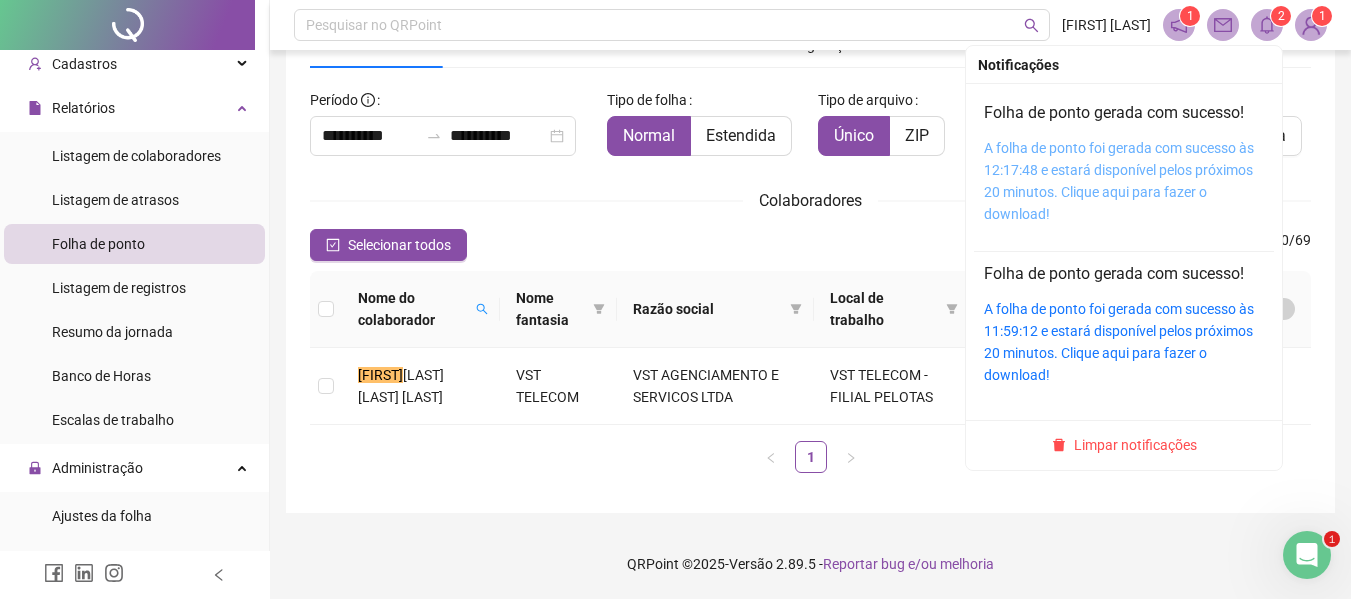 click on "A folha de ponto foi gerada com sucesso às 12:17:48 e estará disponível pelos próximos 20 minutos.
Clique aqui para fazer o download!" at bounding box center (1119, 181) 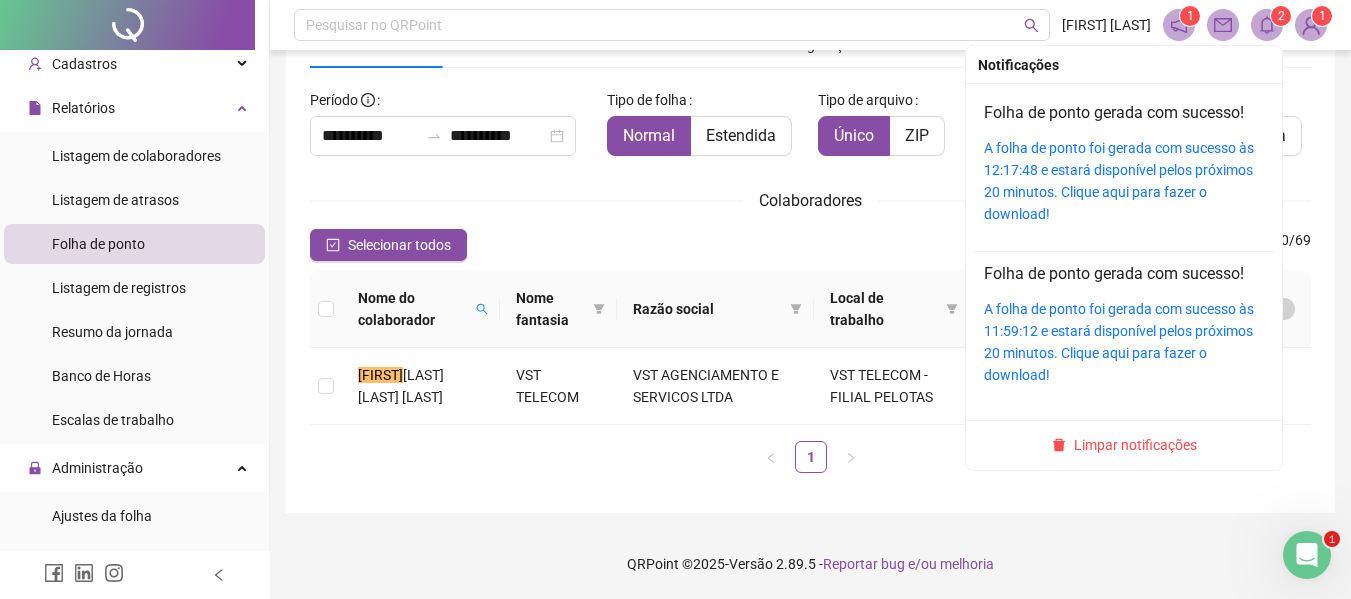 click 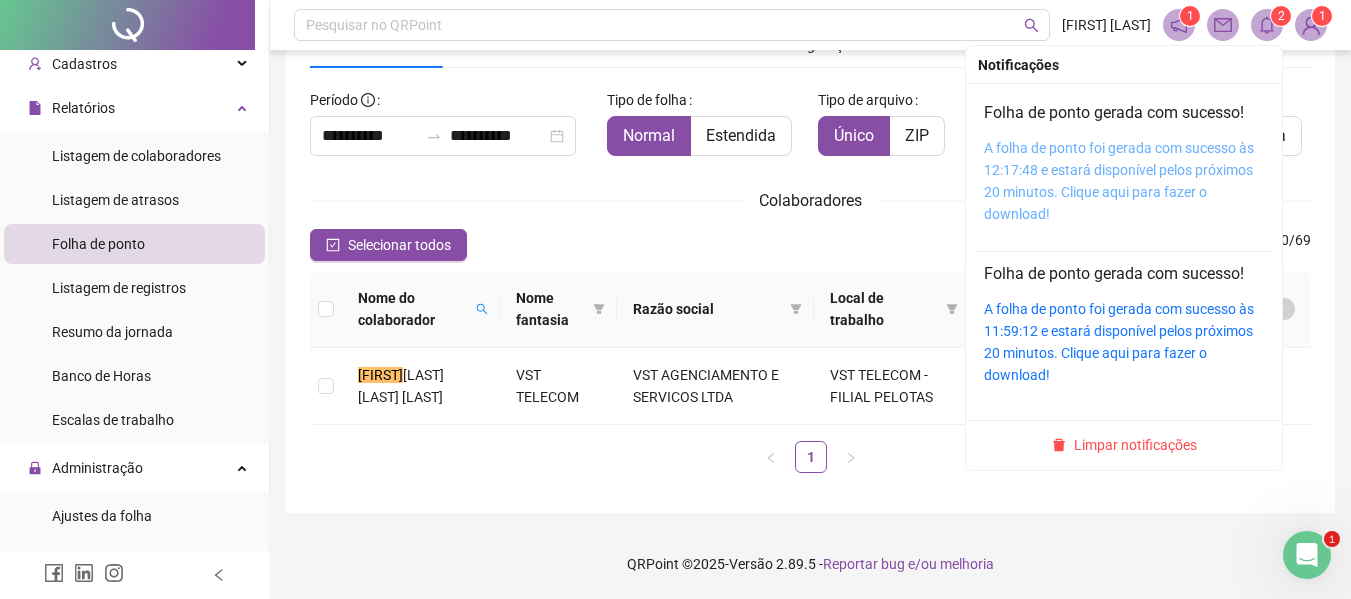 click on "A folha de ponto foi gerada com sucesso às 12:17:48 e estará disponível pelos próximos 20 minutos.
Clique aqui para fazer o download!" at bounding box center [1119, 181] 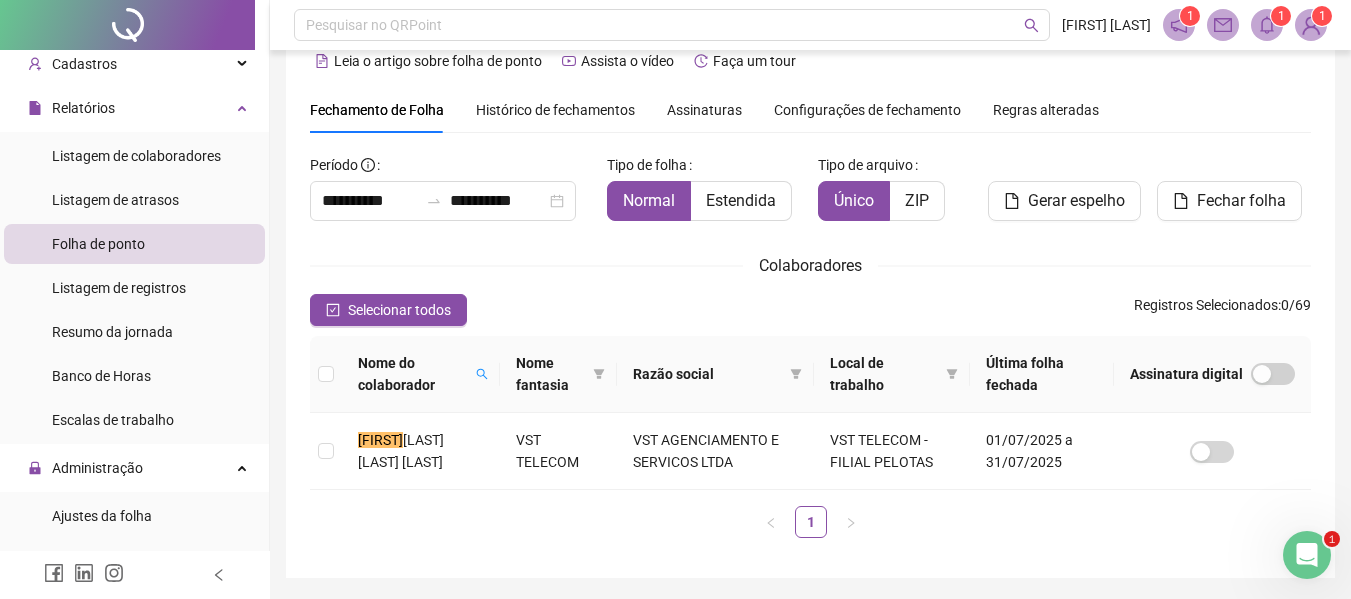 scroll, scrollTop: 0, scrollLeft: 0, axis: both 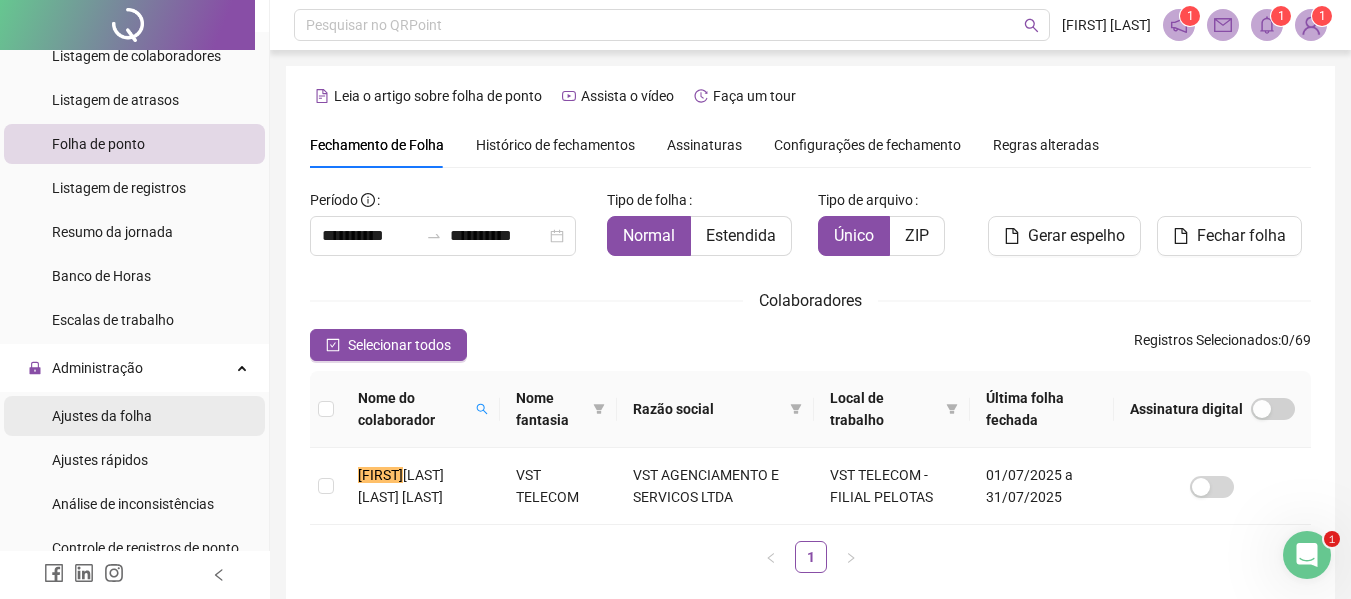 click on "Ajustes da folha" at bounding box center [102, 416] 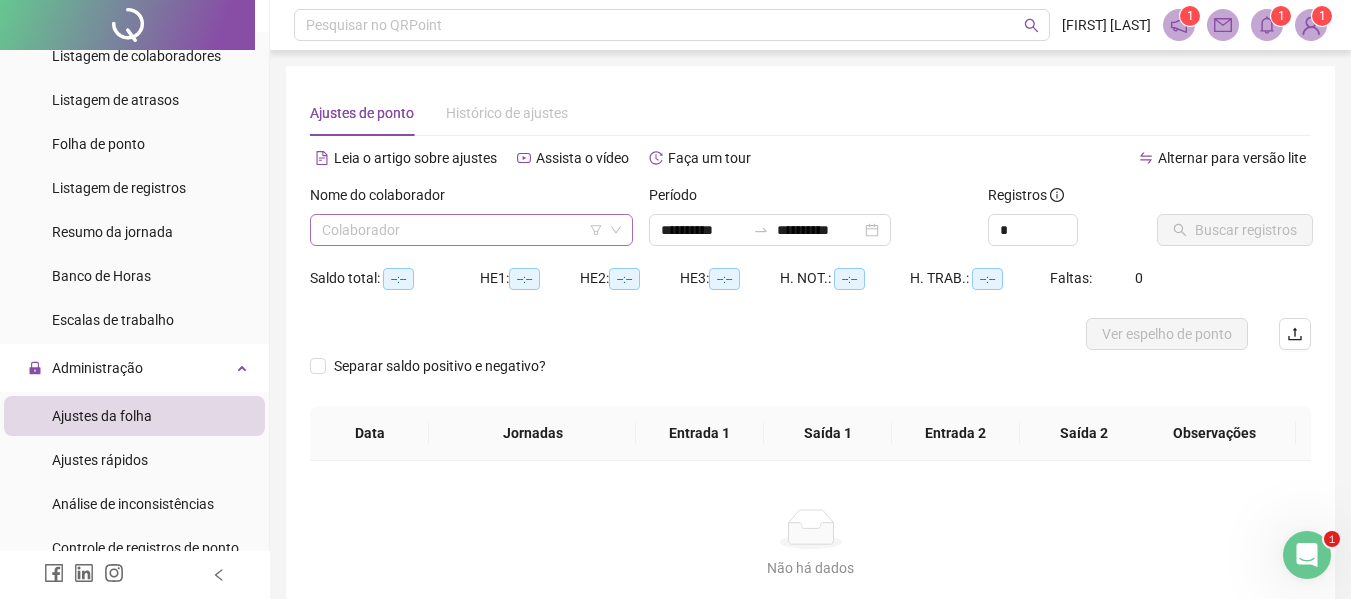 click at bounding box center (462, 230) 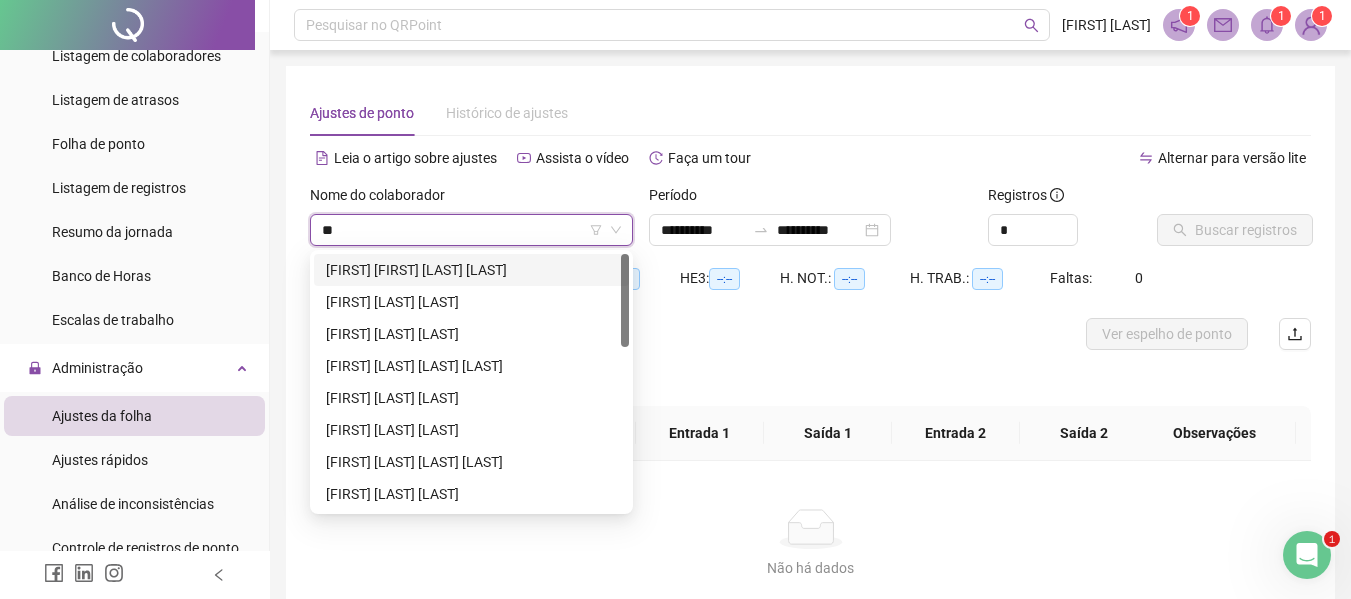 type on "***" 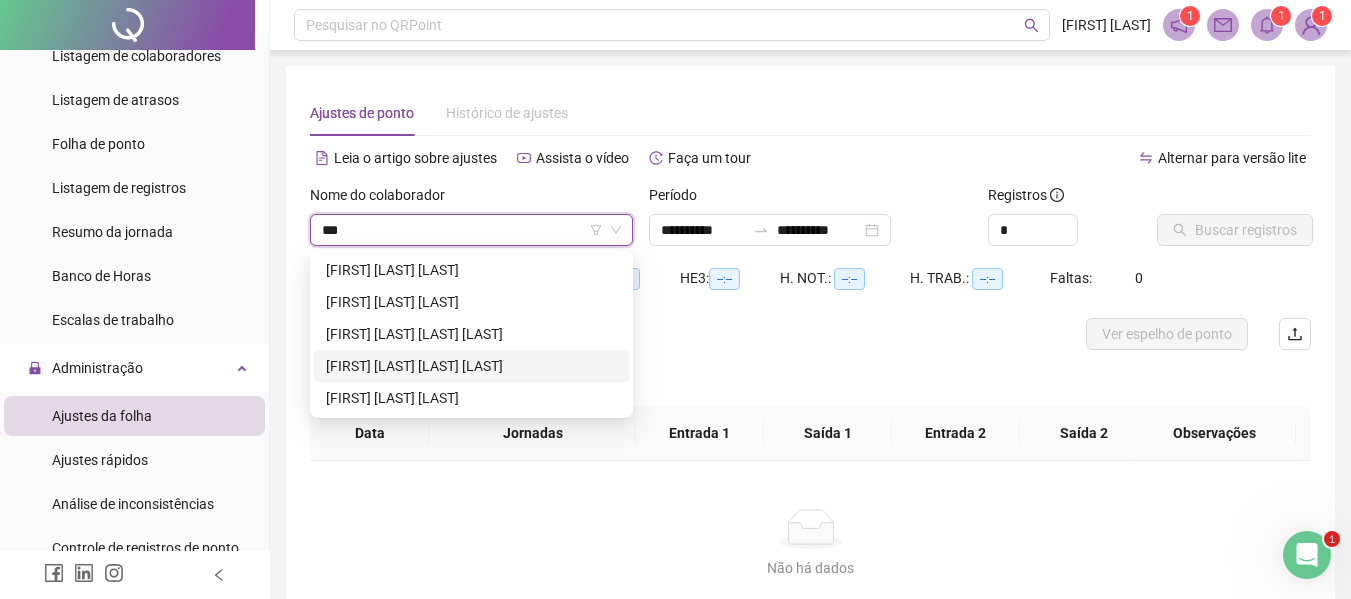 click on "[FIRST] [LAST] [LAST] [LAST]" at bounding box center [471, 366] 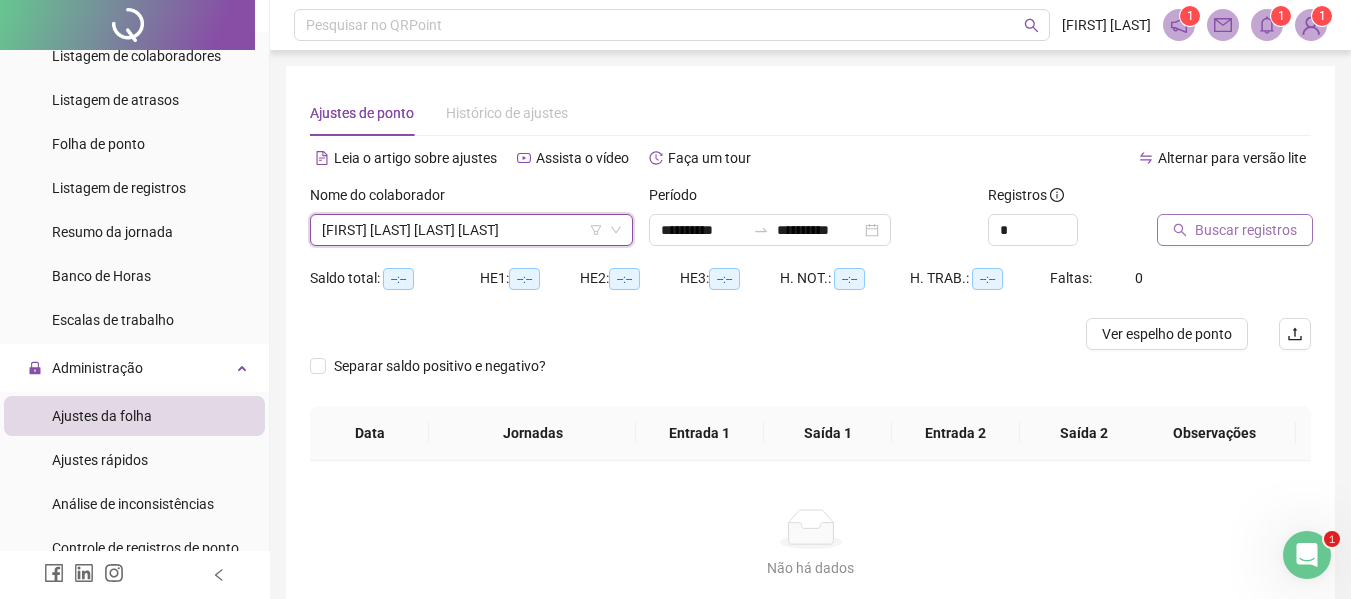 click 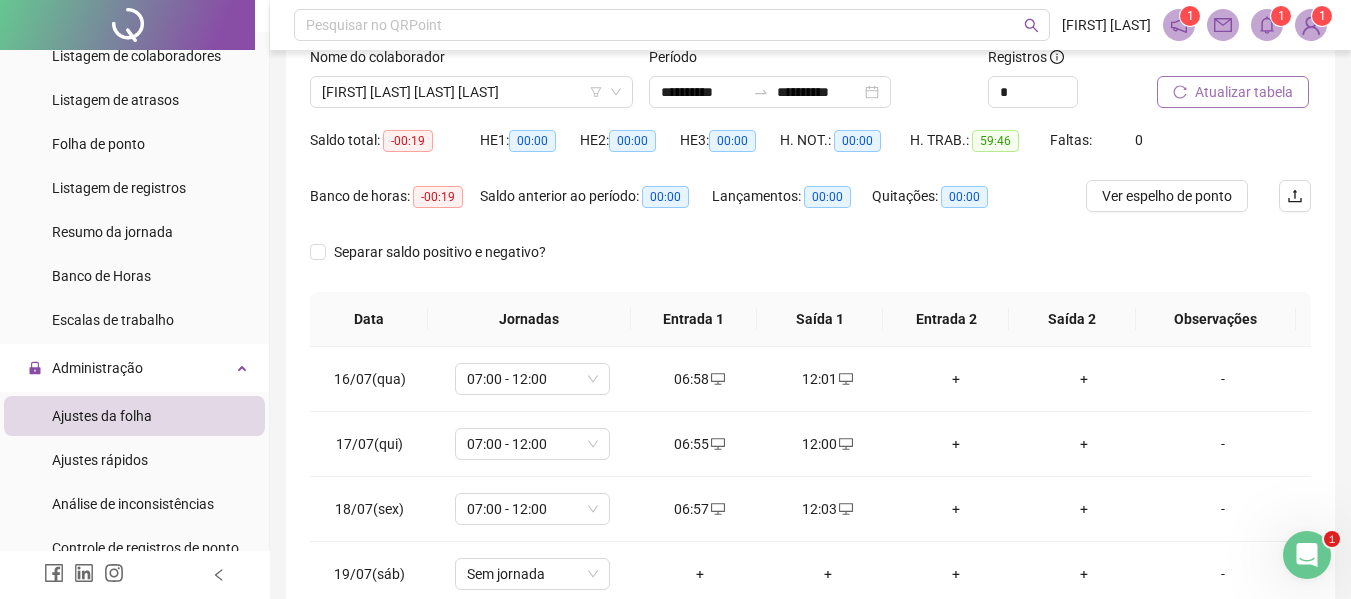 scroll, scrollTop: 200, scrollLeft: 0, axis: vertical 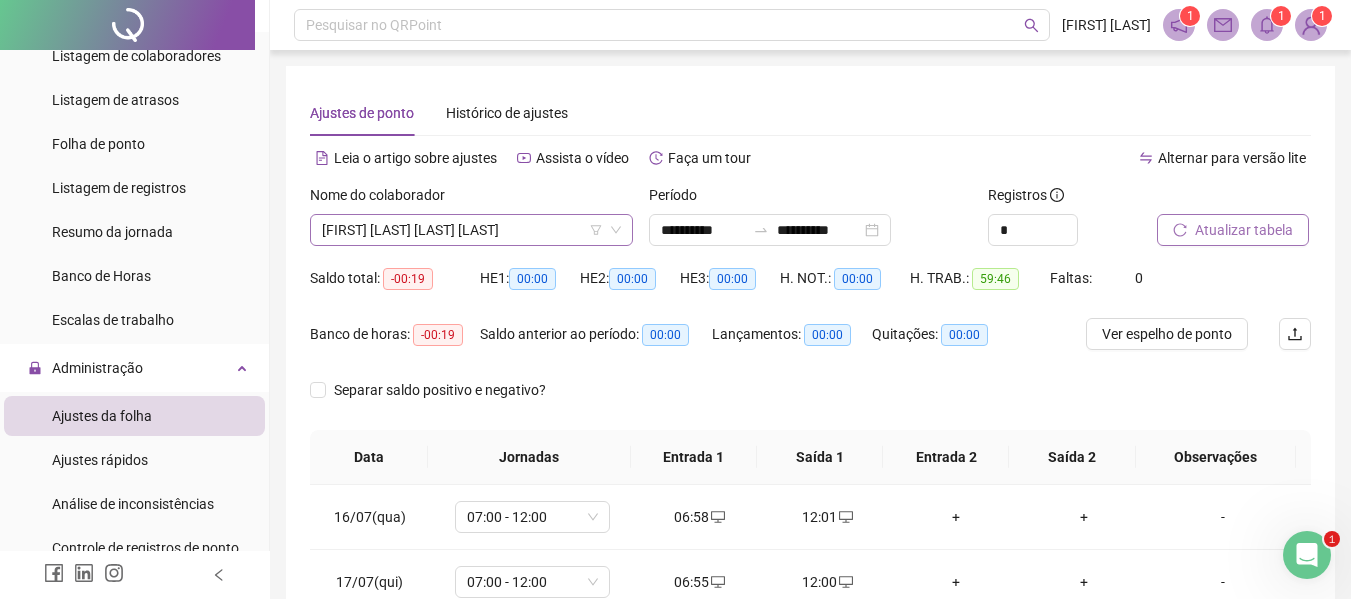 click on "[FIRST] [LAST] [LAST] [LAST]" at bounding box center [471, 230] 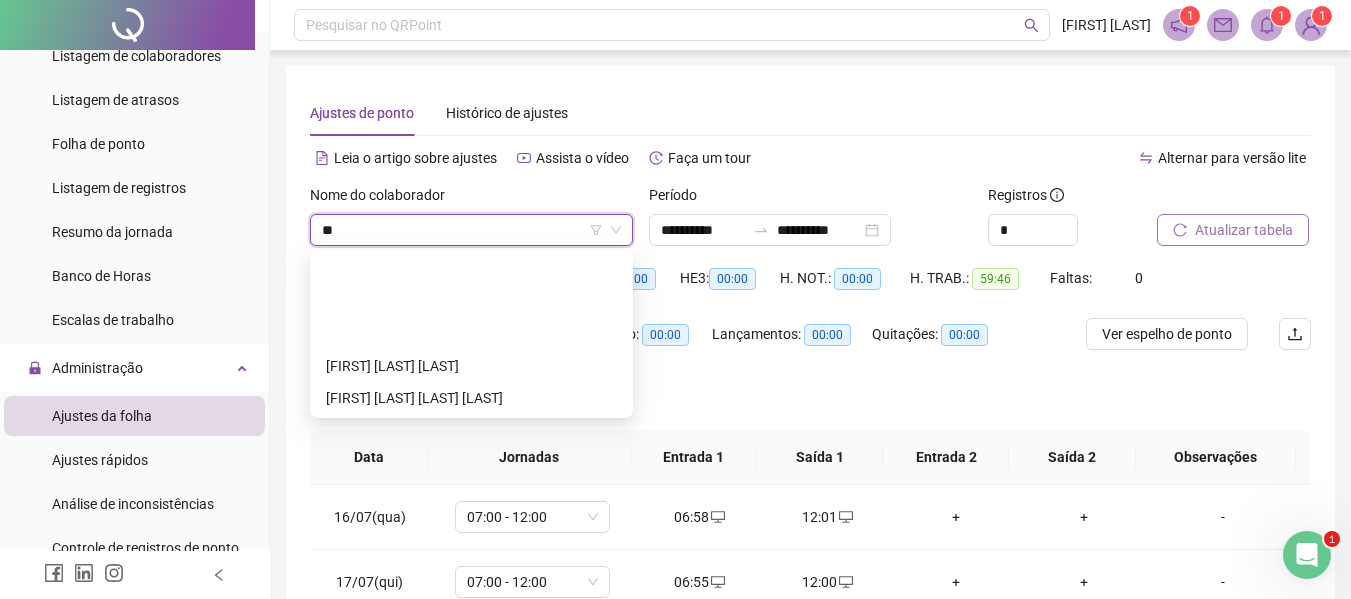 scroll, scrollTop: 0, scrollLeft: 0, axis: both 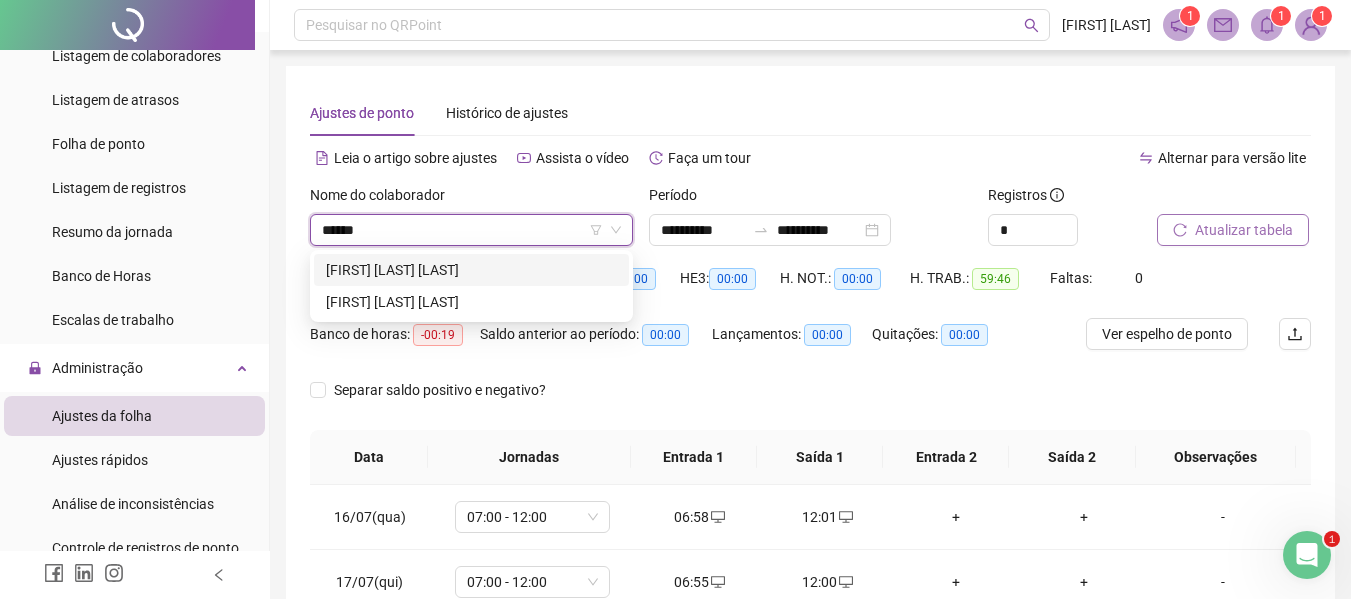 type on "*******" 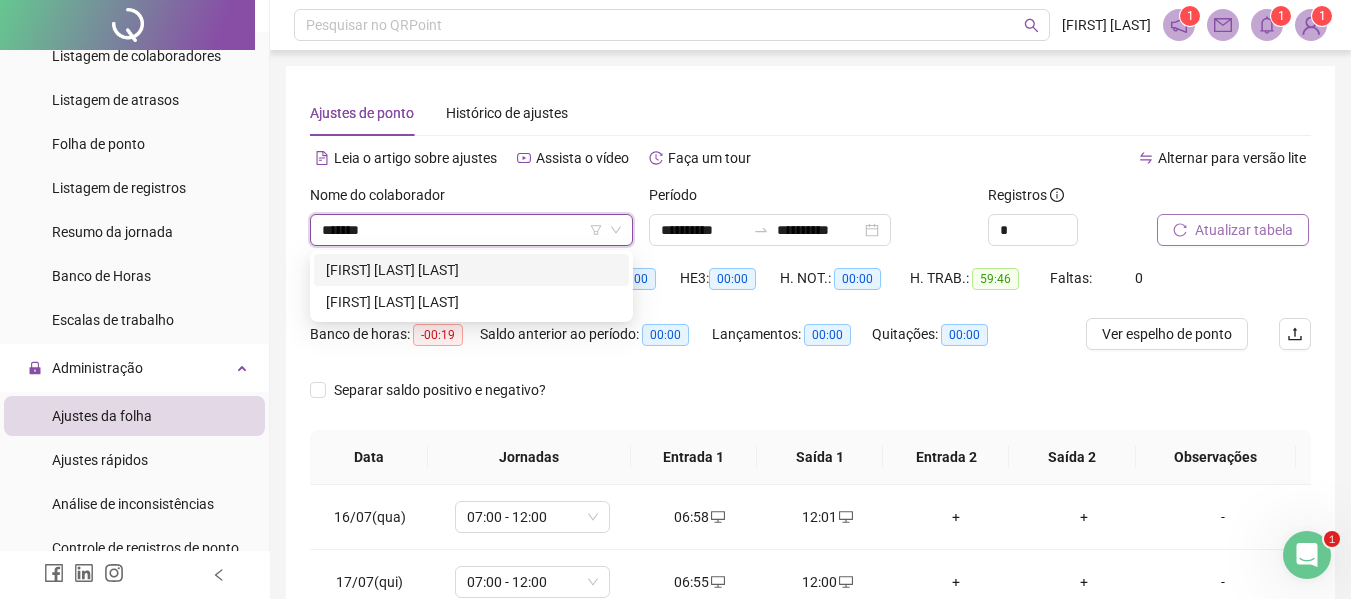 click on "[FIRST] [LAST] [LAST]" at bounding box center (471, 270) 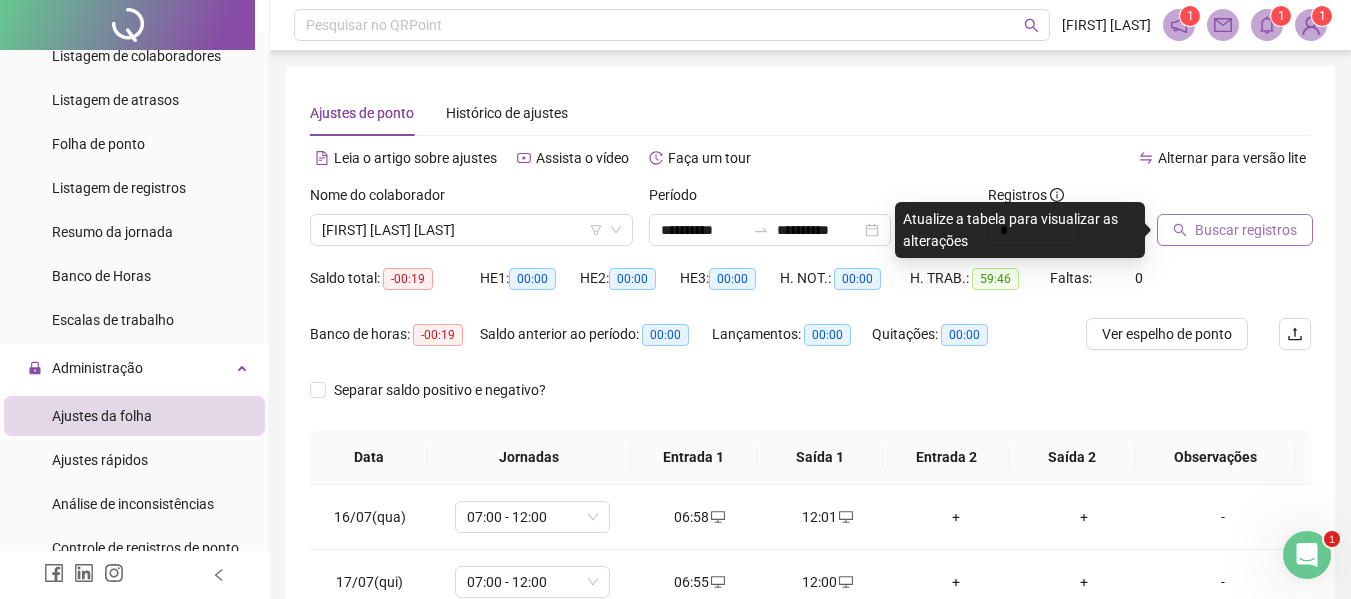 click on "Buscar registros" at bounding box center (1246, 230) 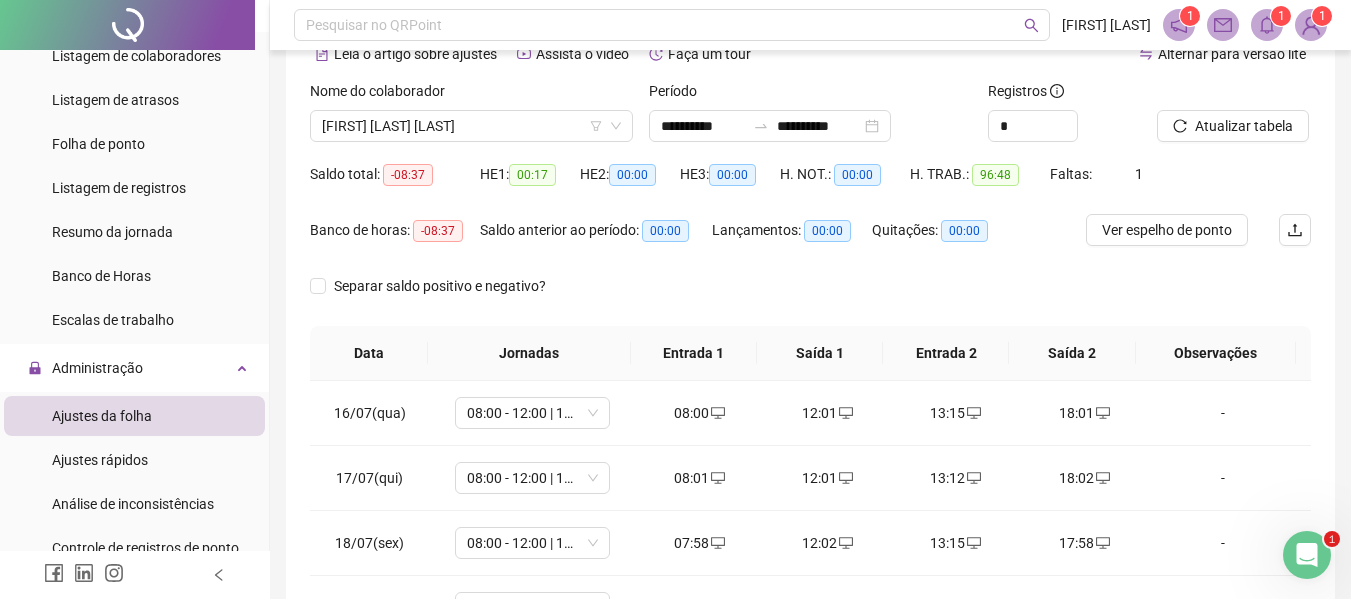 scroll, scrollTop: 300, scrollLeft: 0, axis: vertical 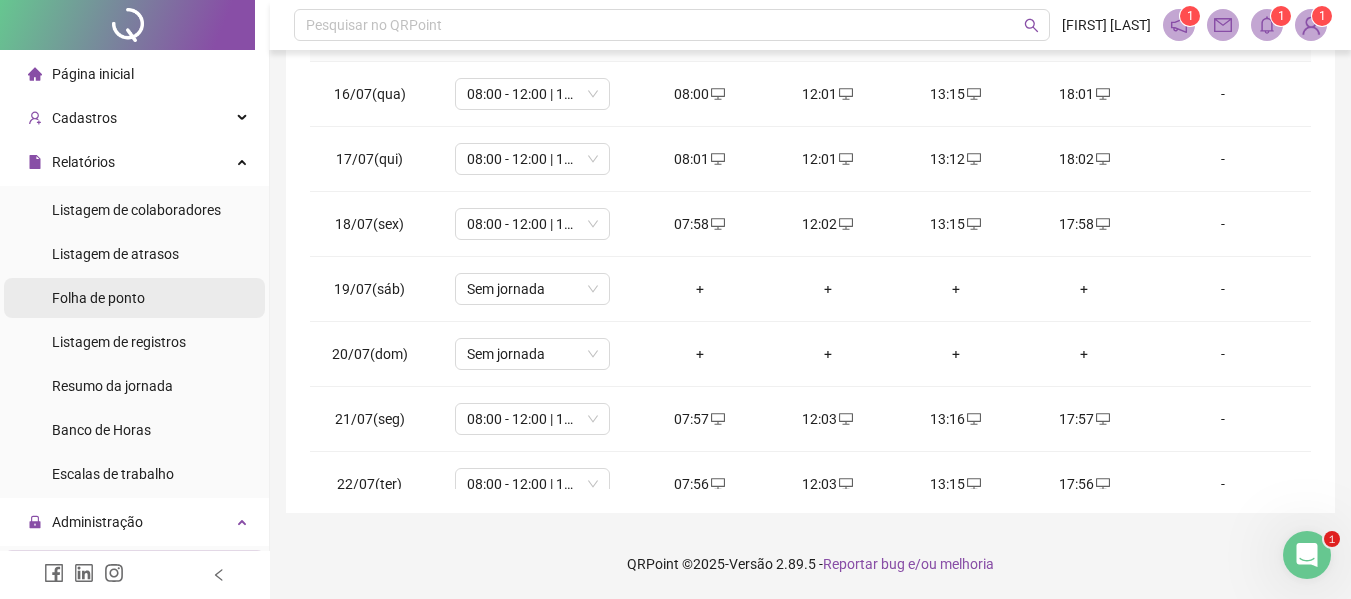 click on "Folha de ponto" at bounding box center [134, 298] 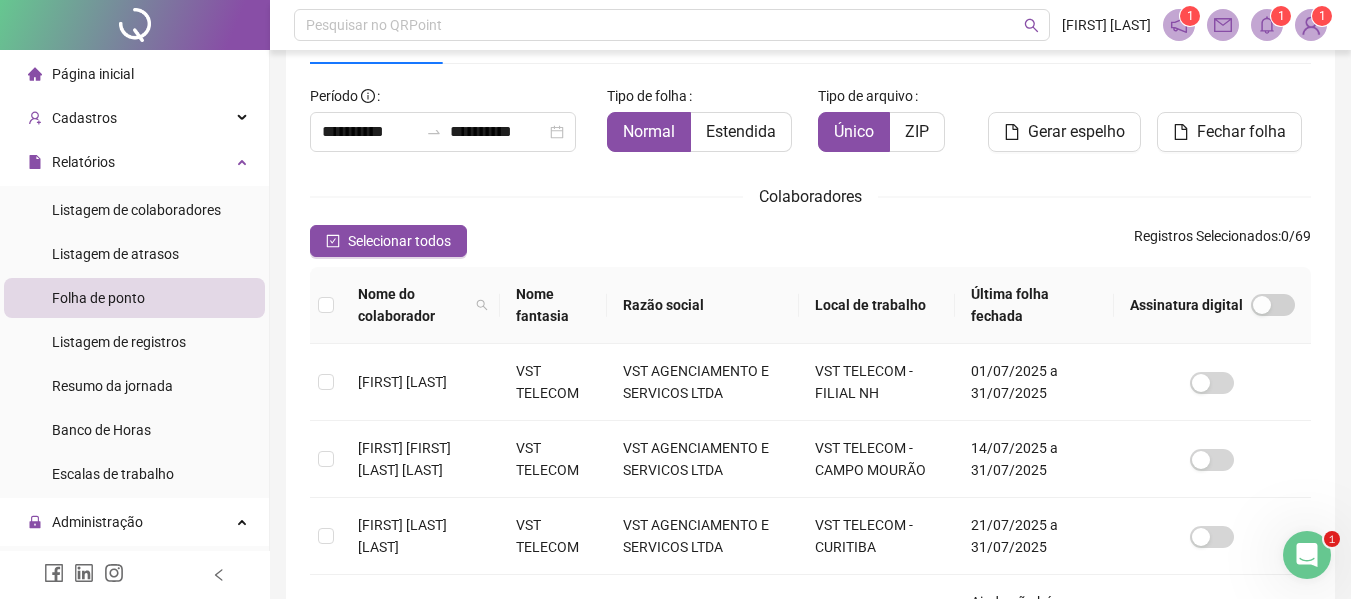 scroll, scrollTop: 110, scrollLeft: 0, axis: vertical 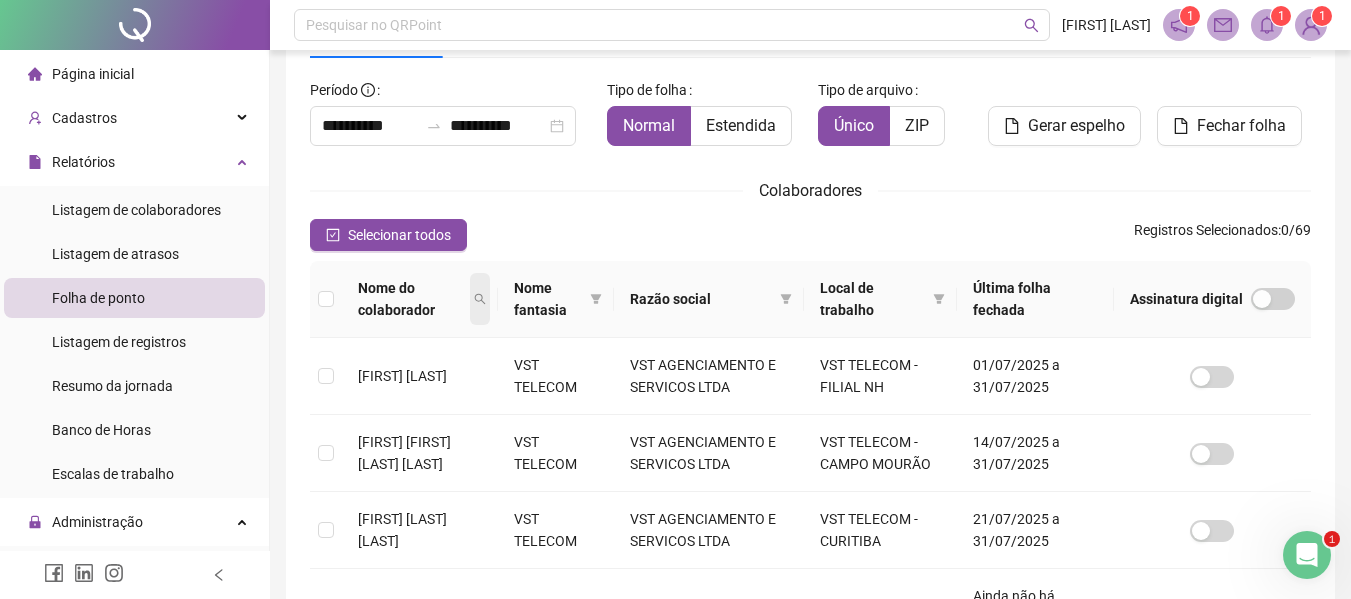 click 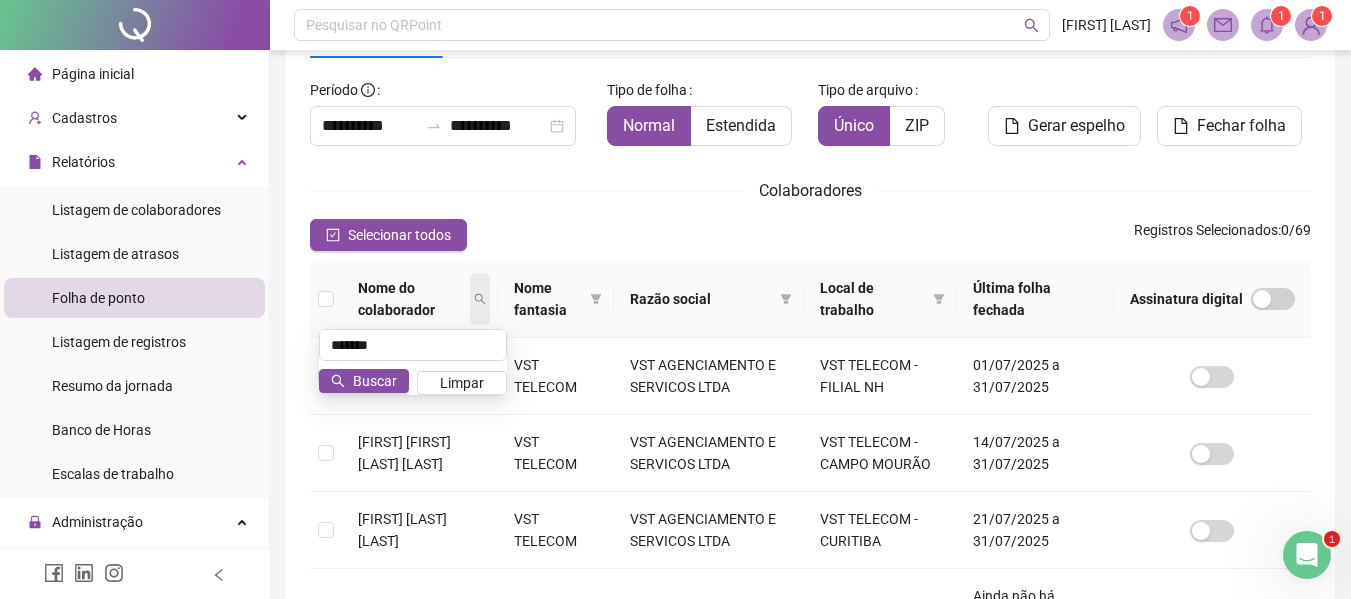 type on "*******" 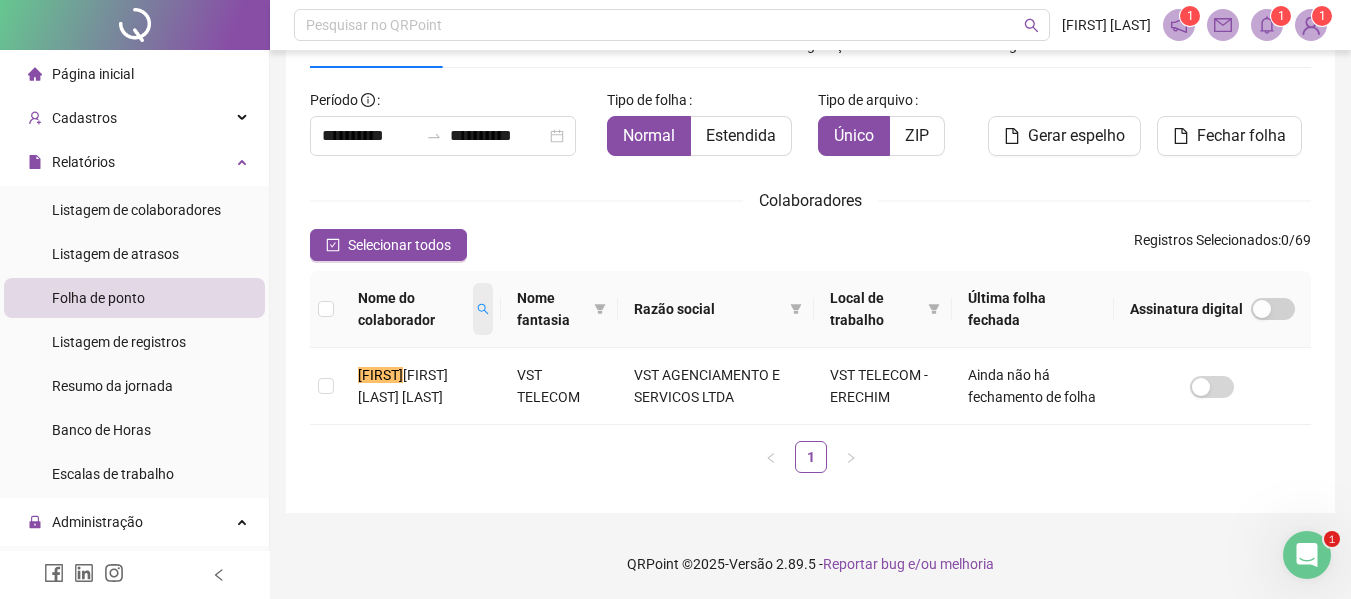 scroll, scrollTop: 100, scrollLeft: 0, axis: vertical 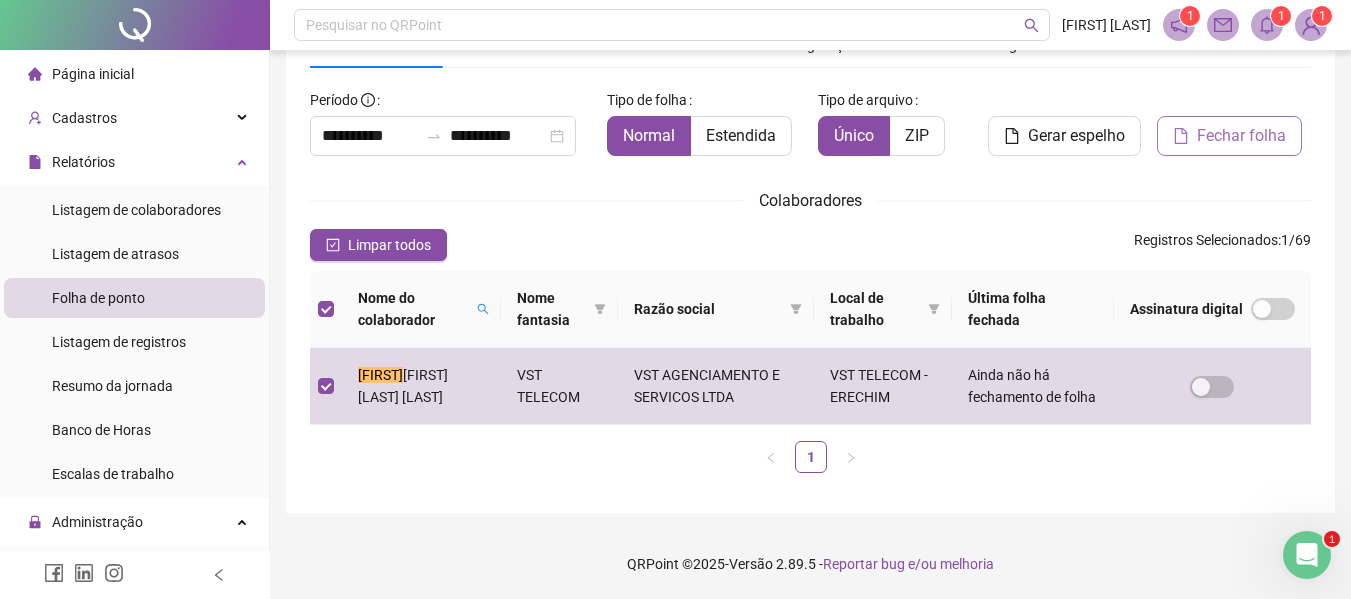 click on "Fechar folha" at bounding box center [1241, 136] 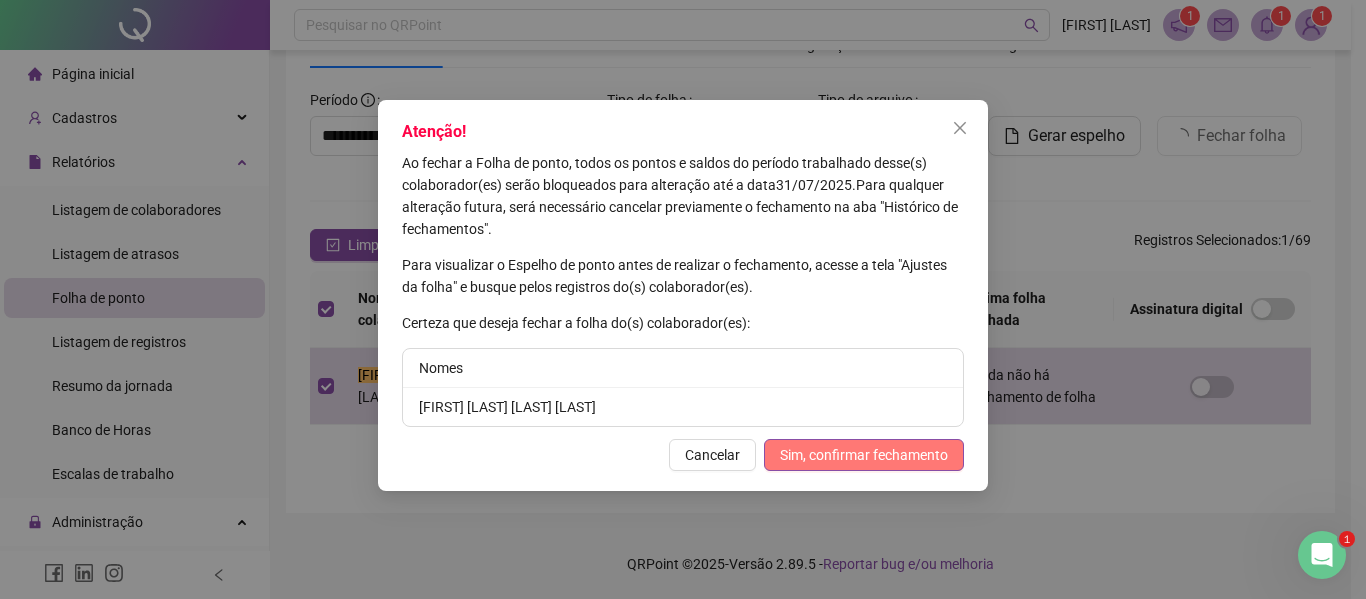 click on "Sim, confirmar fechamento" at bounding box center [864, 455] 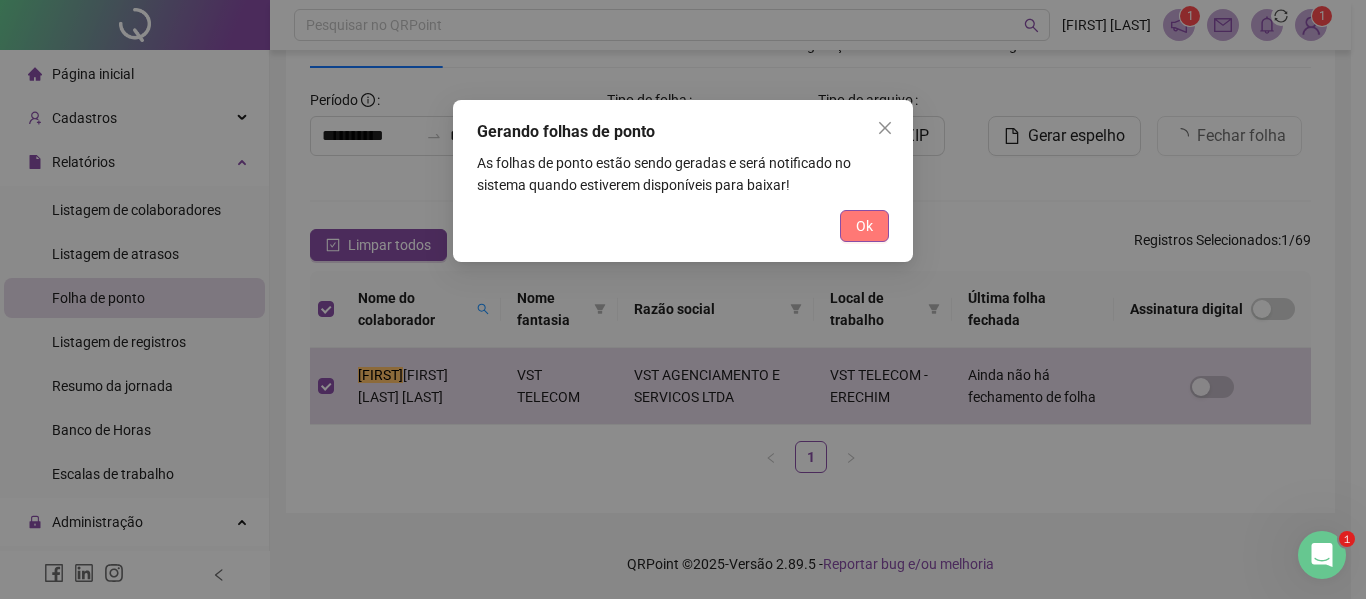 click on "Ok" at bounding box center [864, 226] 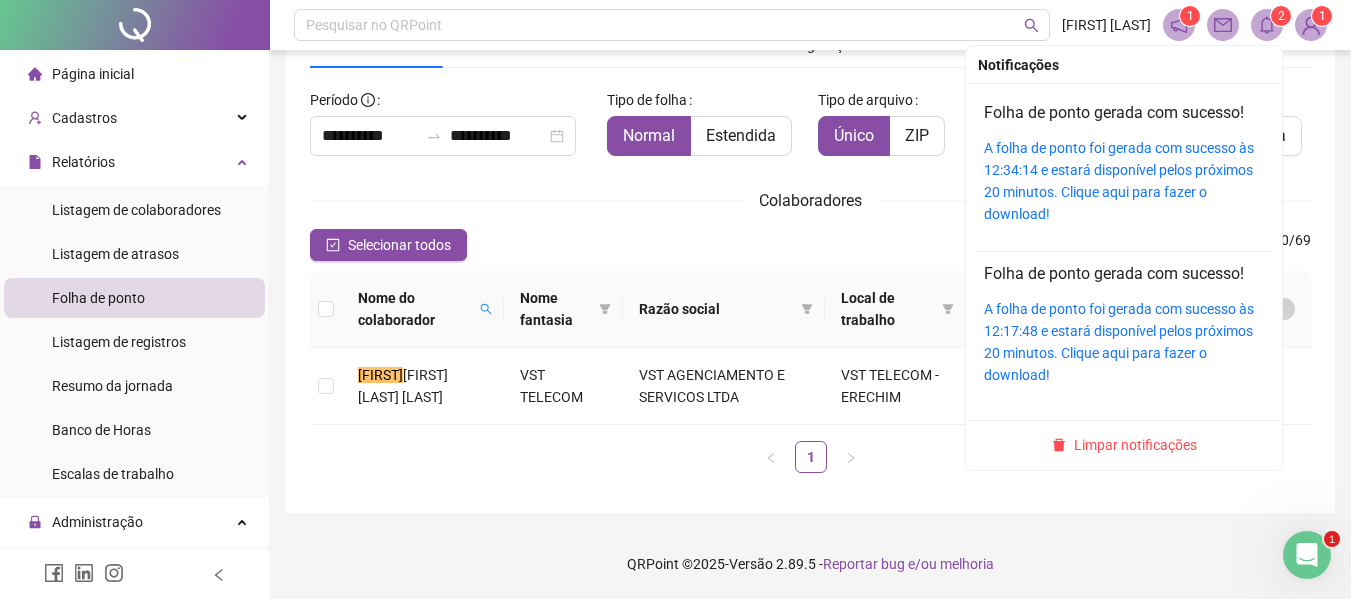 click 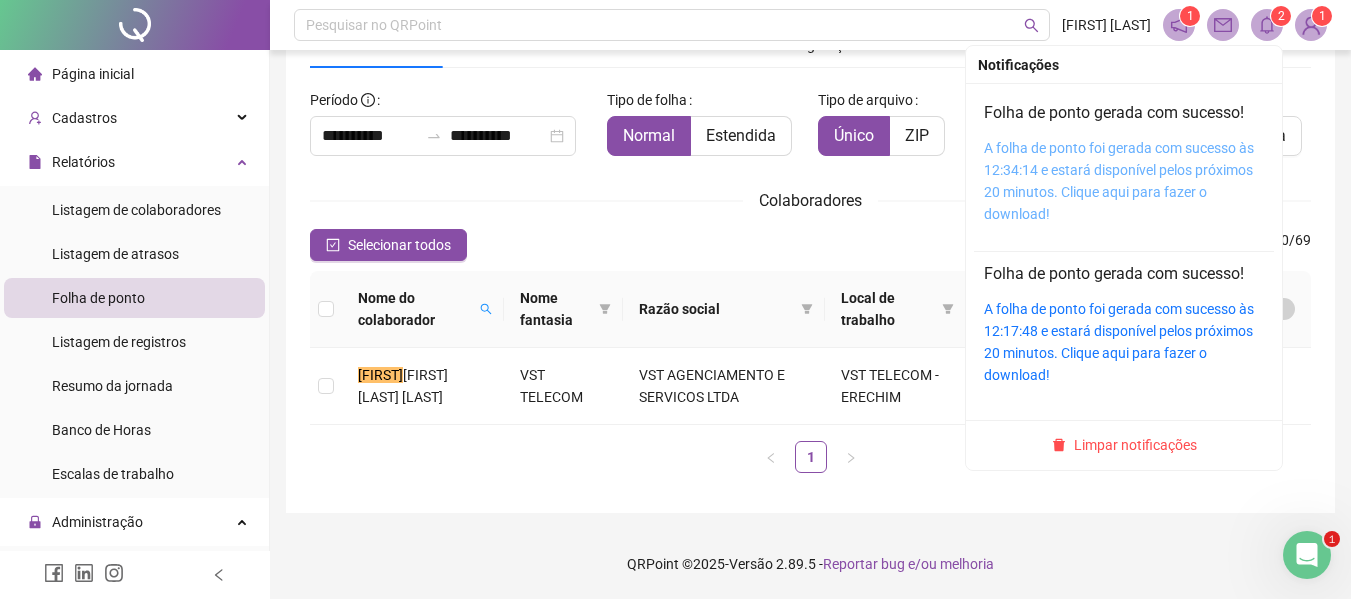 click on "A folha de ponto foi gerada com sucesso às 12:34:14 e estará disponível pelos próximos 20 minutos.
Clique aqui para fazer o download!" at bounding box center [1119, 181] 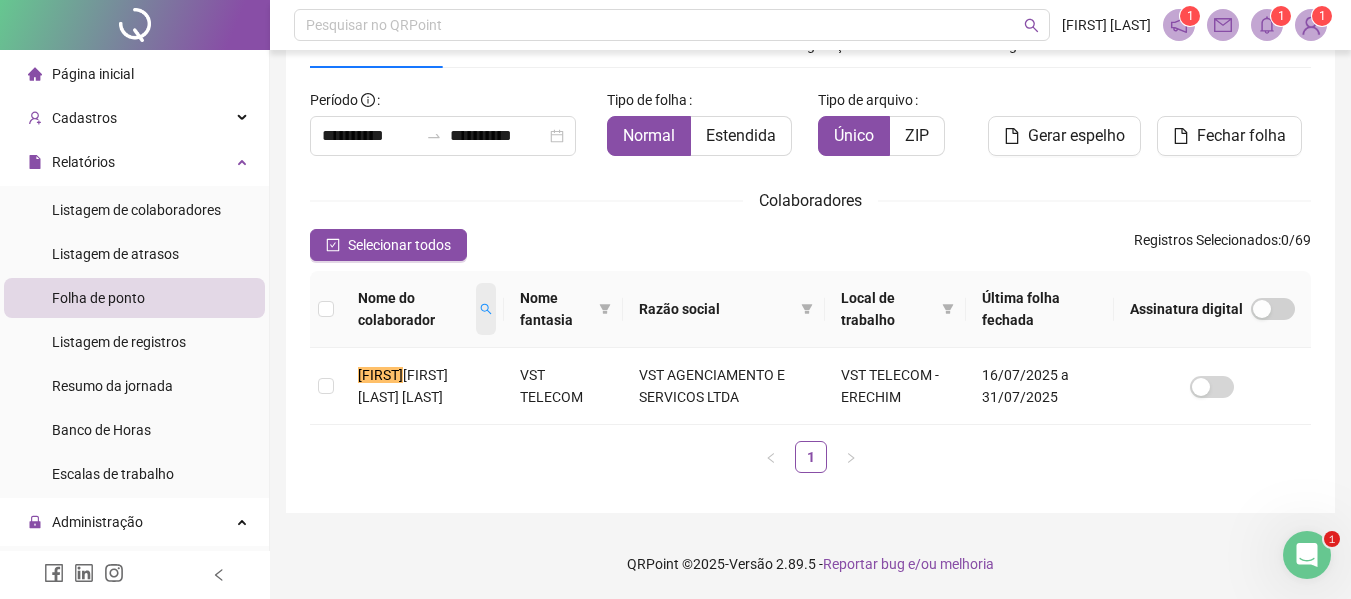 click 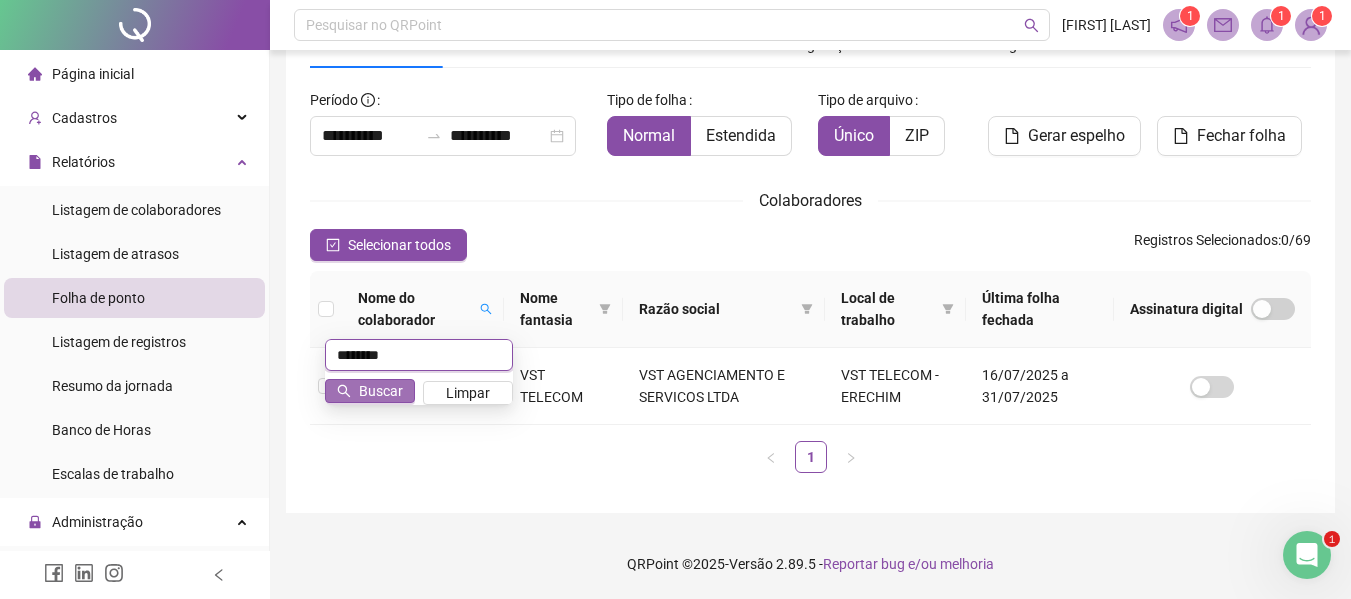 type on "********" 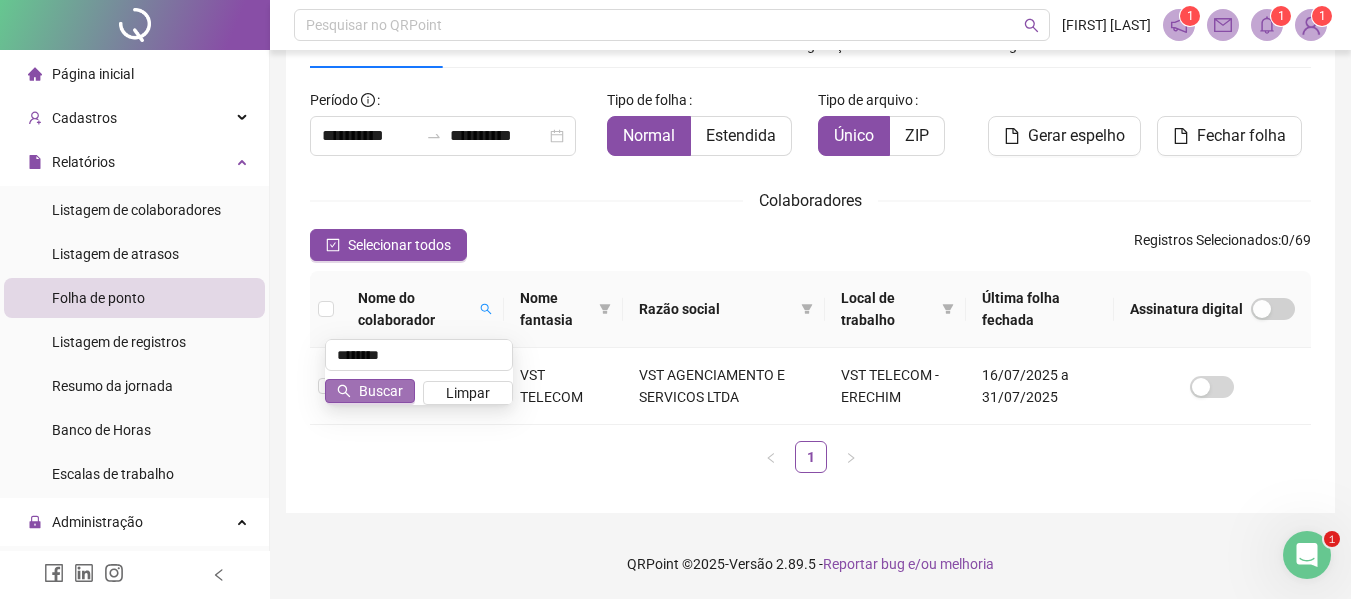click on "Buscar" at bounding box center (381, 391) 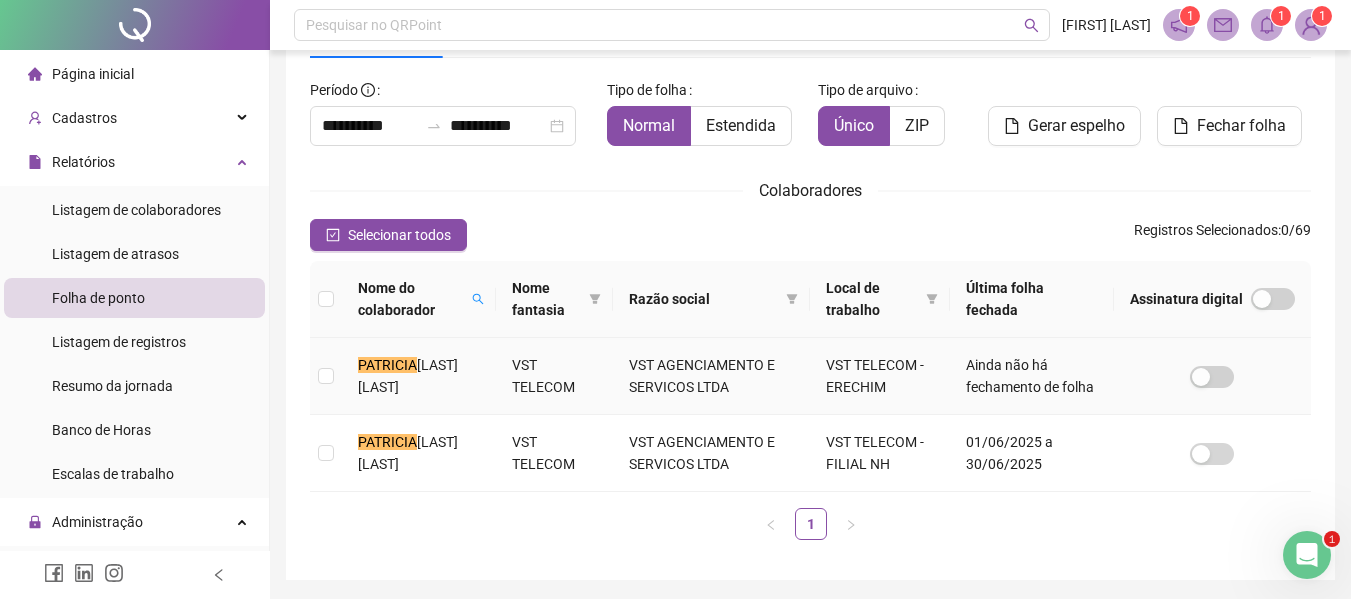 click at bounding box center [326, 376] 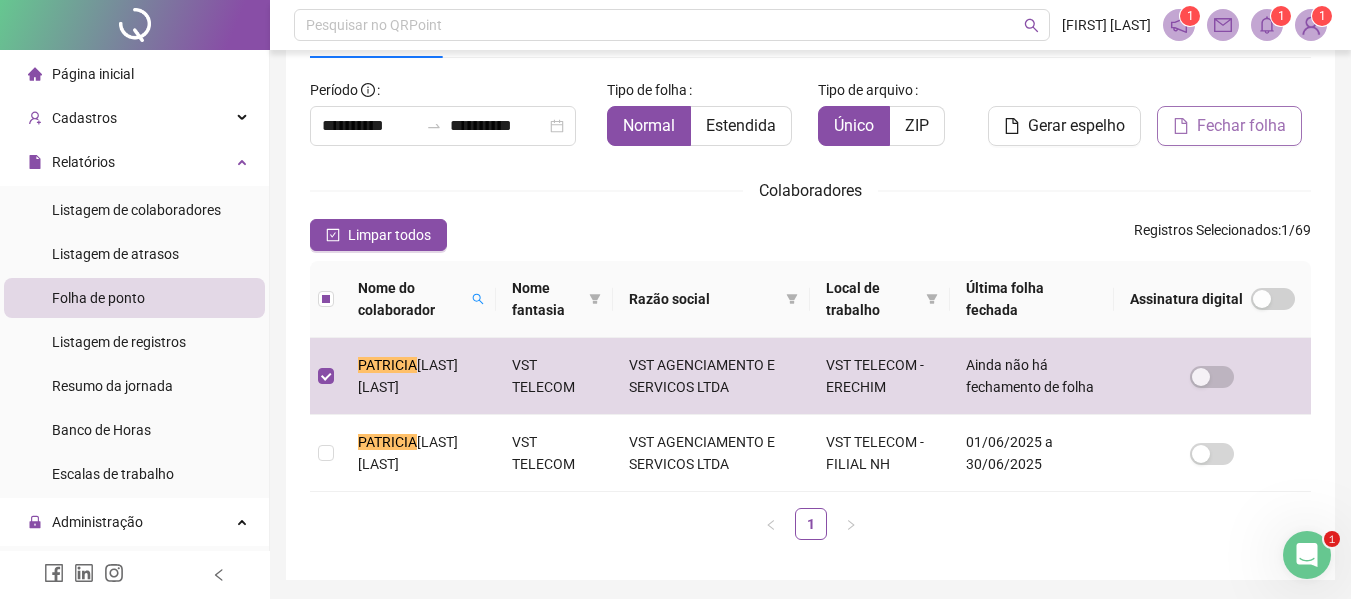 click on "Fechar folha" at bounding box center [1241, 126] 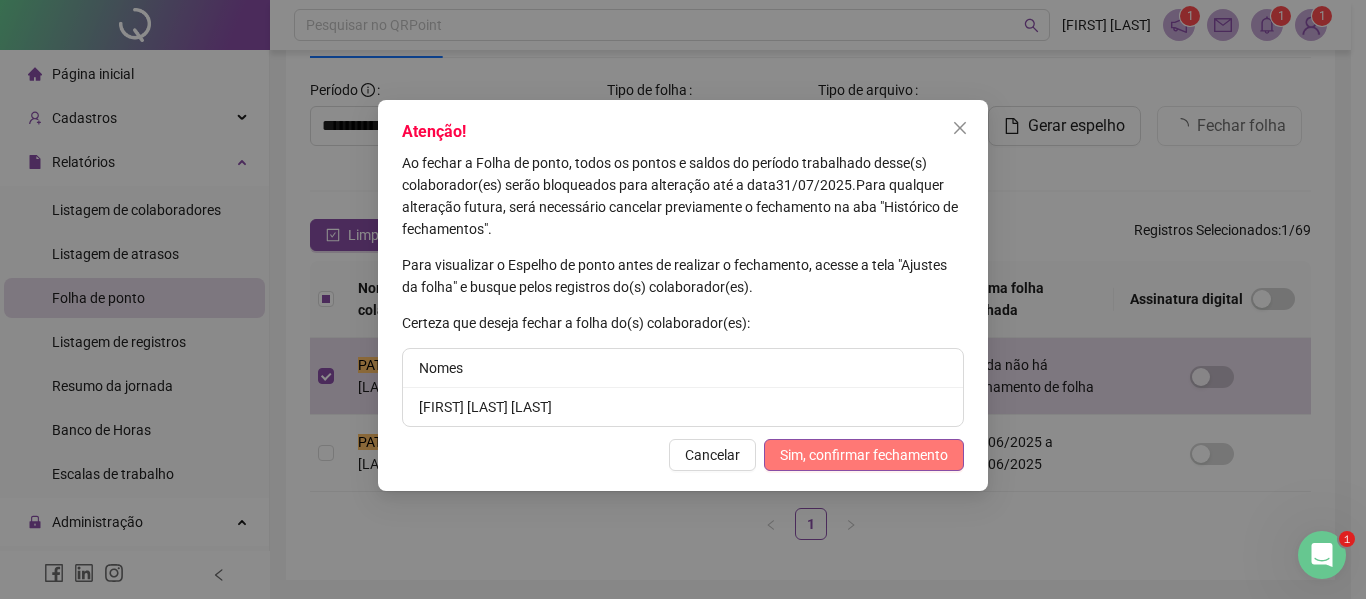click on "Sim, confirmar fechamento" at bounding box center [864, 455] 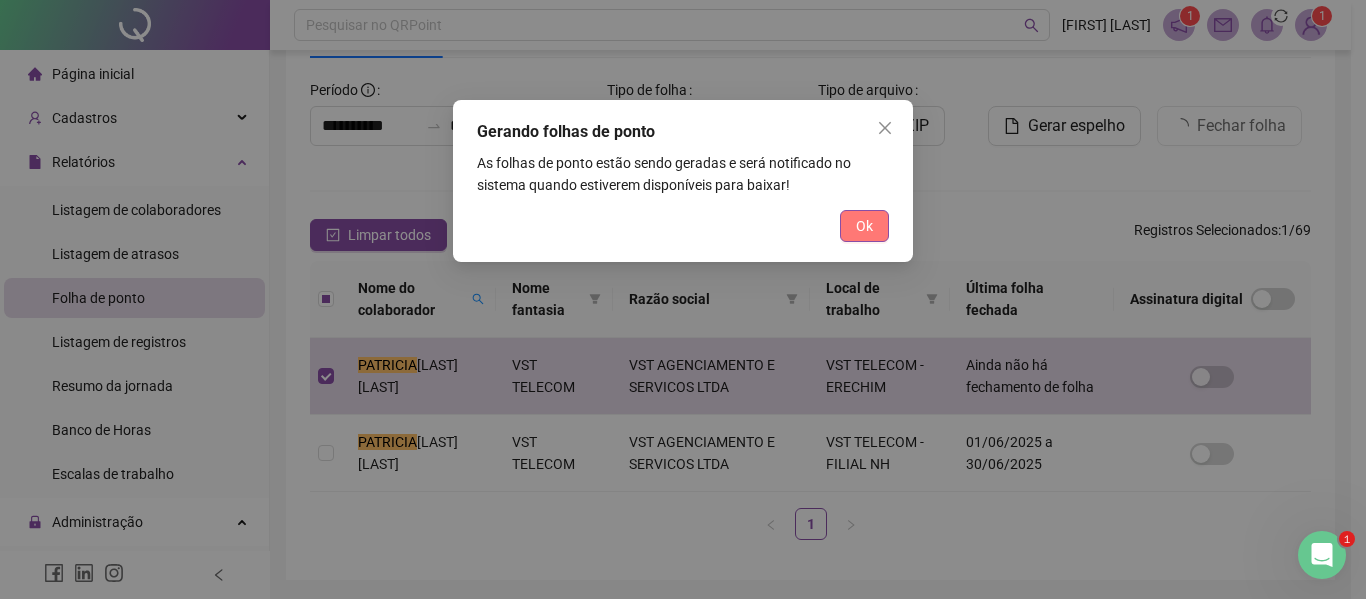 click on "Ok" at bounding box center [864, 226] 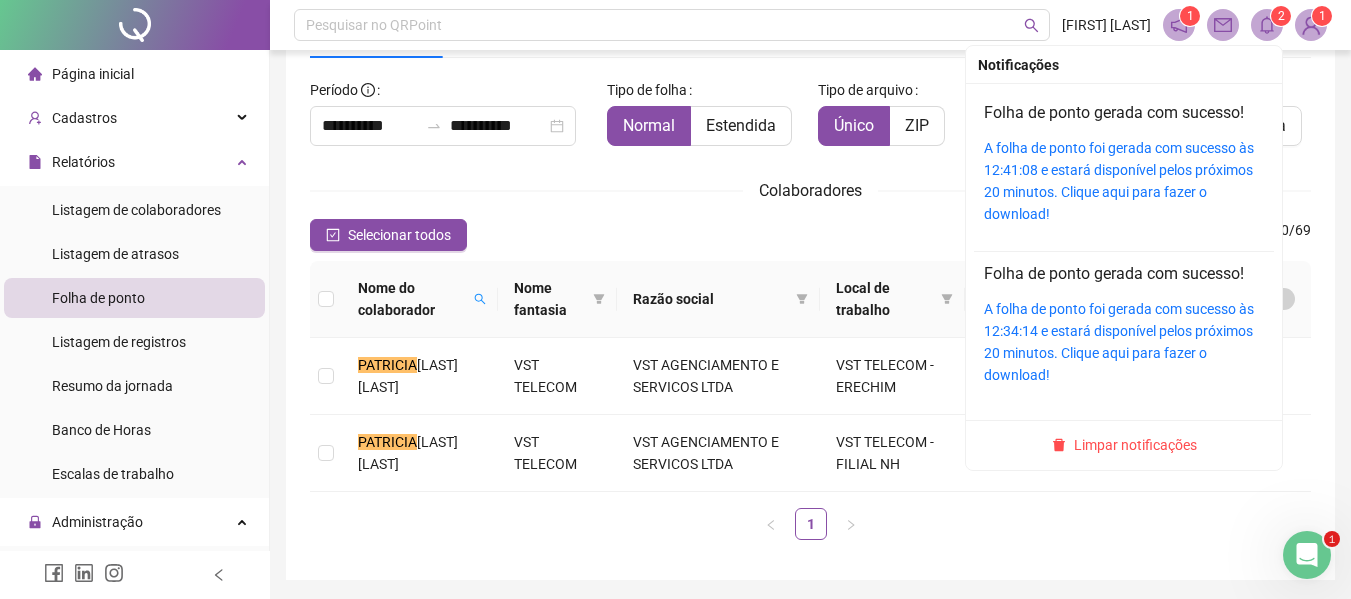 click on "A folha de ponto foi gerada com sucesso às 12:41:08 e estará disponível pelos próximos 20 minutos.
Clique aqui para fazer o download!" at bounding box center [1124, 181] 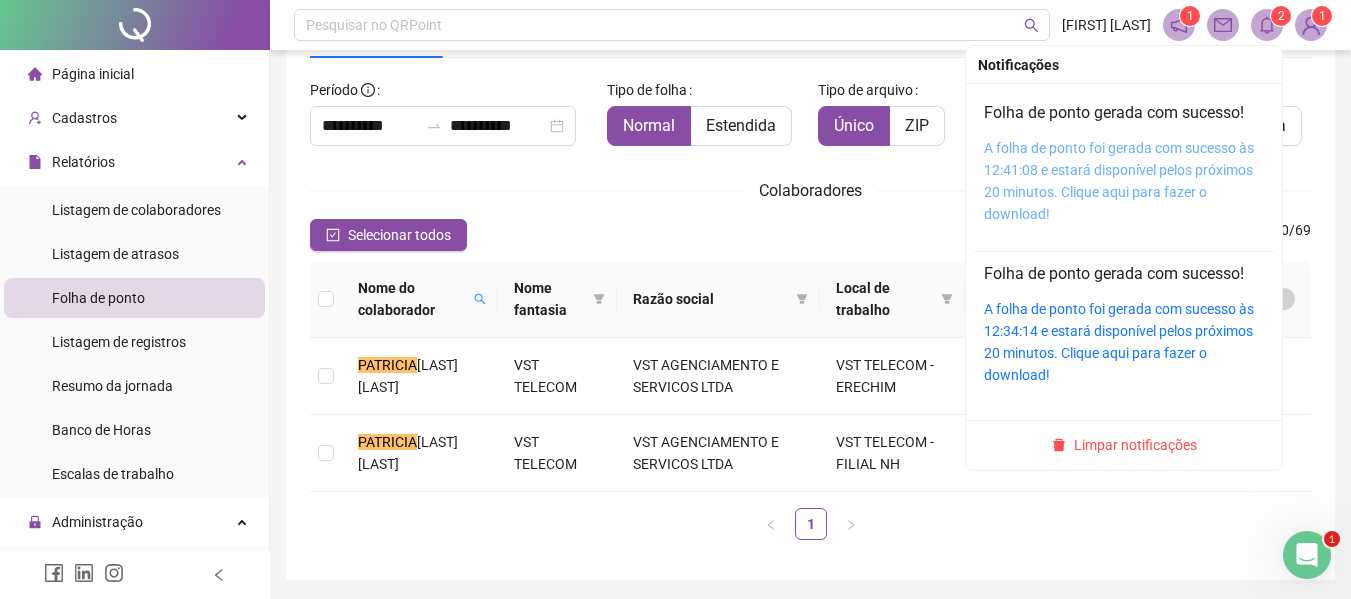 click on "A folha de ponto foi gerada com sucesso às 12:41:08 e estará disponível pelos próximos 20 minutos.
Clique aqui para fazer o download!" at bounding box center (1119, 181) 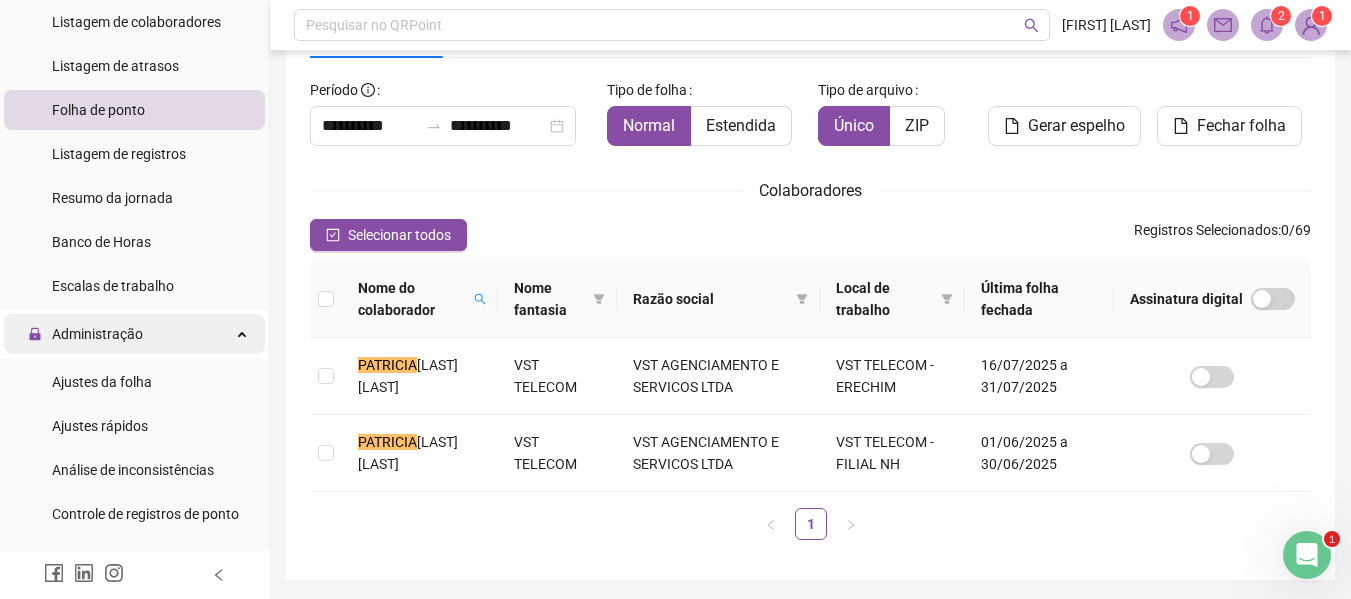 scroll, scrollTop: 200, scrollLeft: 0, axis: vertical 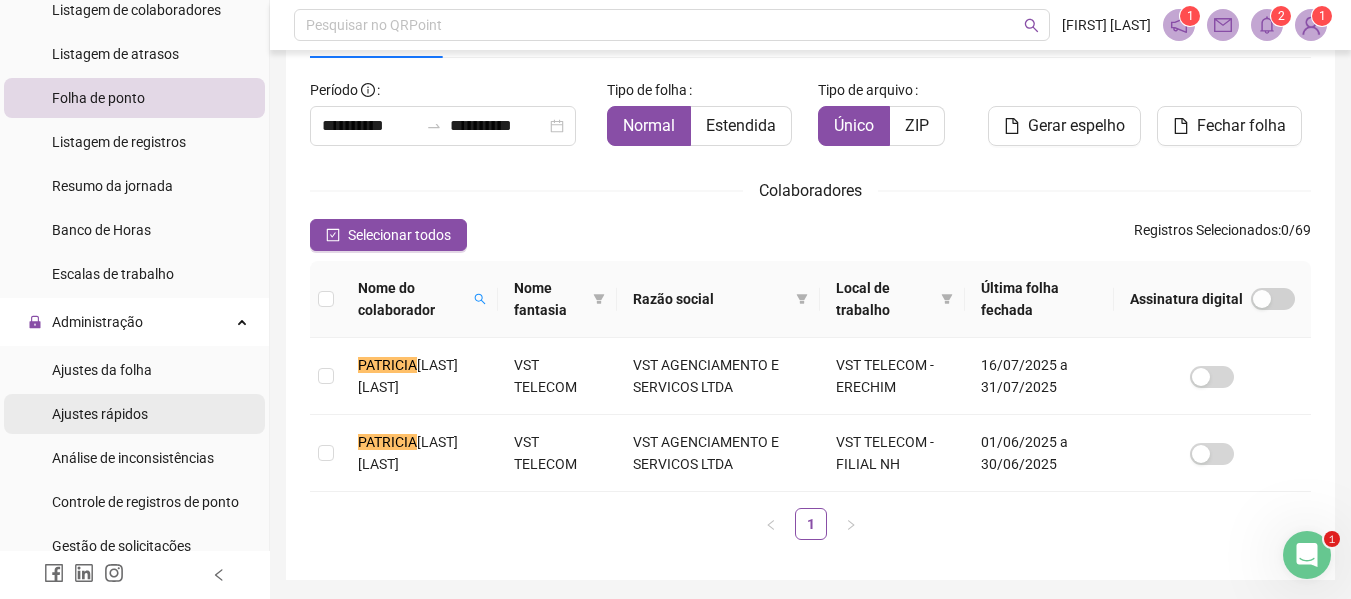 click on "Ajustes rápidos" at bounding box center [134, 414] 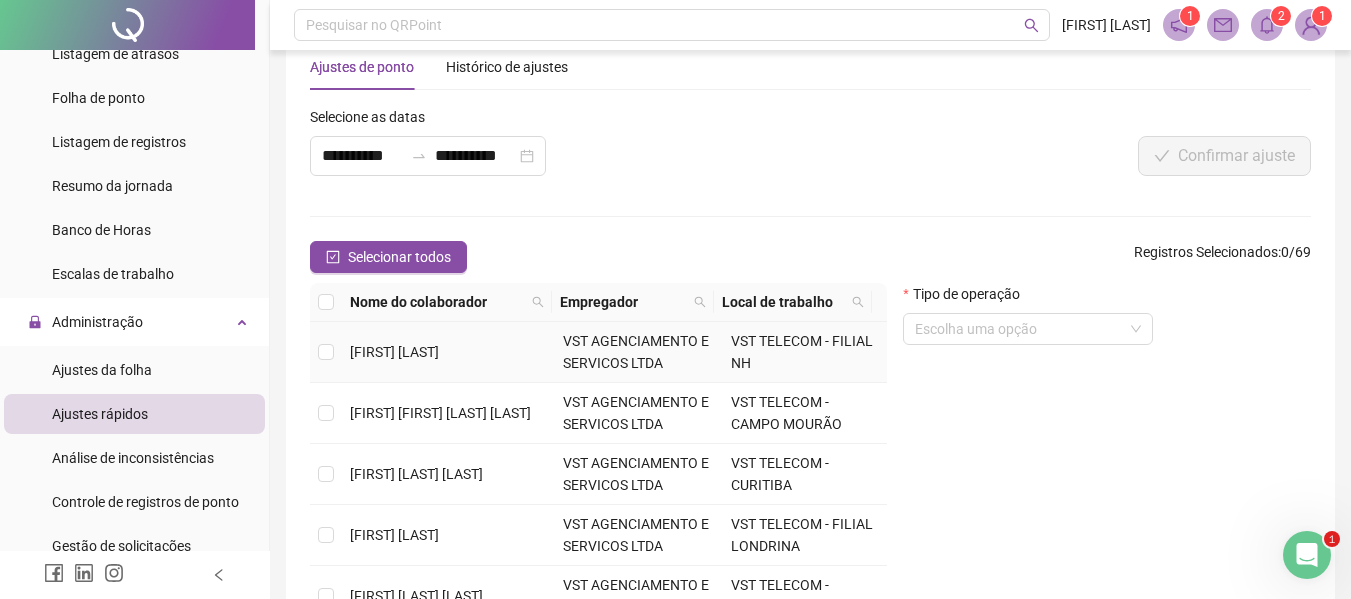 scroll, scrollTop: 110, scrollLeft: 0, axis: vertical 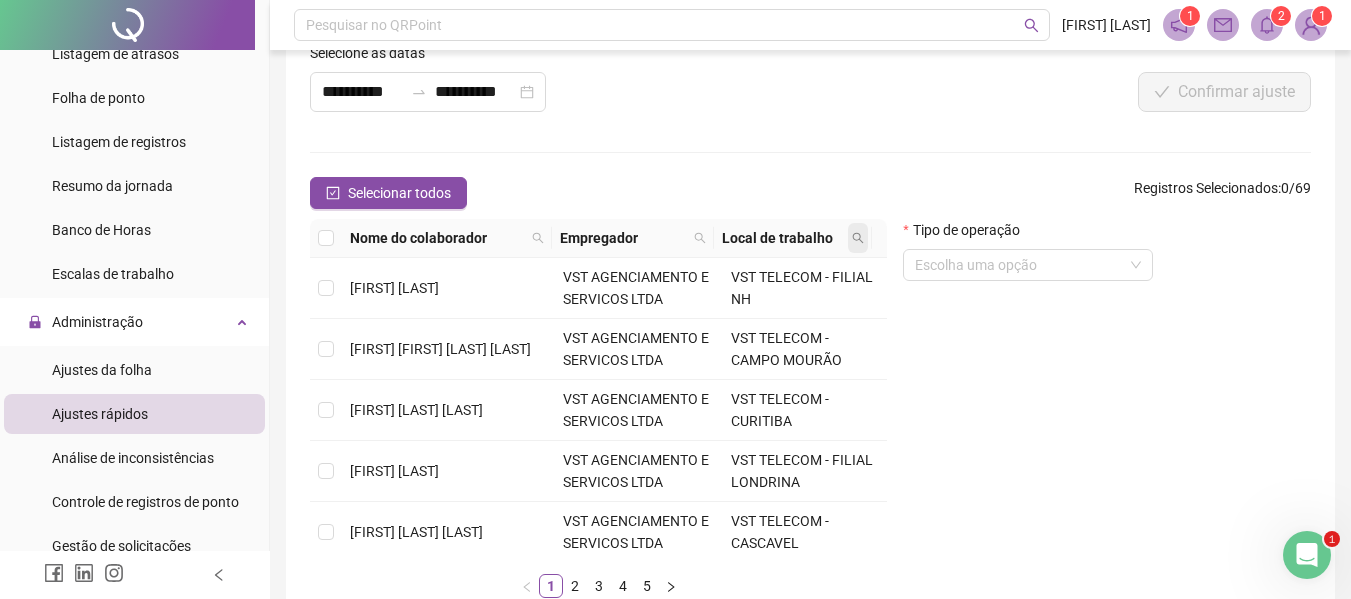 click at bounding box center (858, 238) 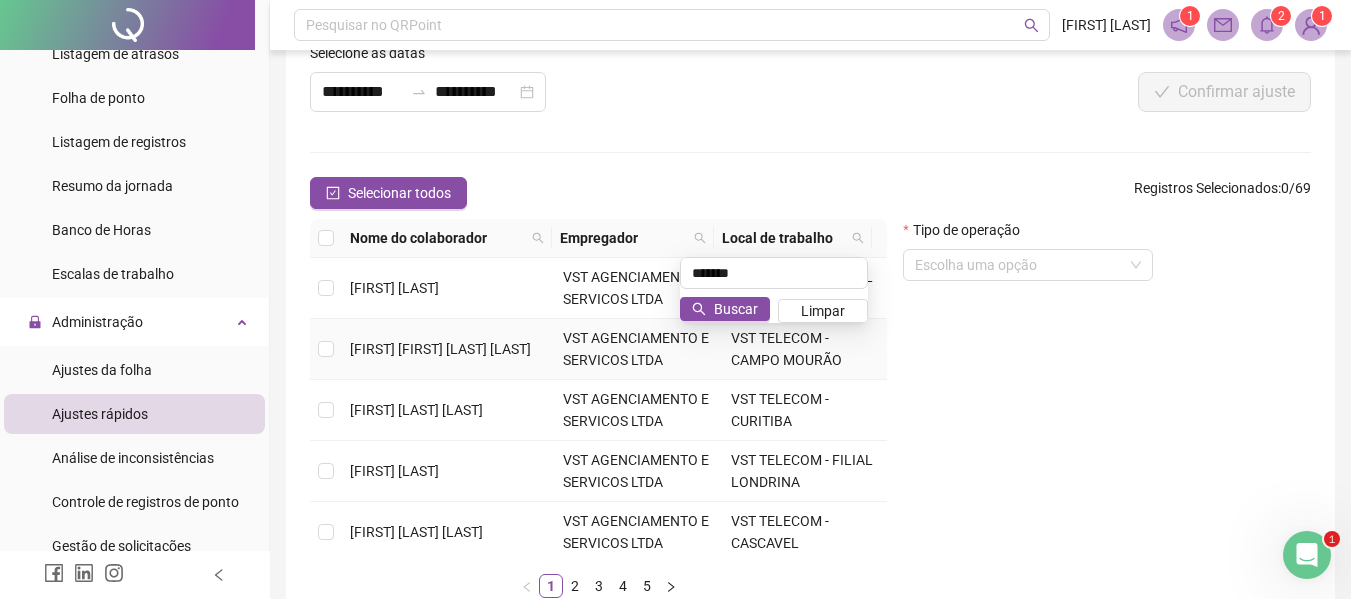 type on "*******" 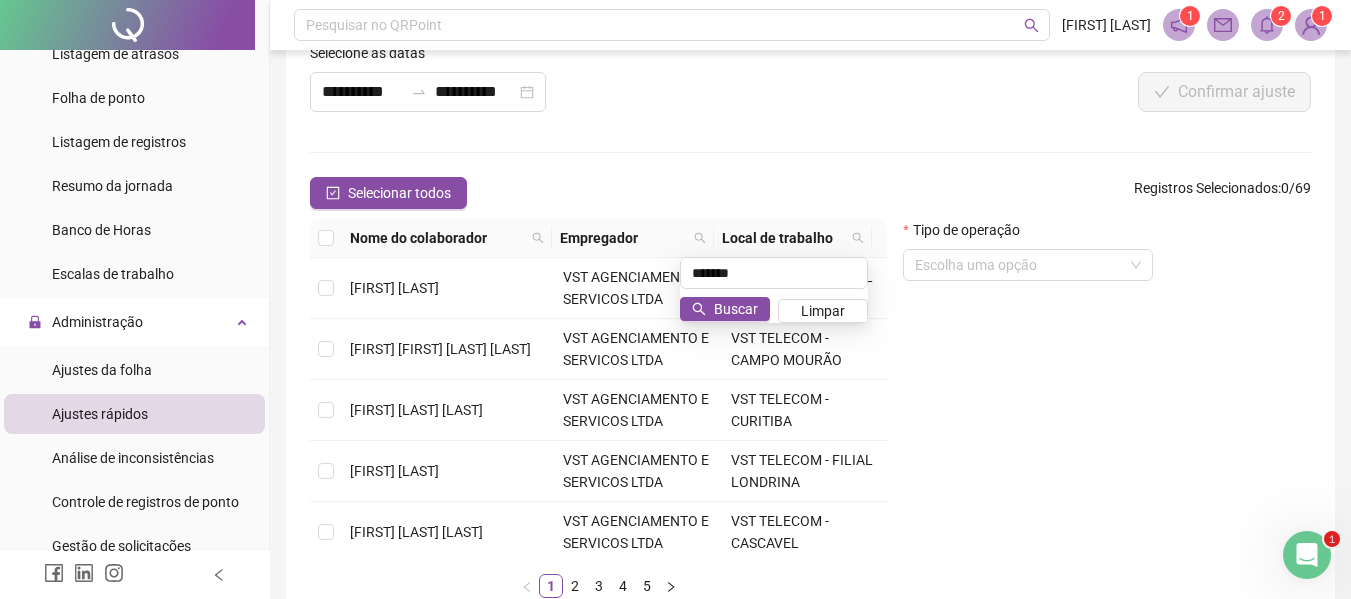 click on "******* Buscar Limpar" at bounding box center (774, 290) 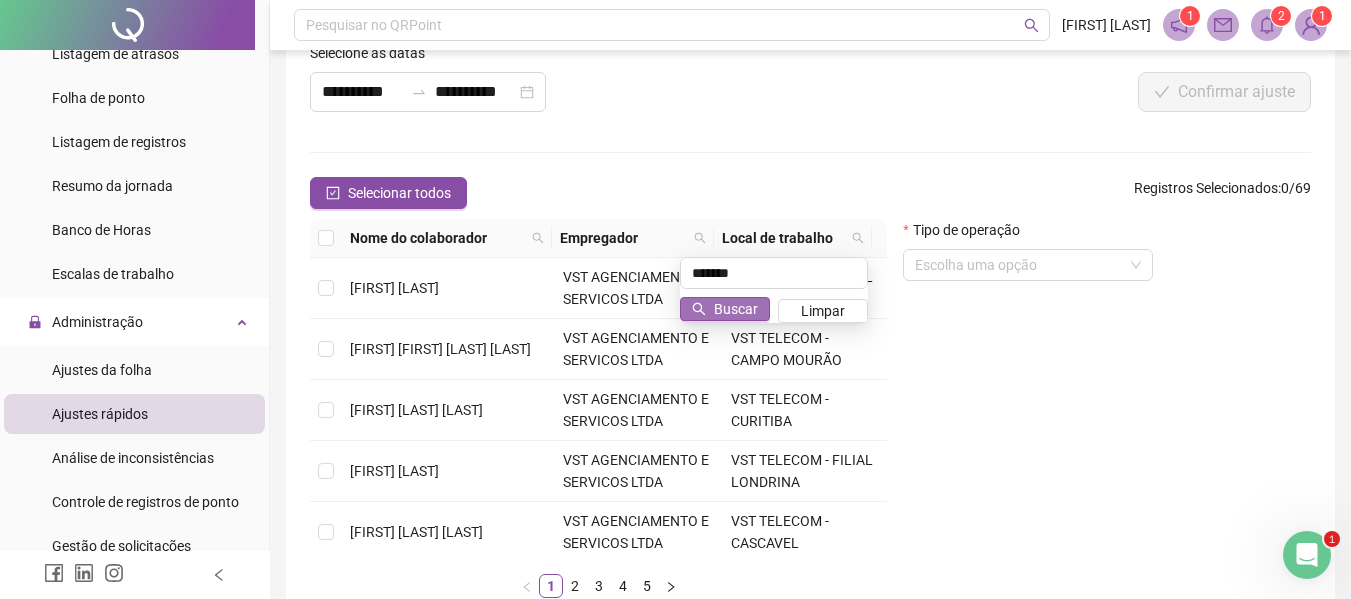 click on "Buscar" at bounding box center (736, 309) 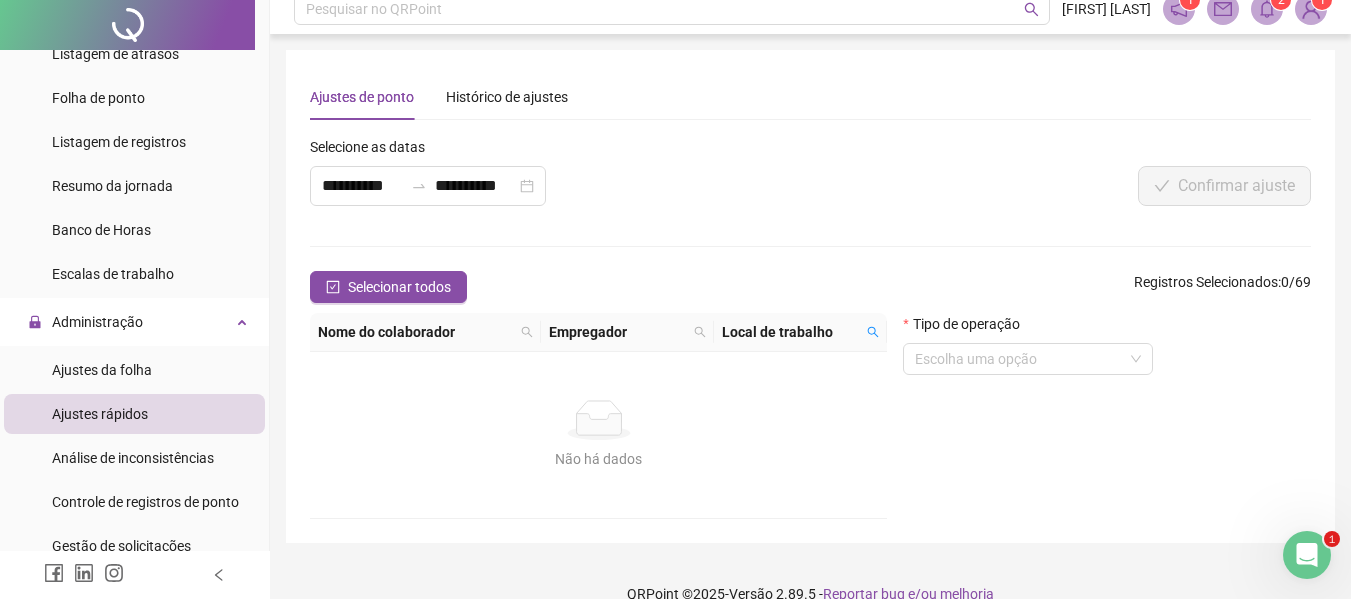 scroll, scrollTop: 0, scrollLeft: 0, axis: both 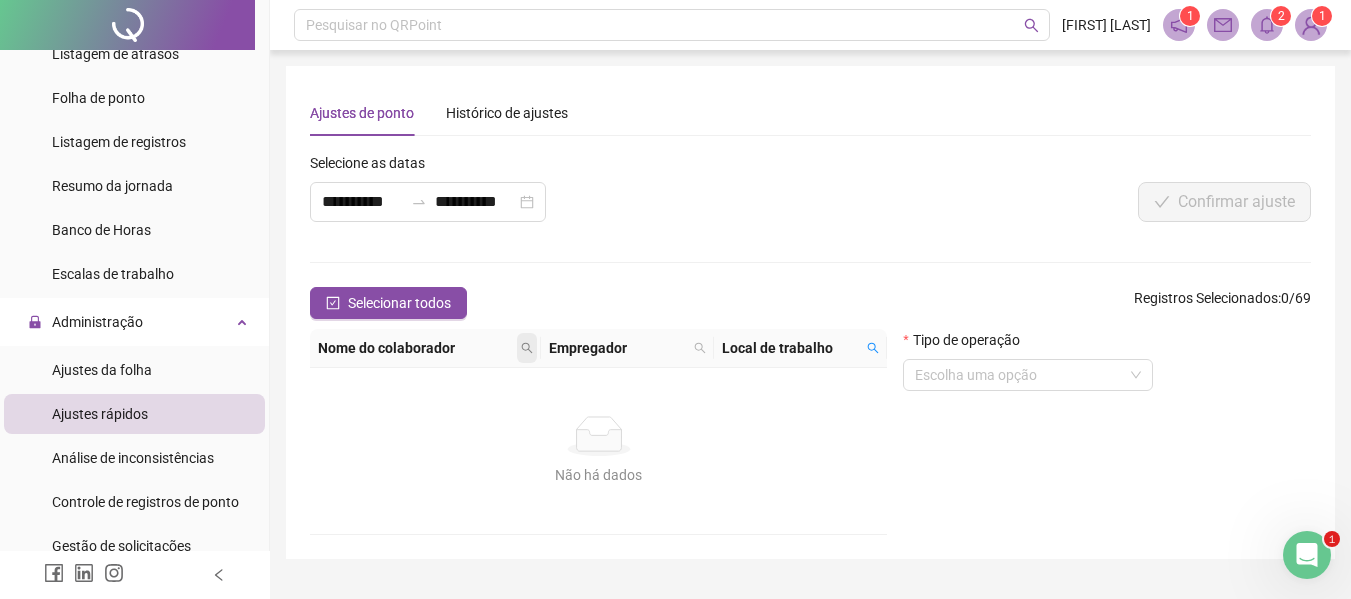 click 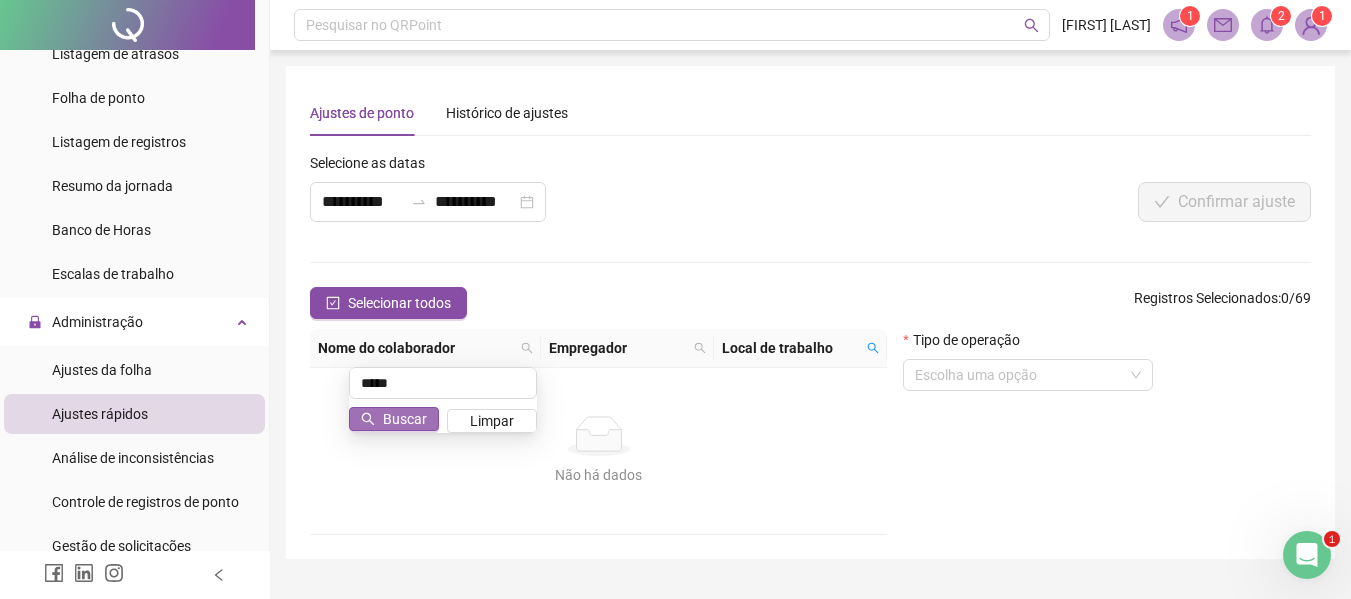 type on "*****" 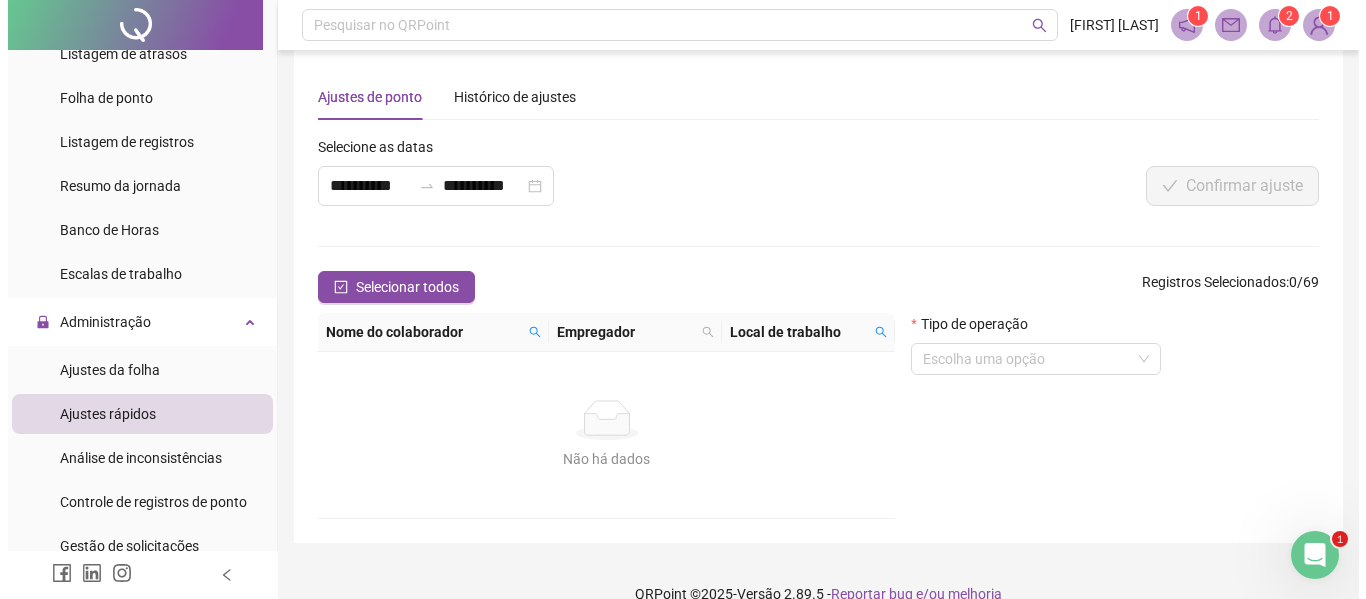 scroll, scrollTop: 0, scrollLeft: 0, axis: both 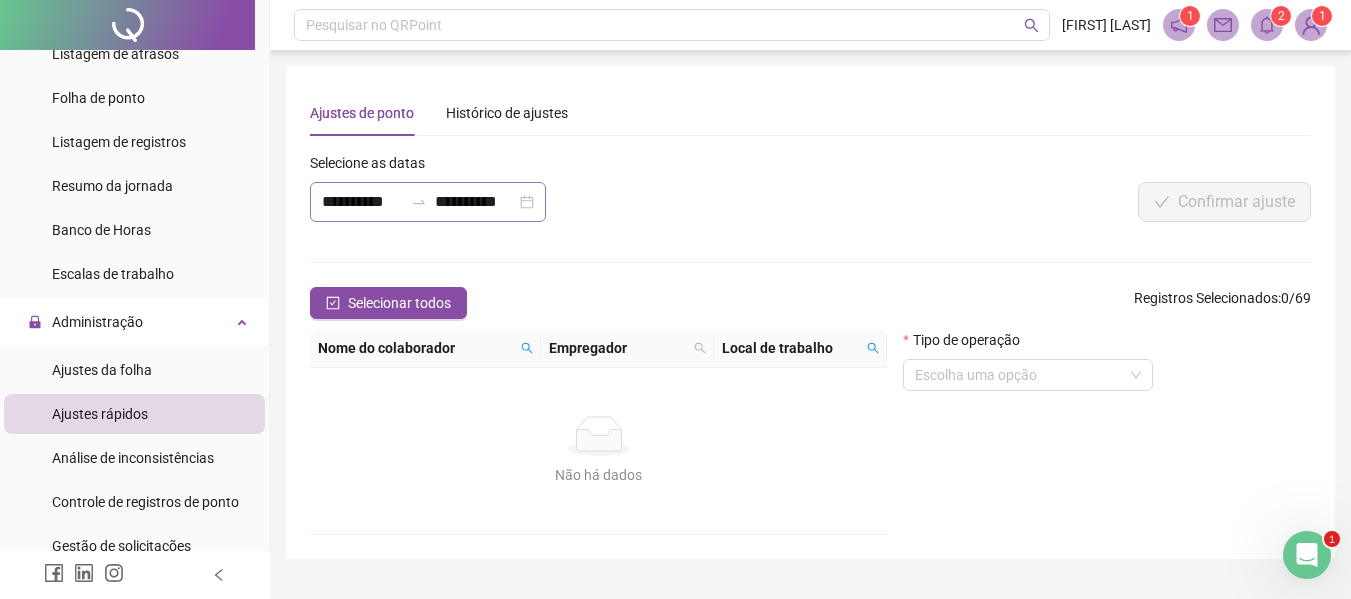 click on "**********" at bounding box center [428, 202] 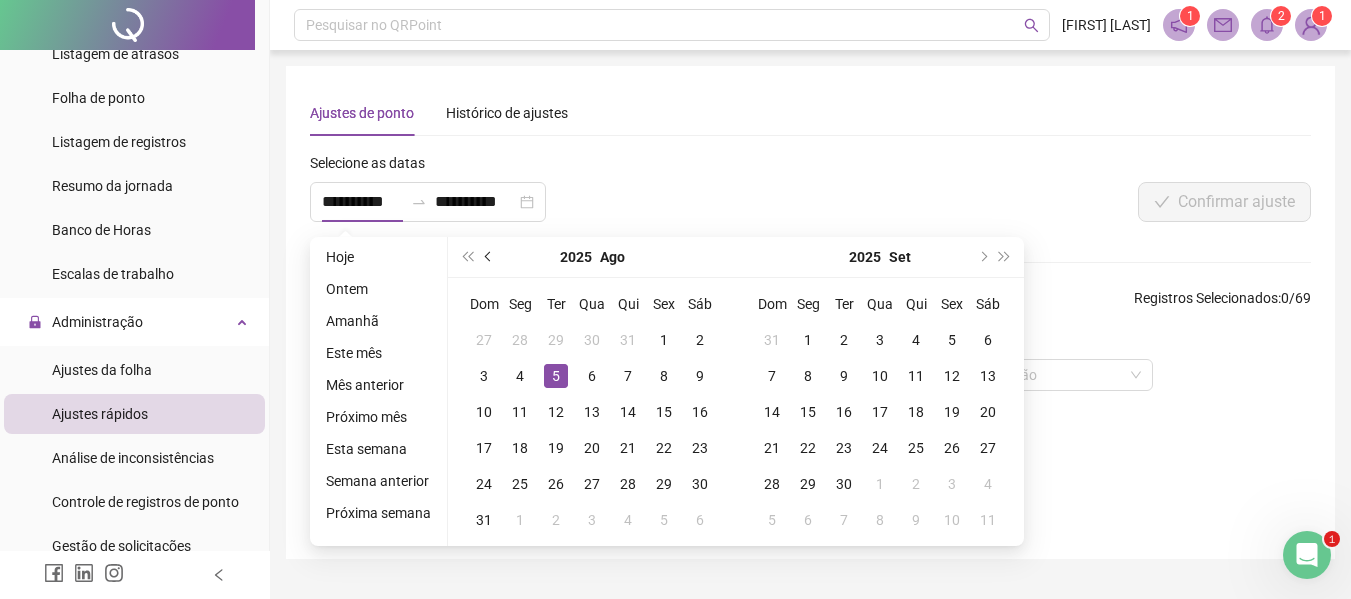 click at bounding box center (489, 257) 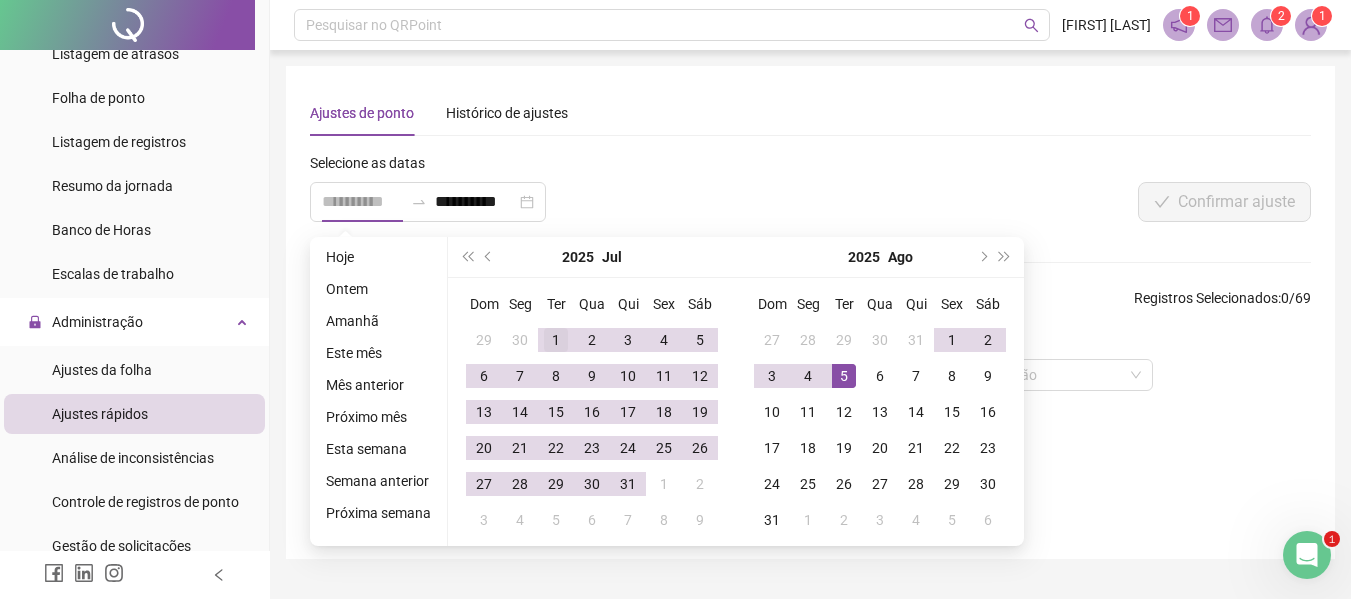 type on "**********" 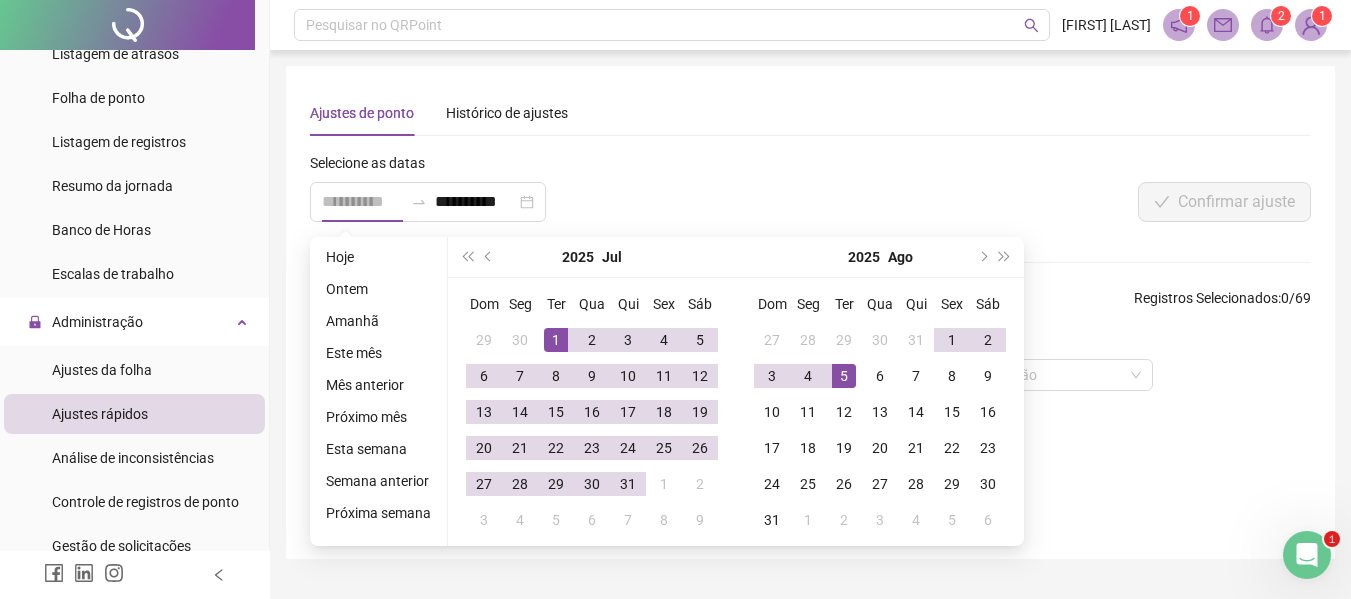 click on "1" at bounding box center [556, 340] 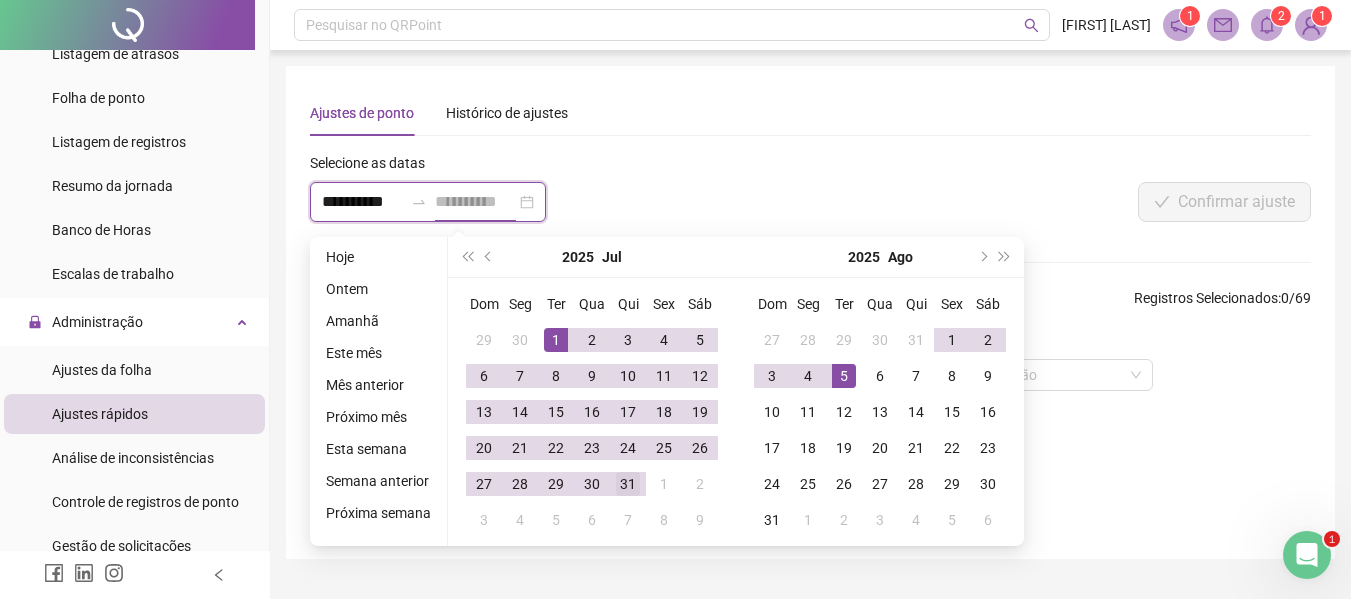 type on "**********" 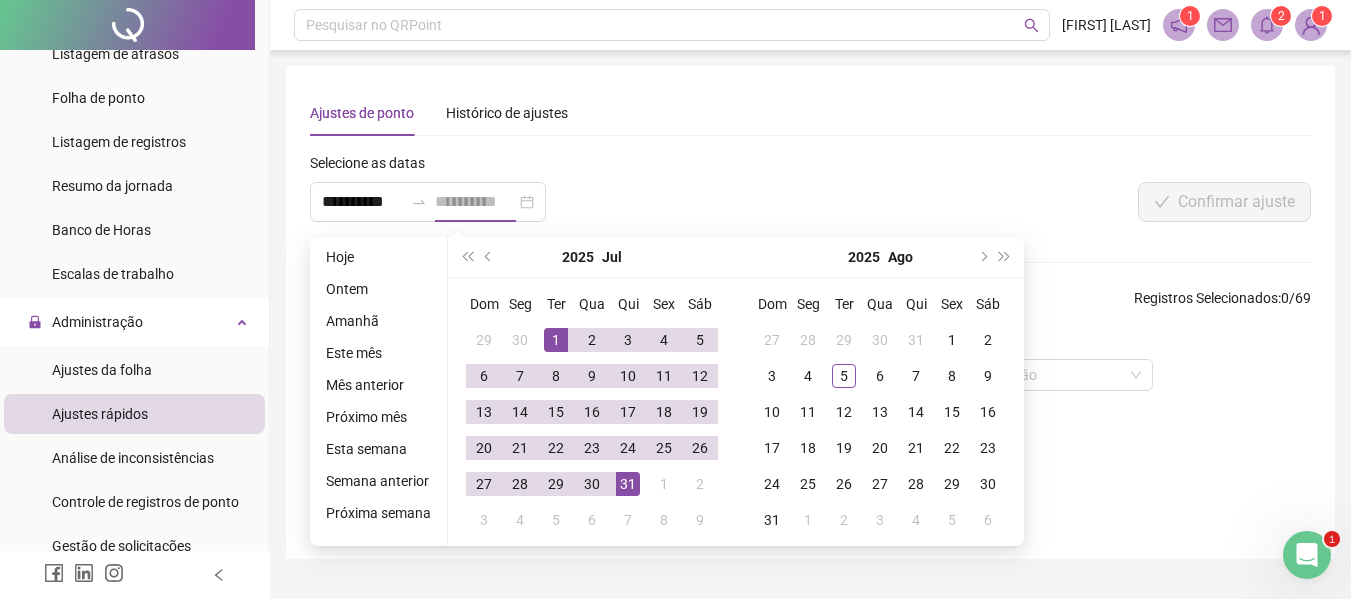 click on "31" at bounding box center (628, 484) 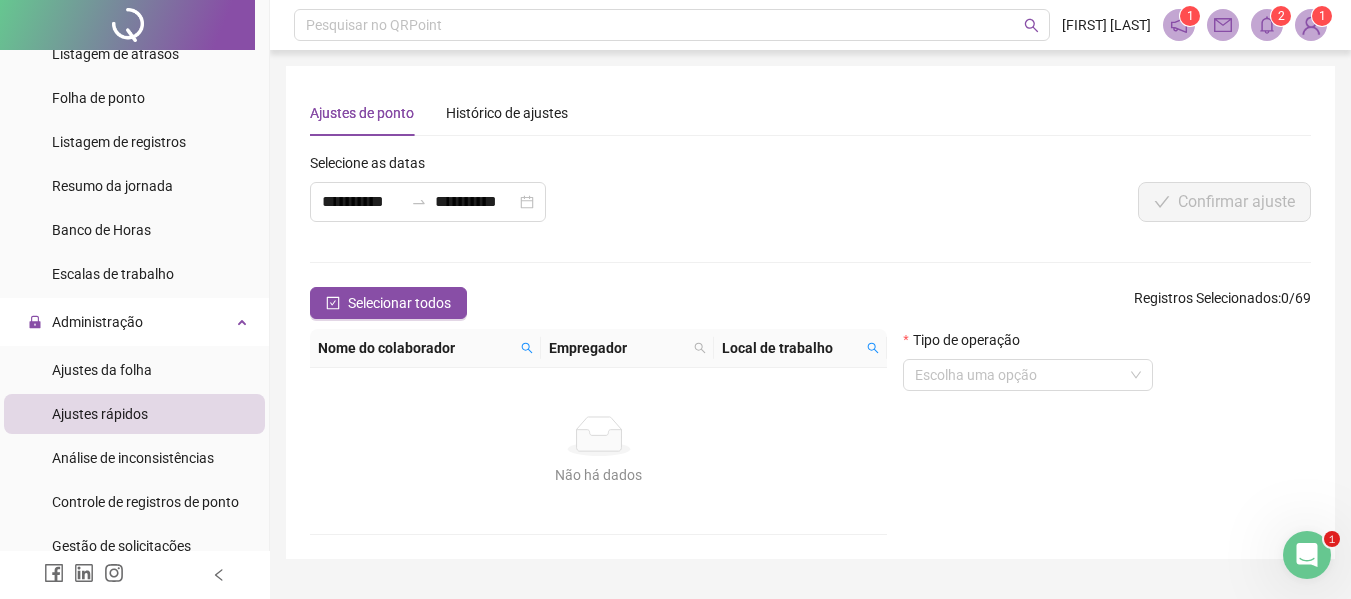 click on "Não há dados" at bounding box center [598, 436] 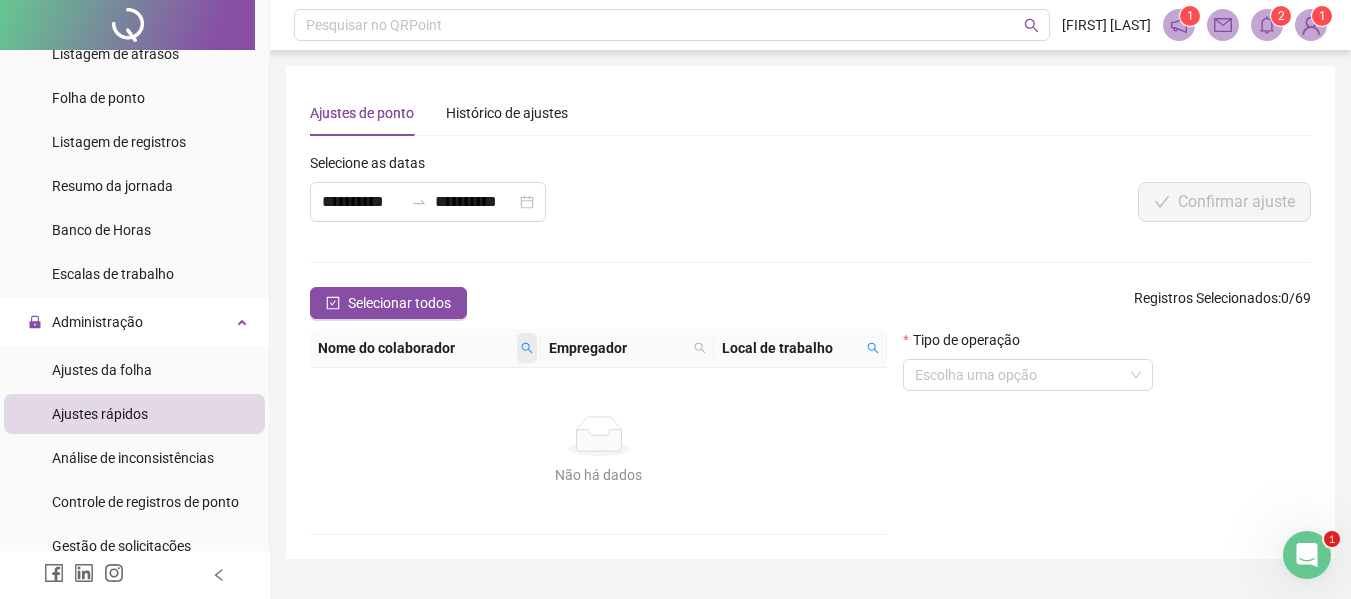 click 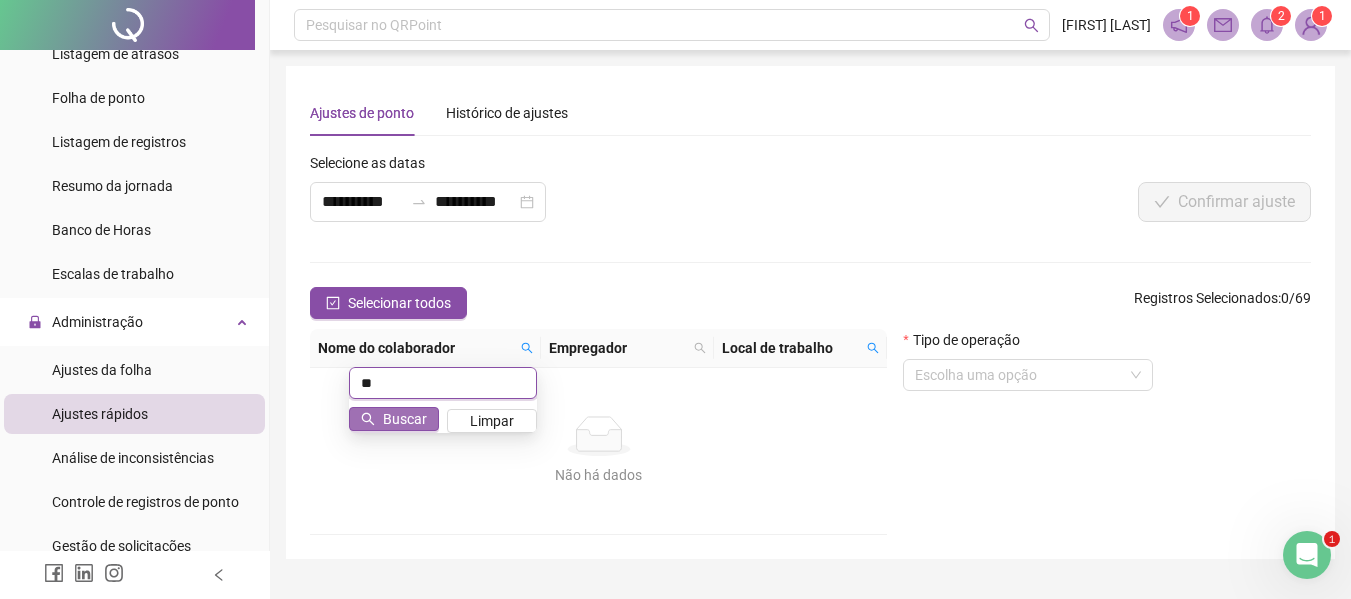 type on "**" 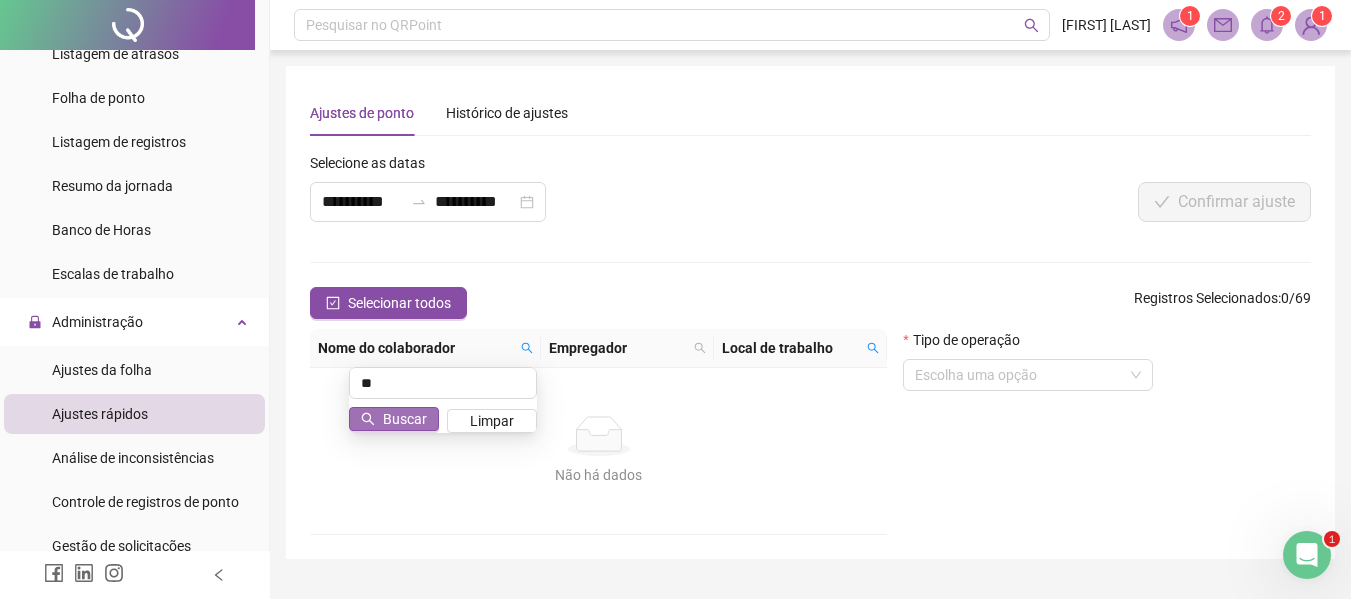 click on "Buscar" at bounding box center (394, 419) 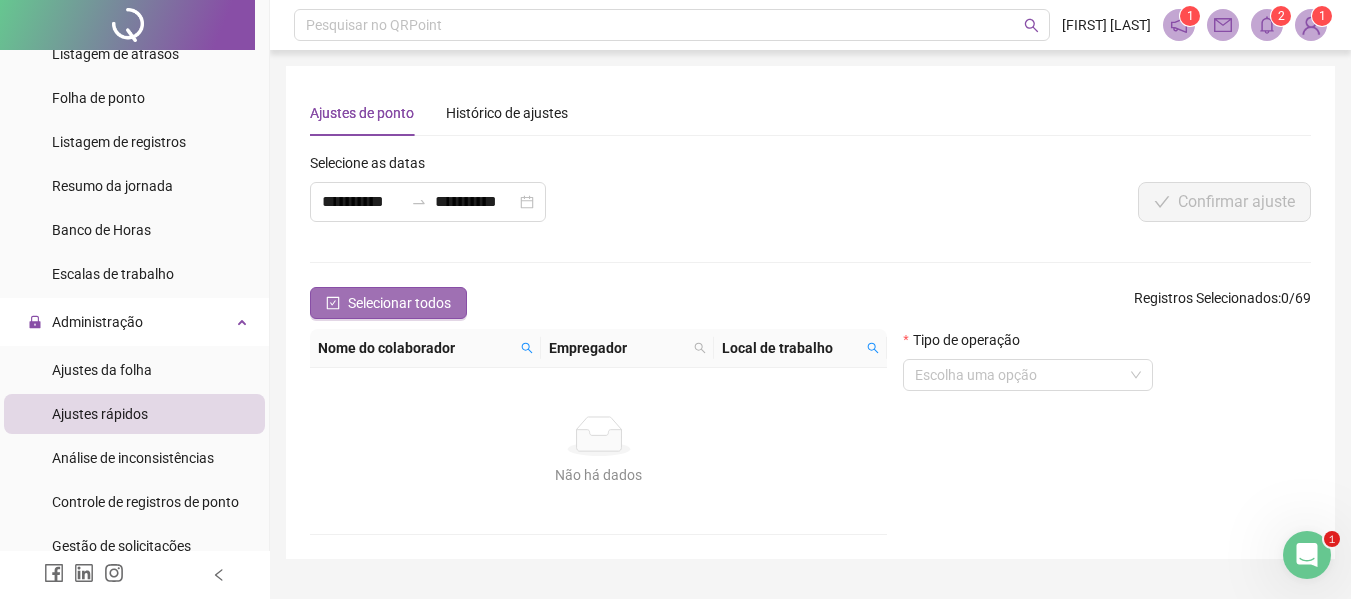 click on "Selecionar todos" at bounding box center [388, 303] 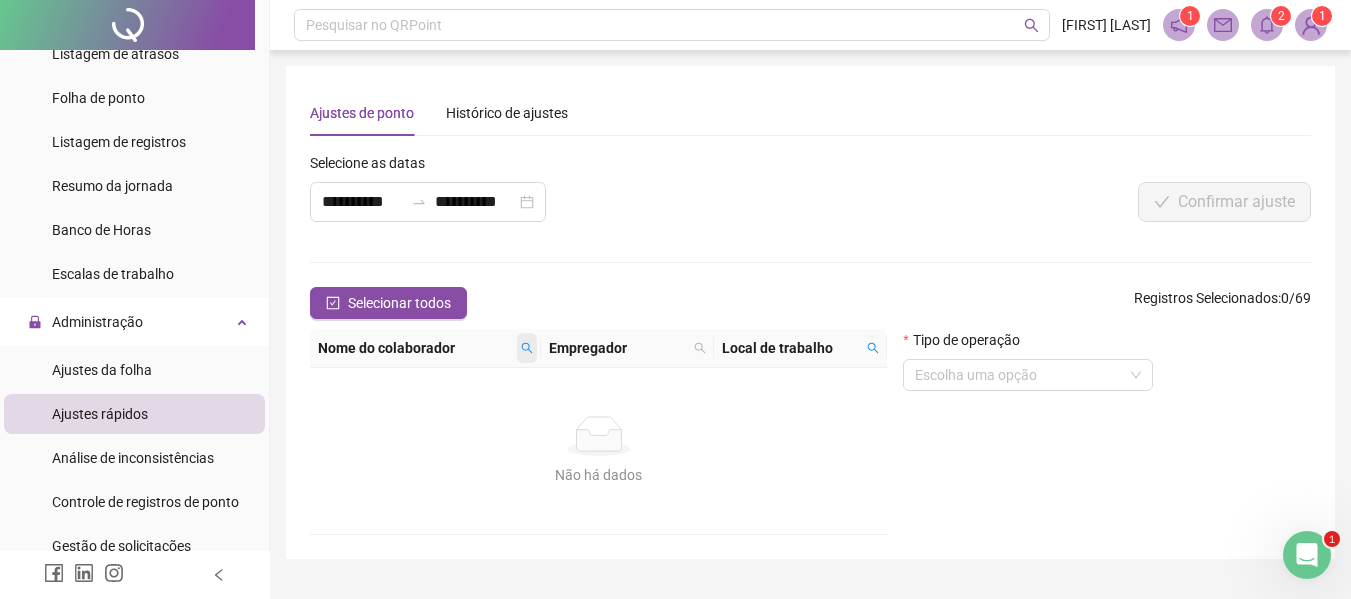 click 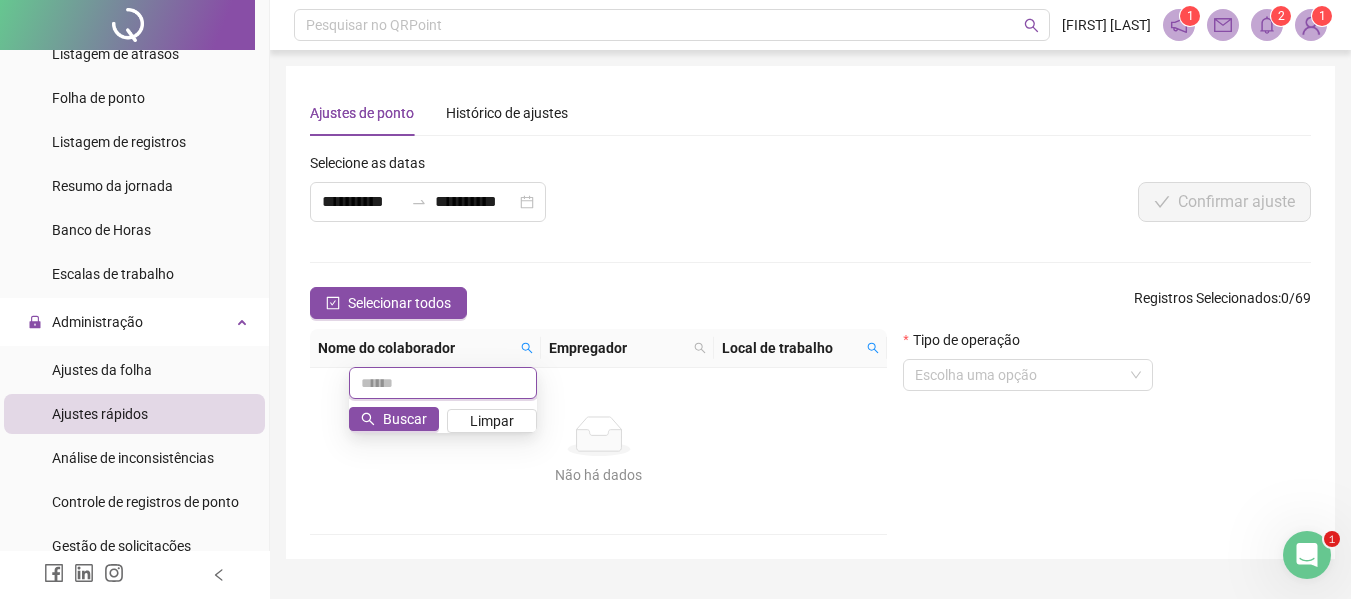 type 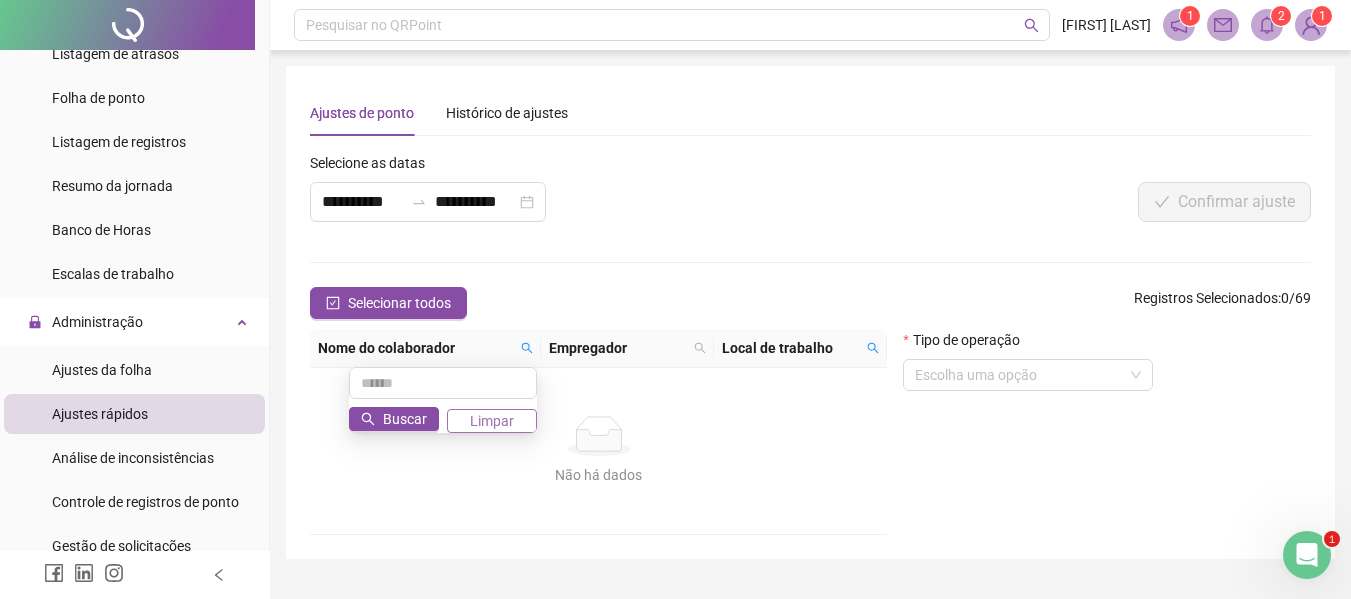 click on "Buscar Limpar" at bounding box center [443, 400] 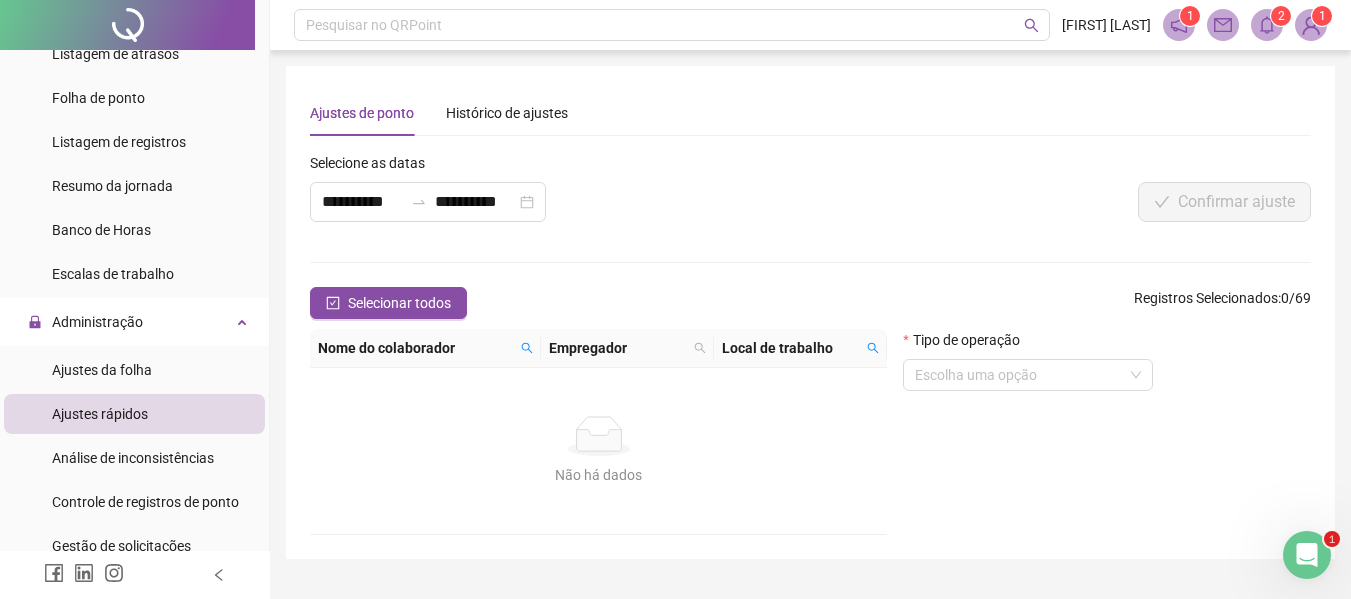 click on "Nome do colaborador Empregador Local de trabalho         Não há dados Não há dados" at bounding box center [598, 432] 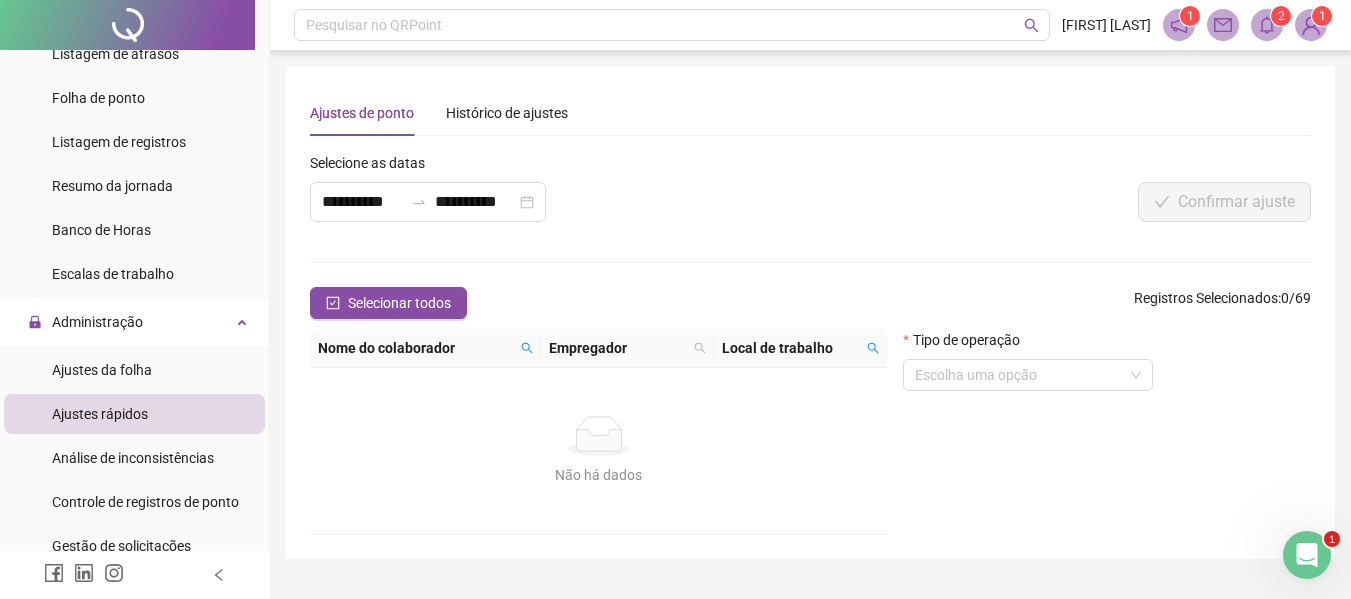 click on "Local de trabalho" at bounding box center [790, 348] 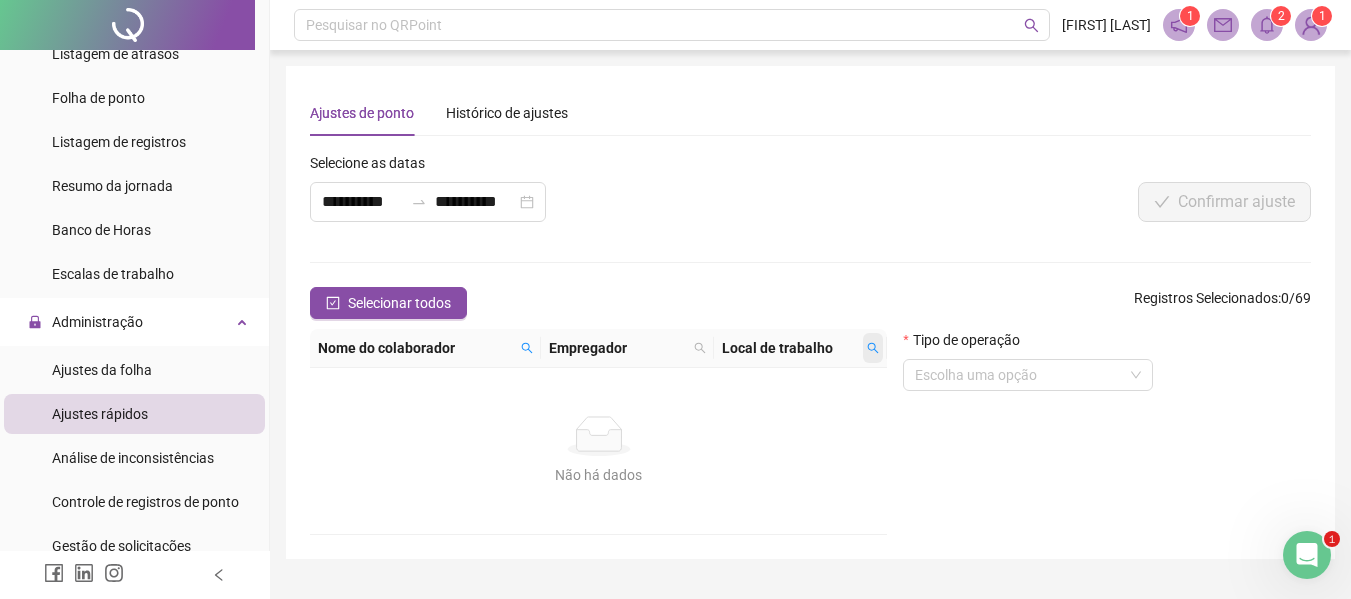 click 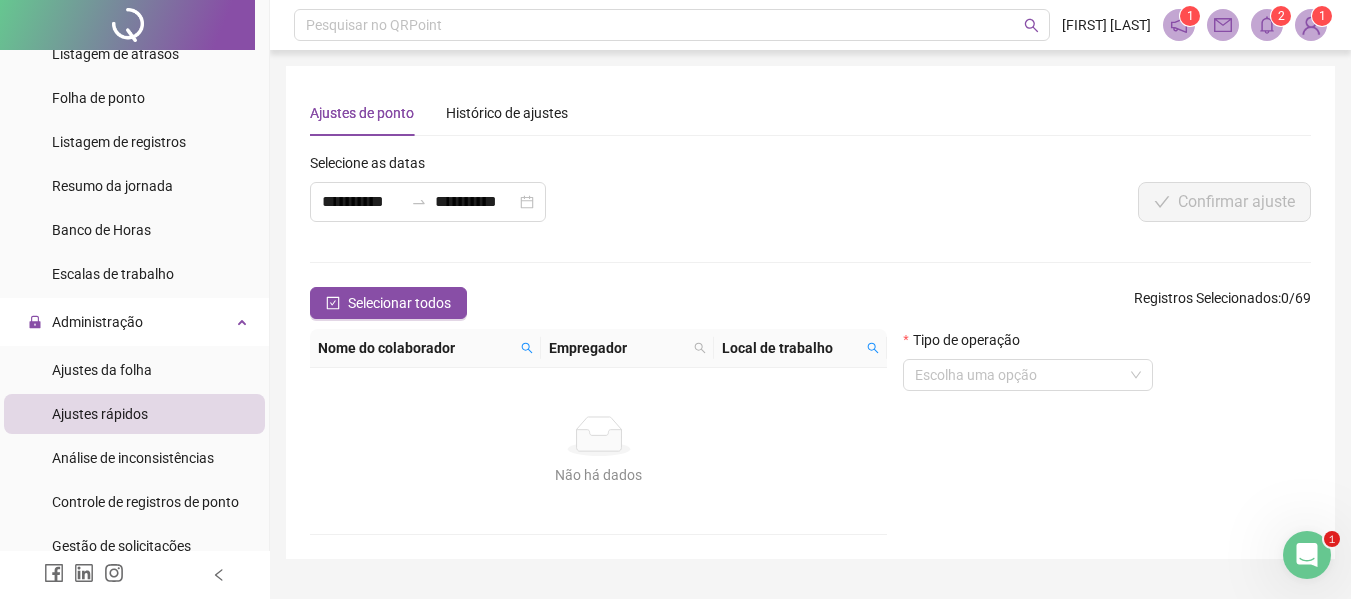 click on "Não há dados Não há dados" at bounding box center (598, 451) 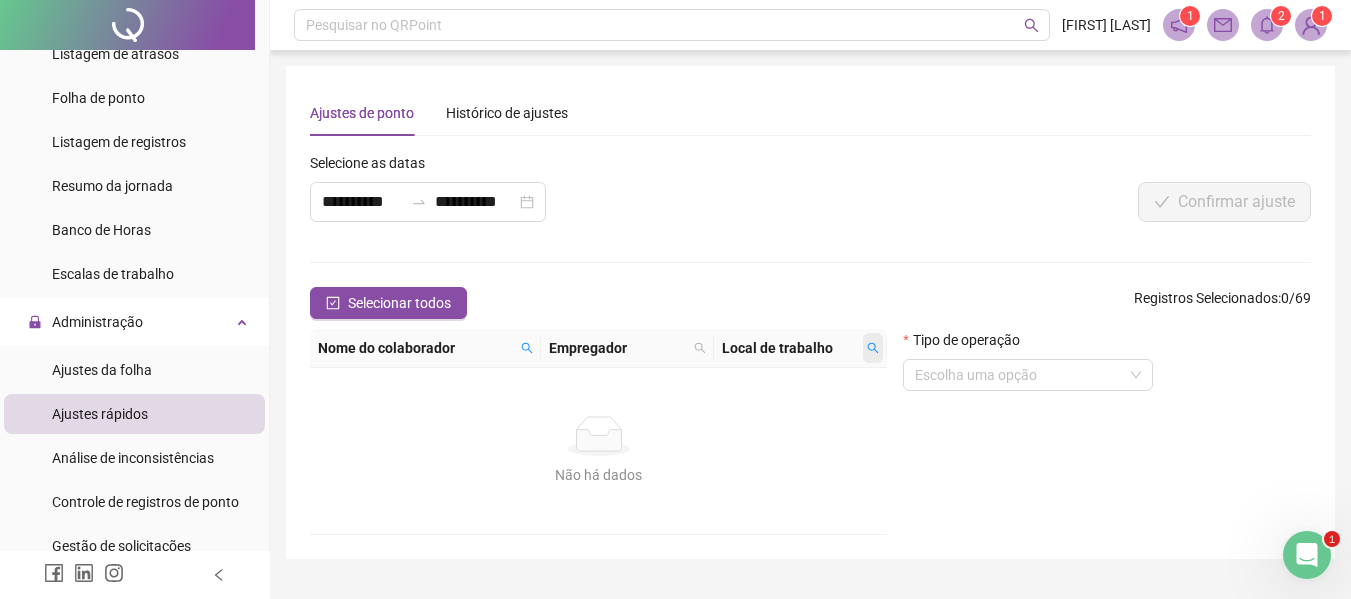 click 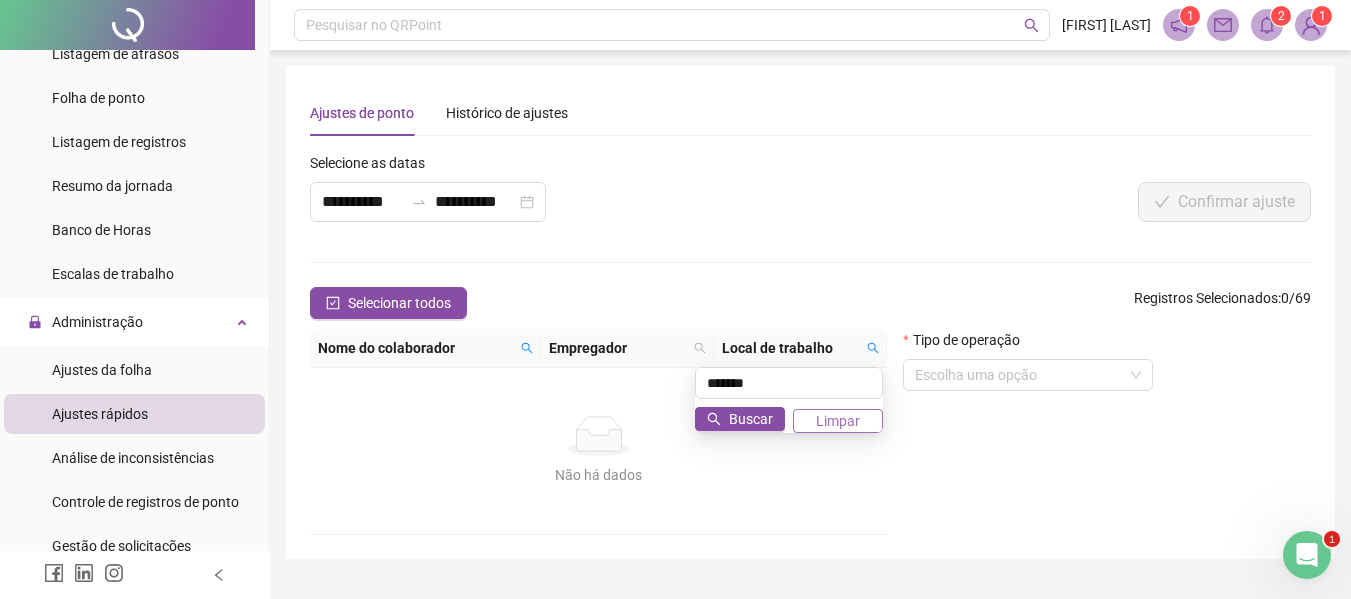 click on "Limpar" at bounding box center (838, 421) 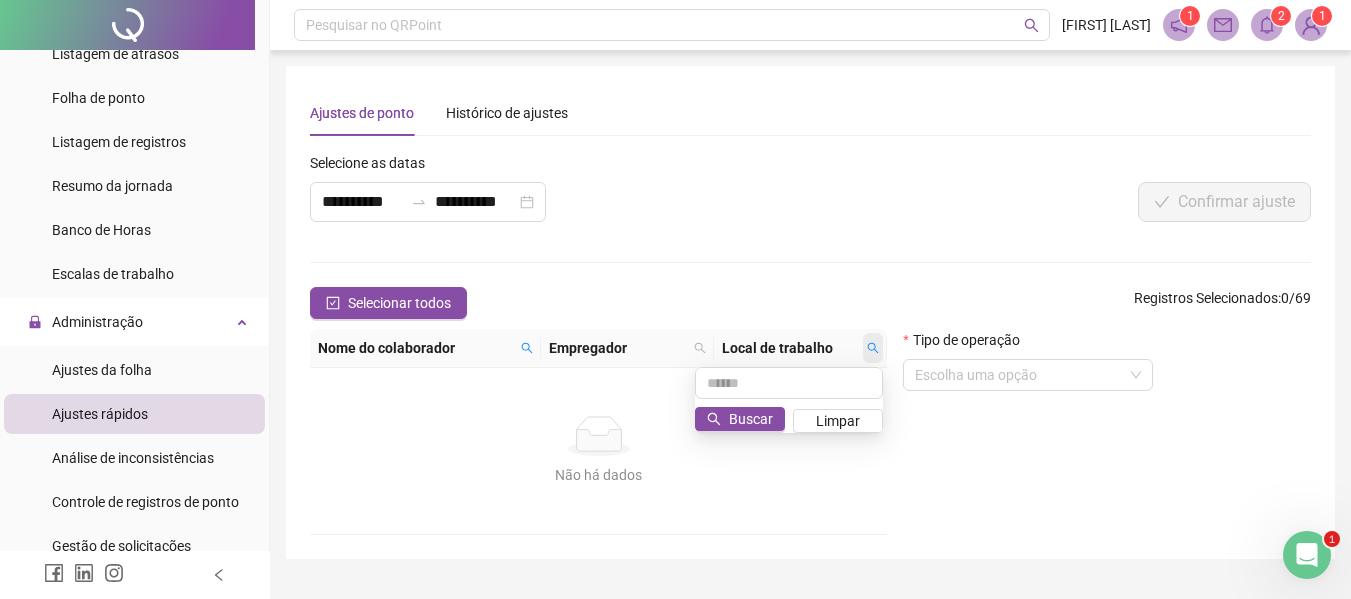 click 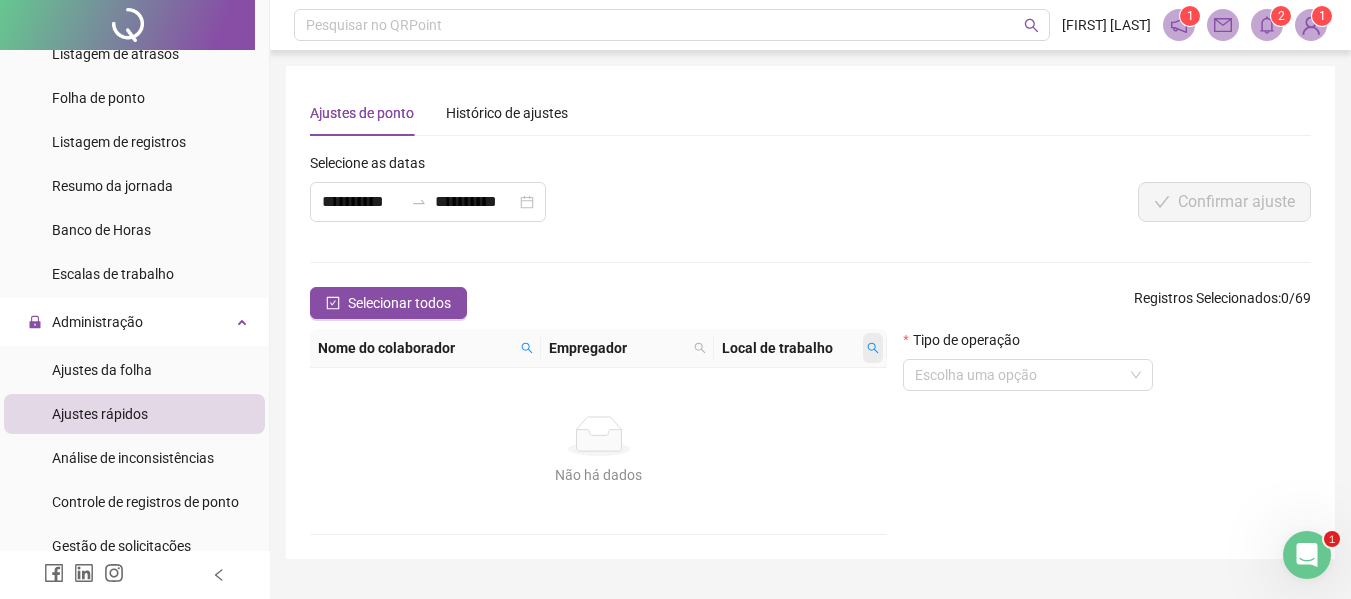 click 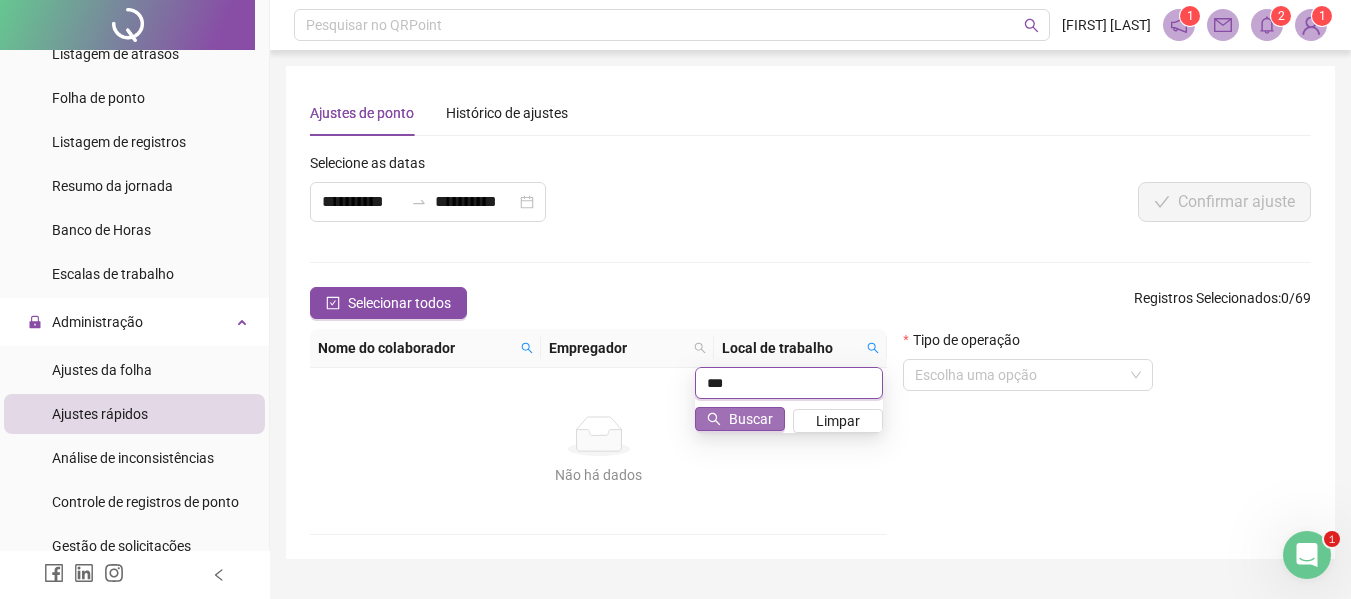 type on "***" 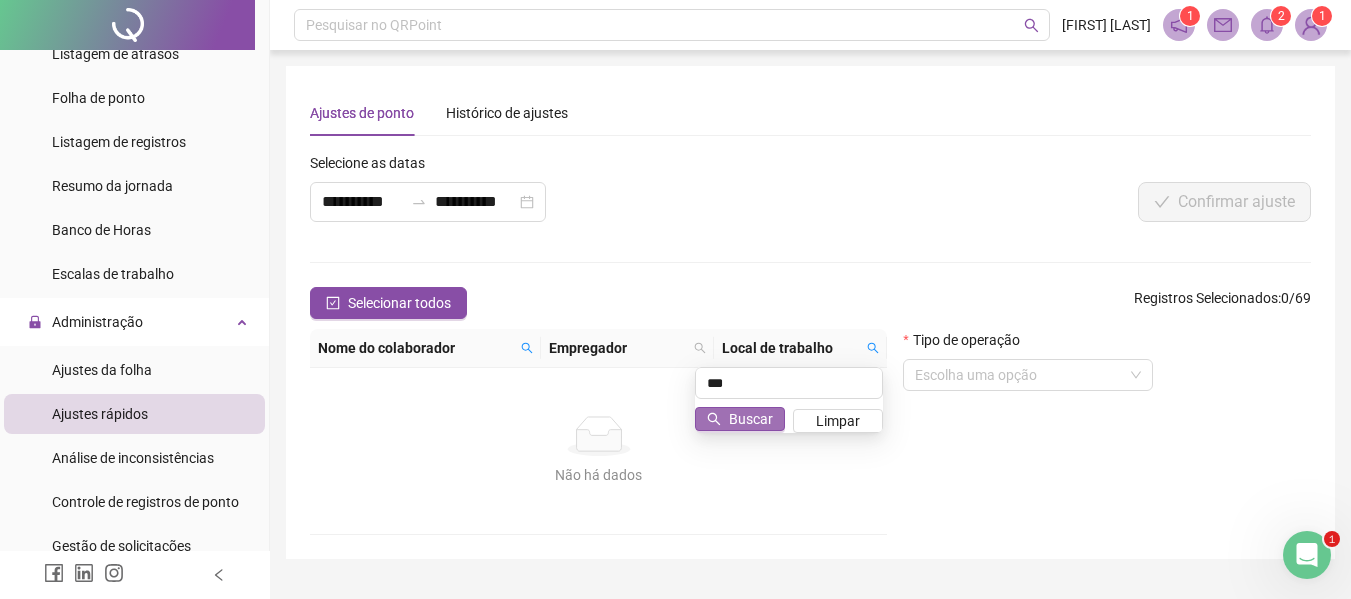 click on "Buscar" at bounding box center (751, 419) 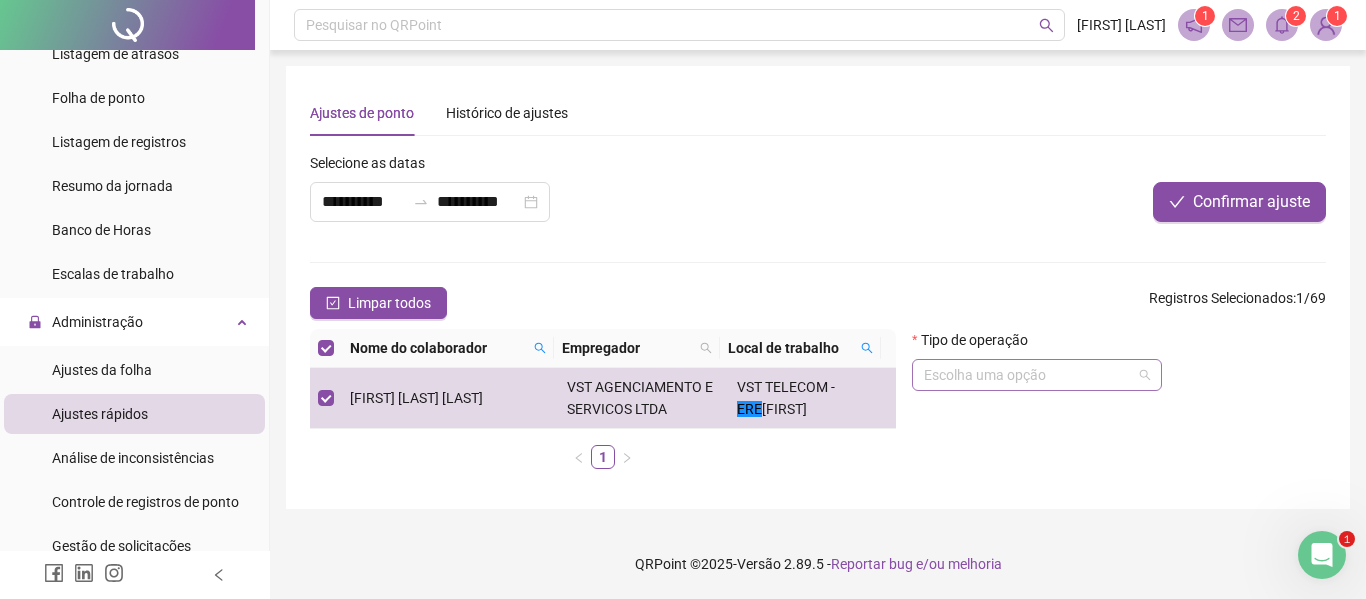 click at bounding box center (1028, 375) 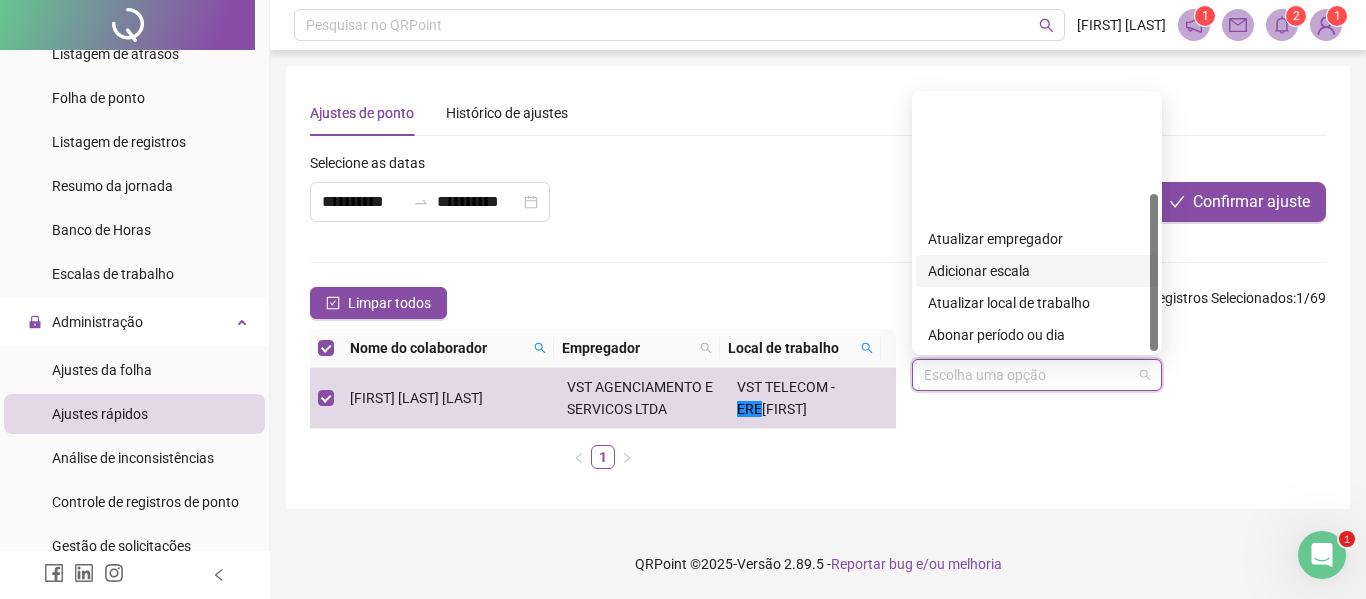 scroll, scrollTop: 160, scrollLeft: 0, axis: vertical 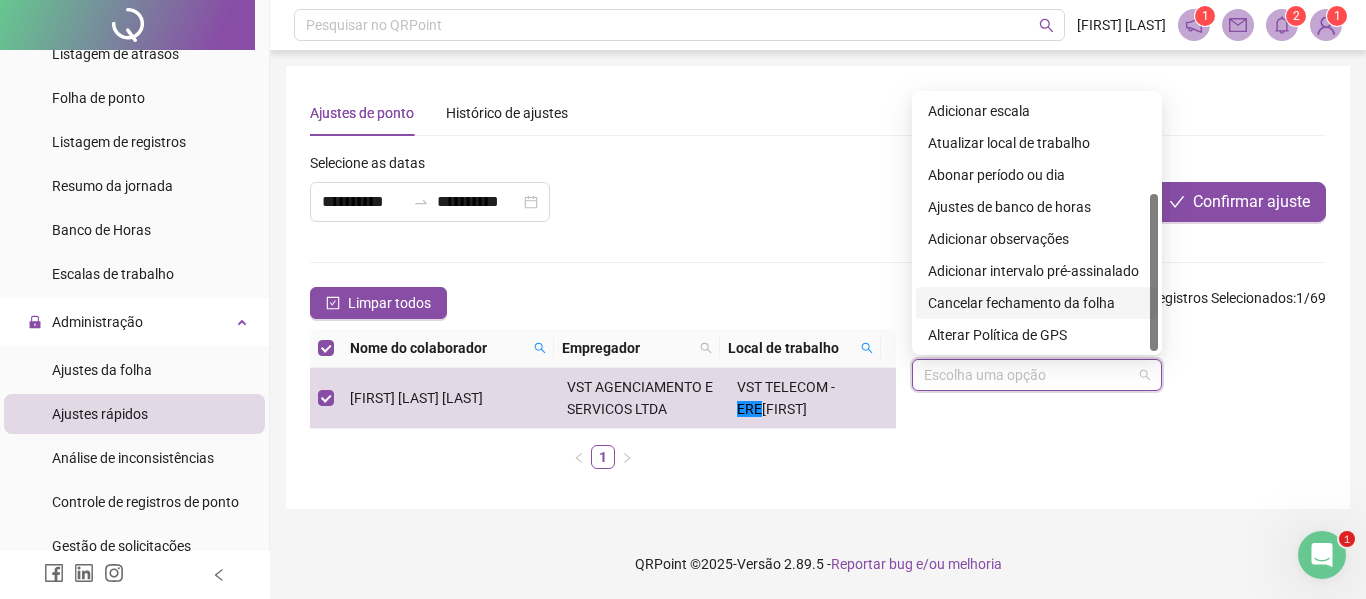 click on "Cancelar fechamento da folha" at bounding box center [1037, 303] 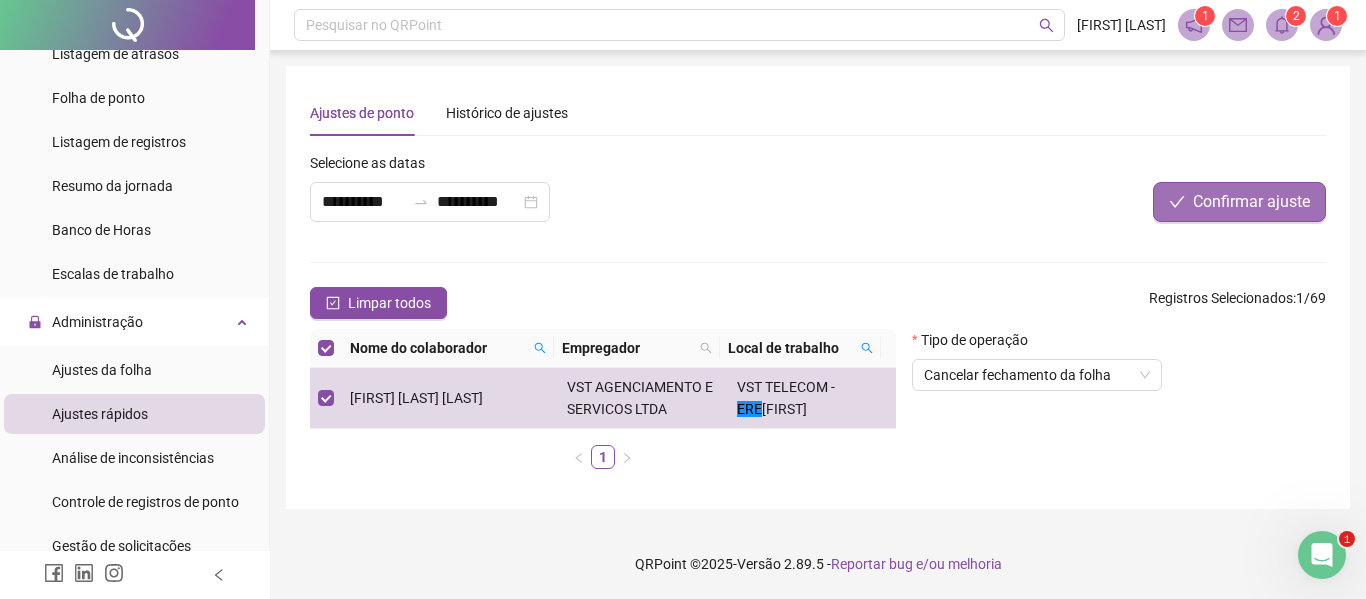 click on "Confirmar ajuste" at bounding box center [1239, 202] 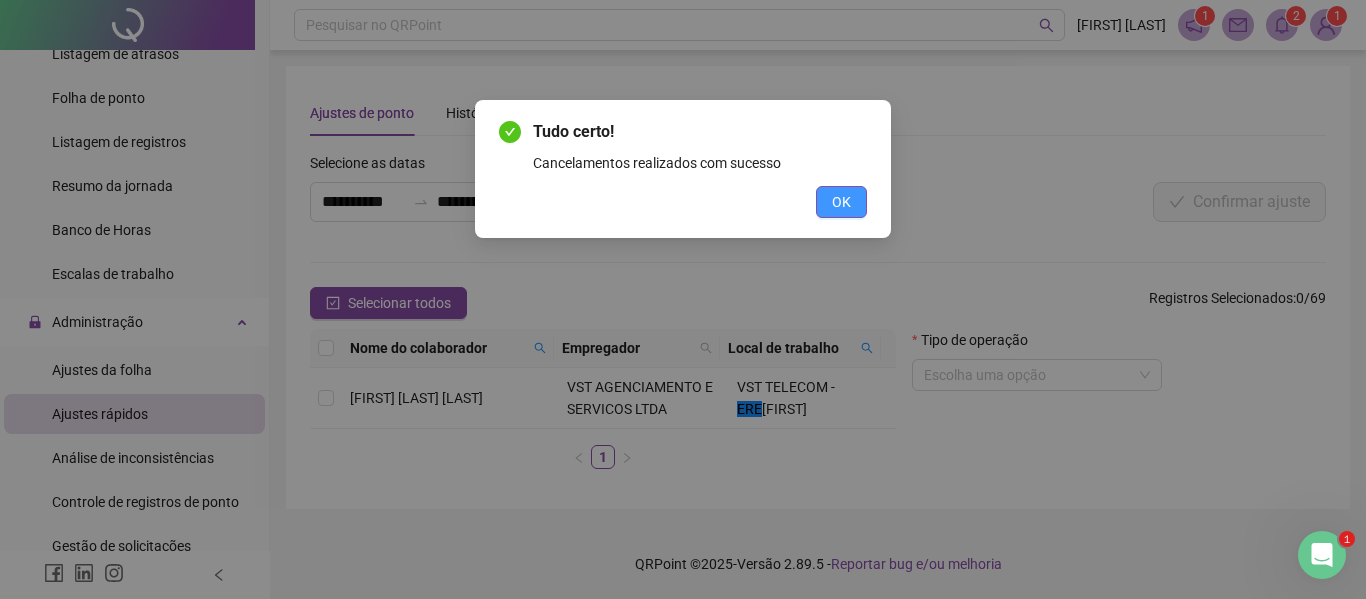 click on "OK" at bounding box center [841, 202] 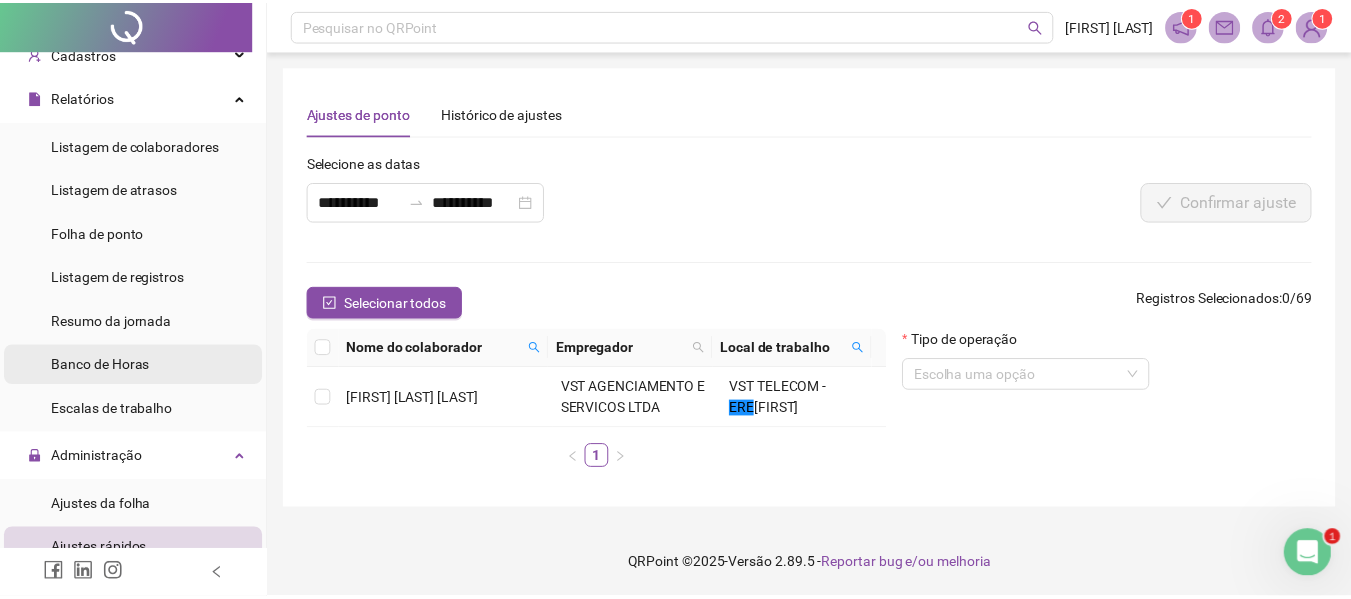 scroll, scrollTop: 100, scrollLeft: 0, axis: vertical 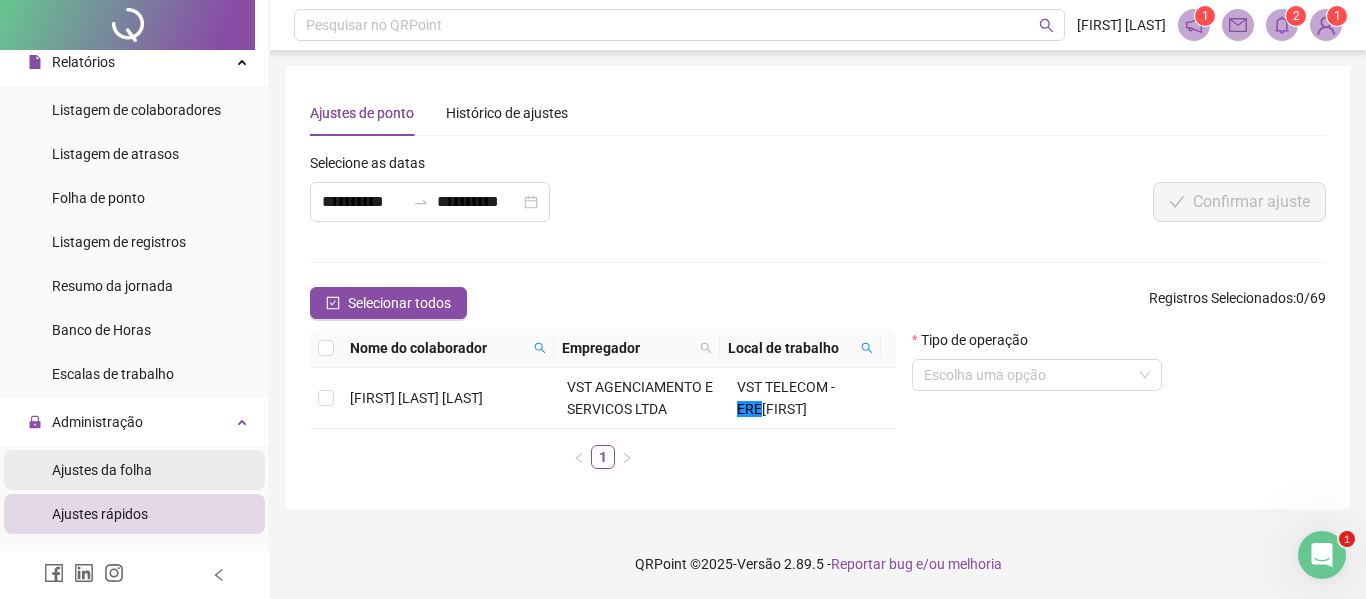 click on "Ajustes da folha" at bounding box center (102, 470) 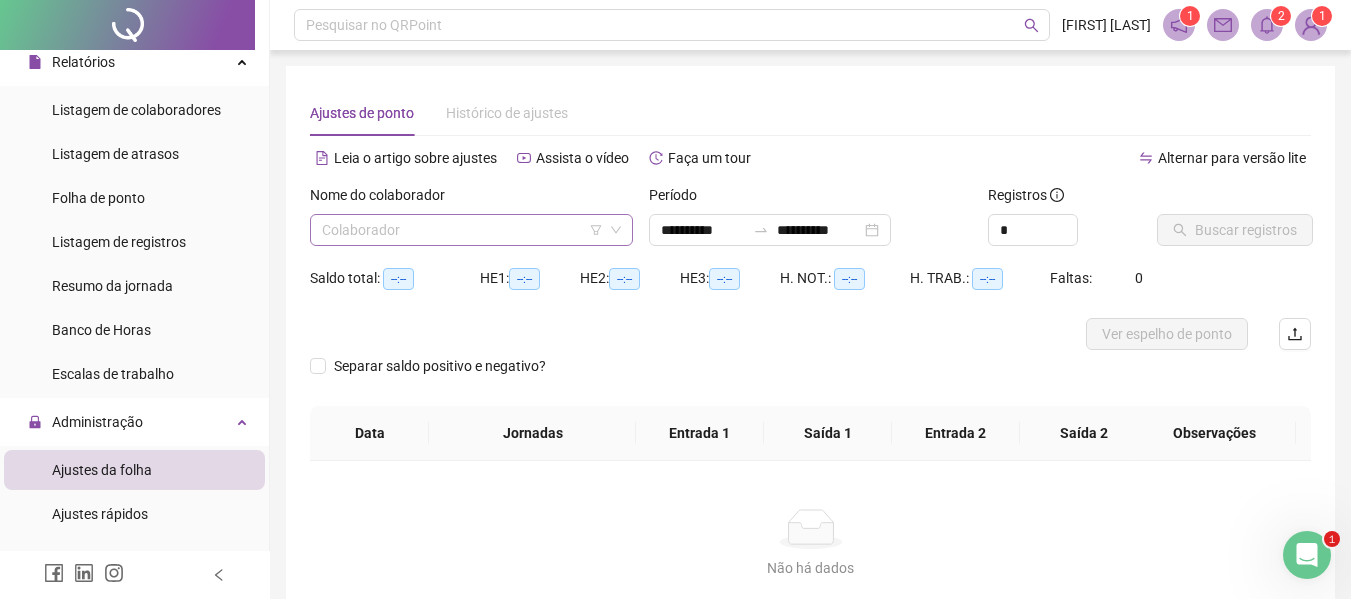 click at bounding box center (462, 230) 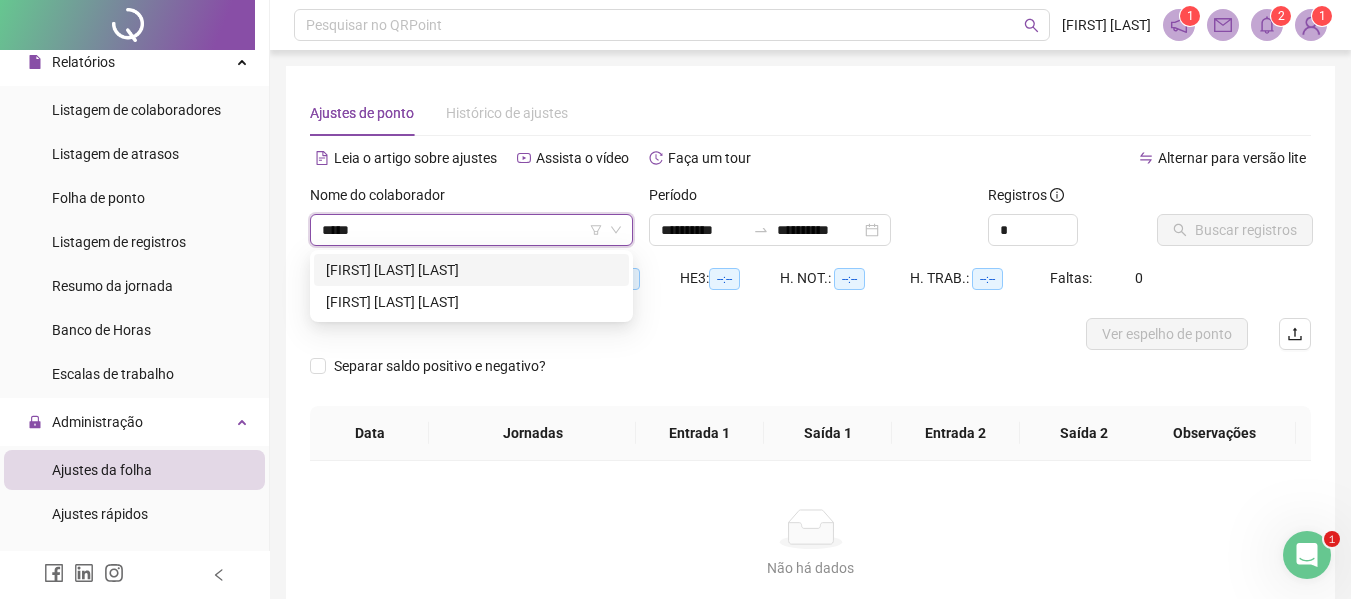 type on "******" 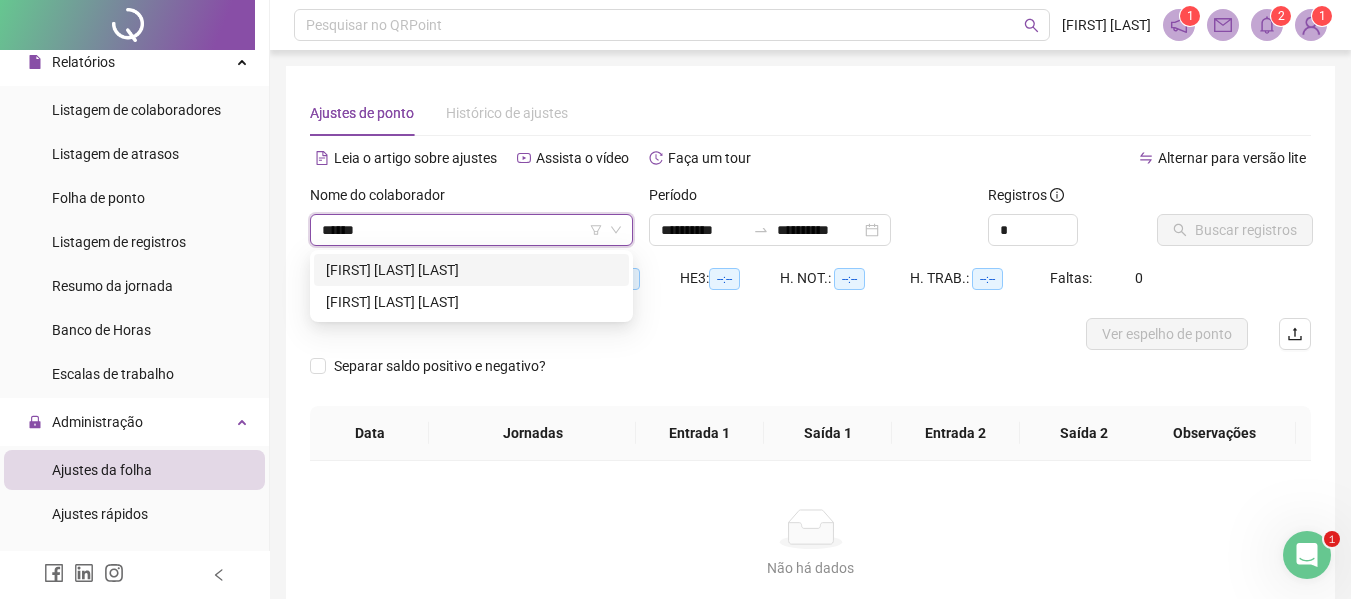 click on "[FIRST] [LAST] [LAST]" at bounding box center [471, 270] 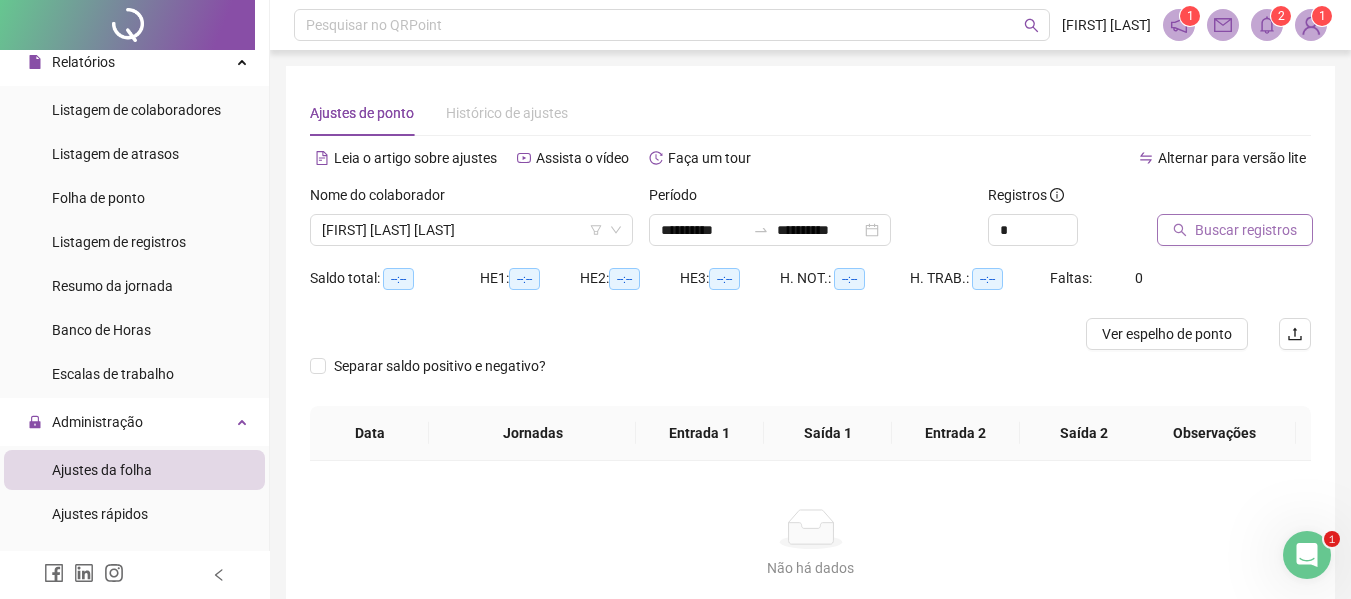 click on "Buscar registros" at bounding box center (1246, 230) 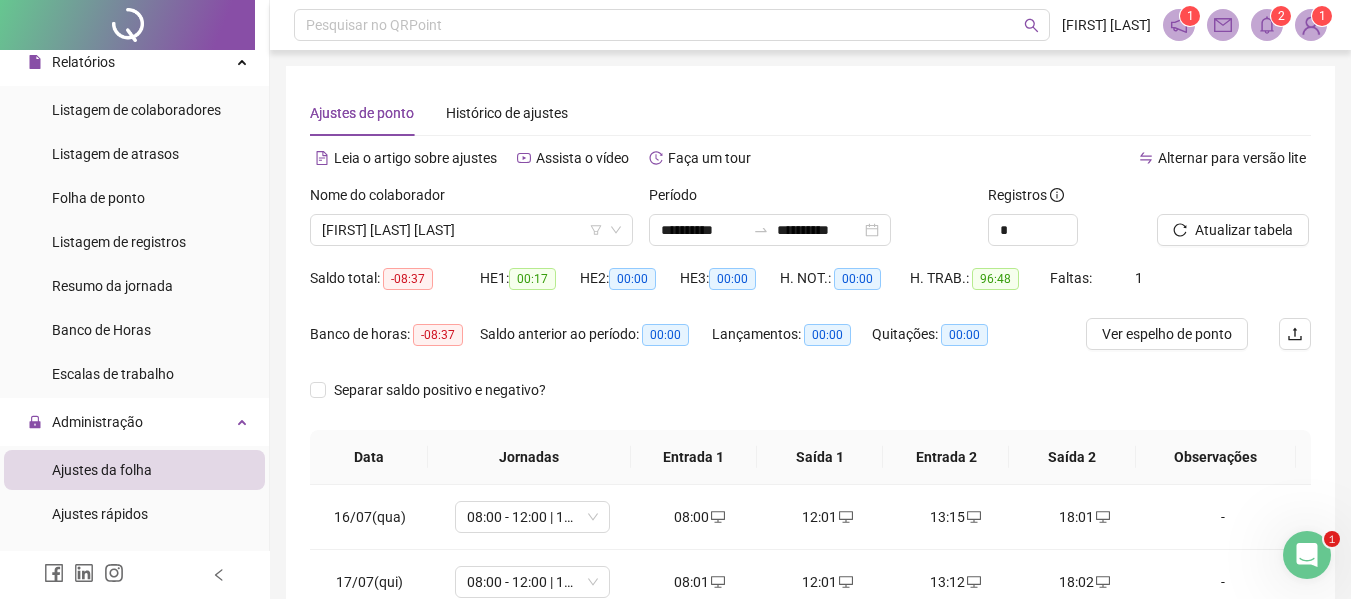 scroll, scrollTop: 400, scrollLeft: 0, axis: vertical 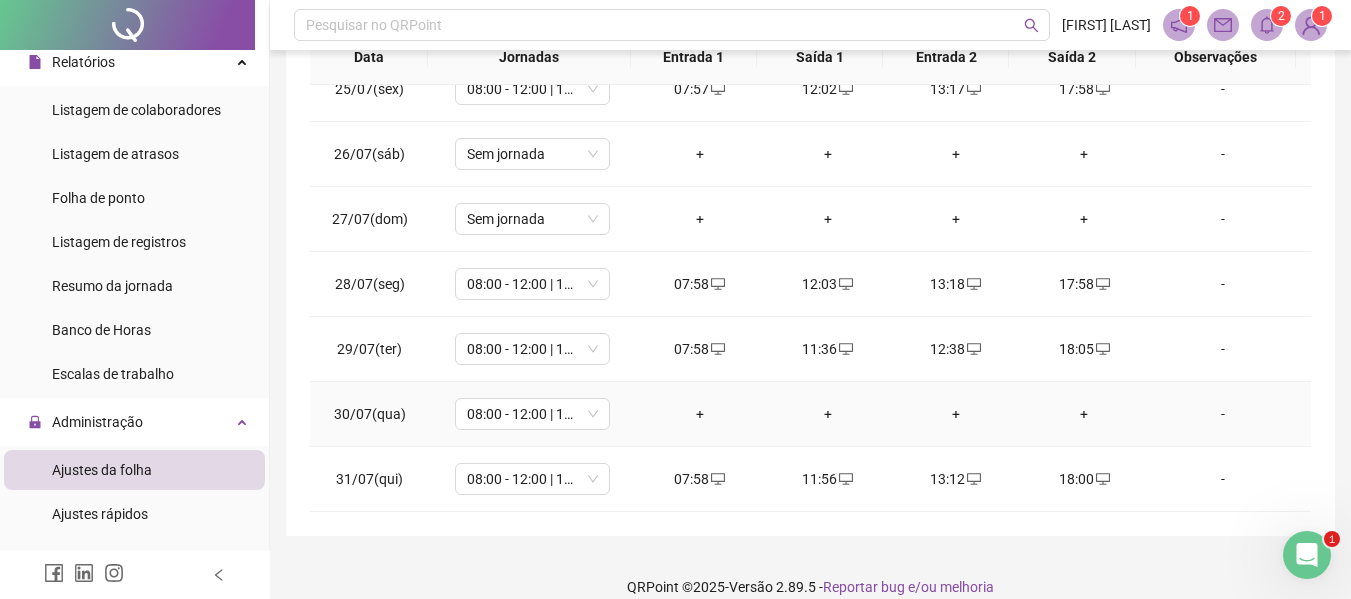 click on "+" at bounding box center [700, 414] 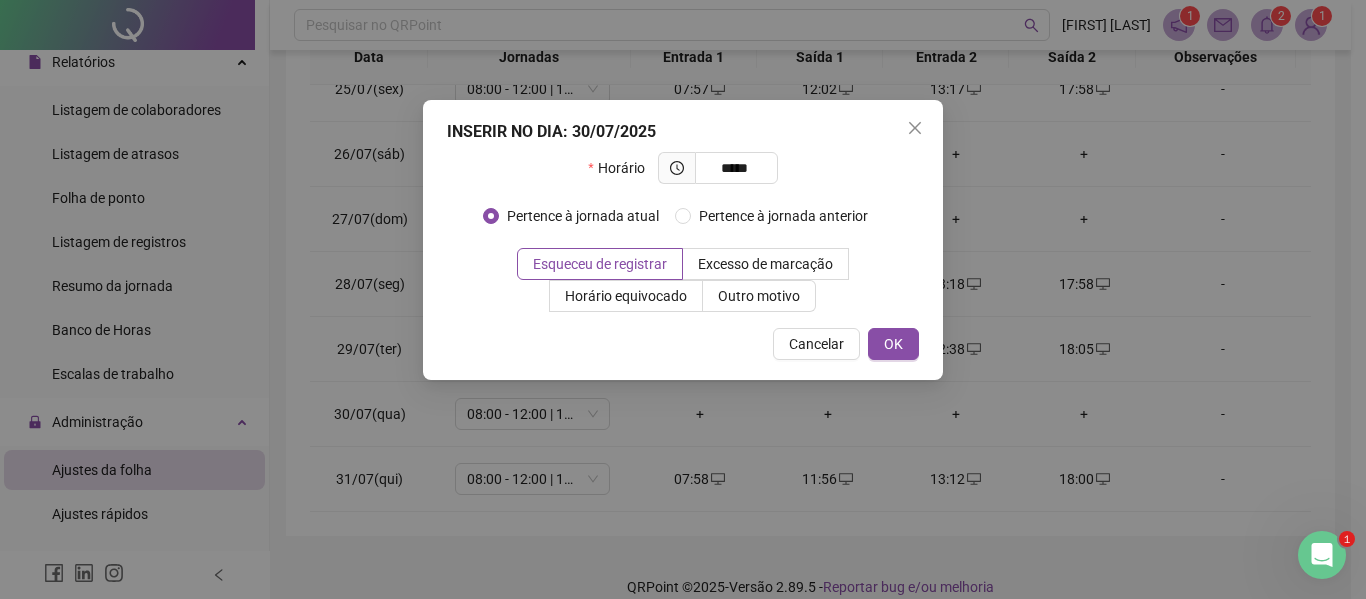 type on "*****" 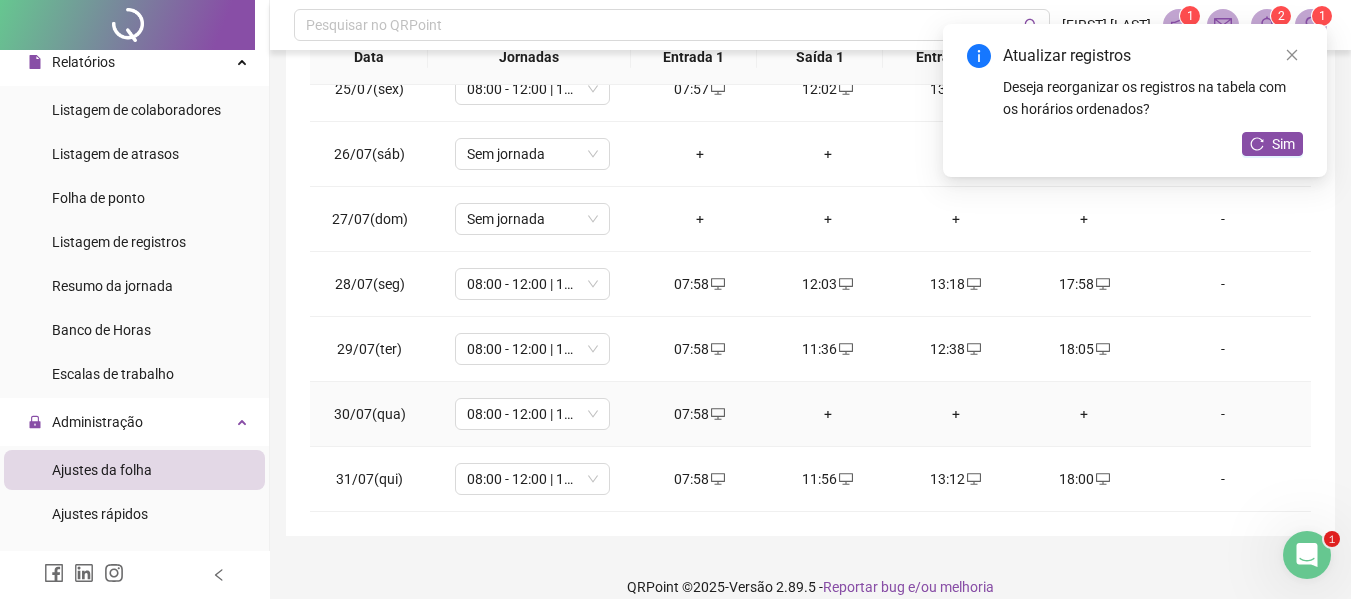 click on "+" at bounding box center (828, 414) 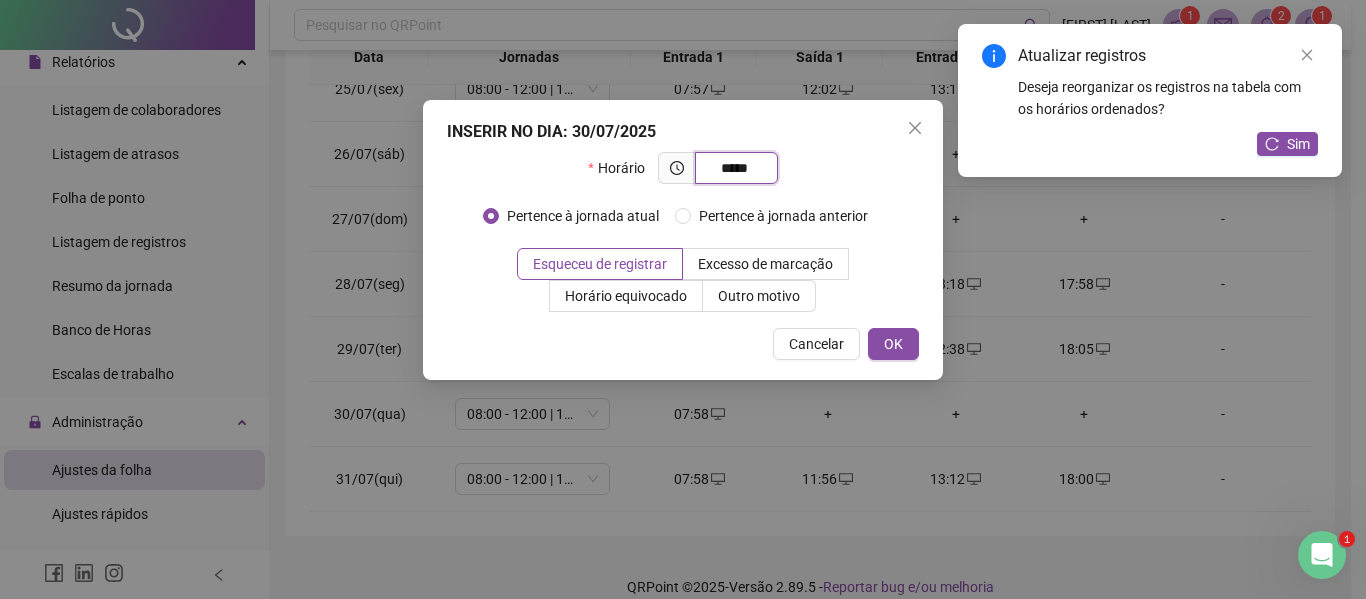 type on "*****" 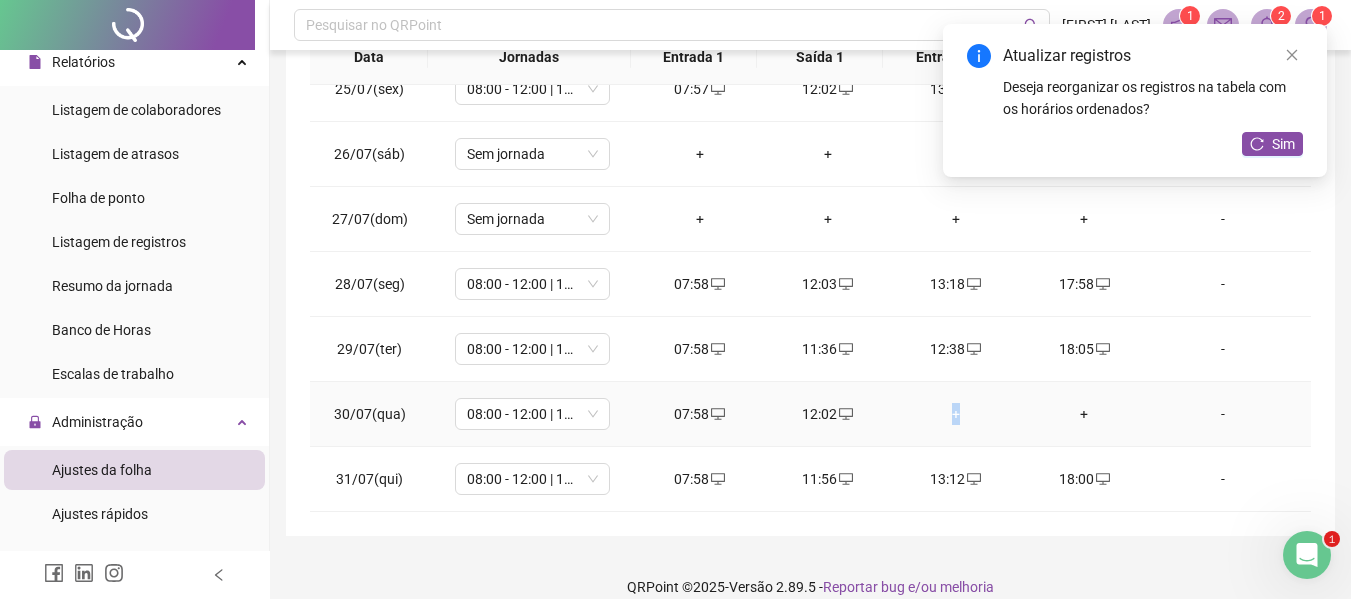 click on "+" at bounding box center [956, 414] 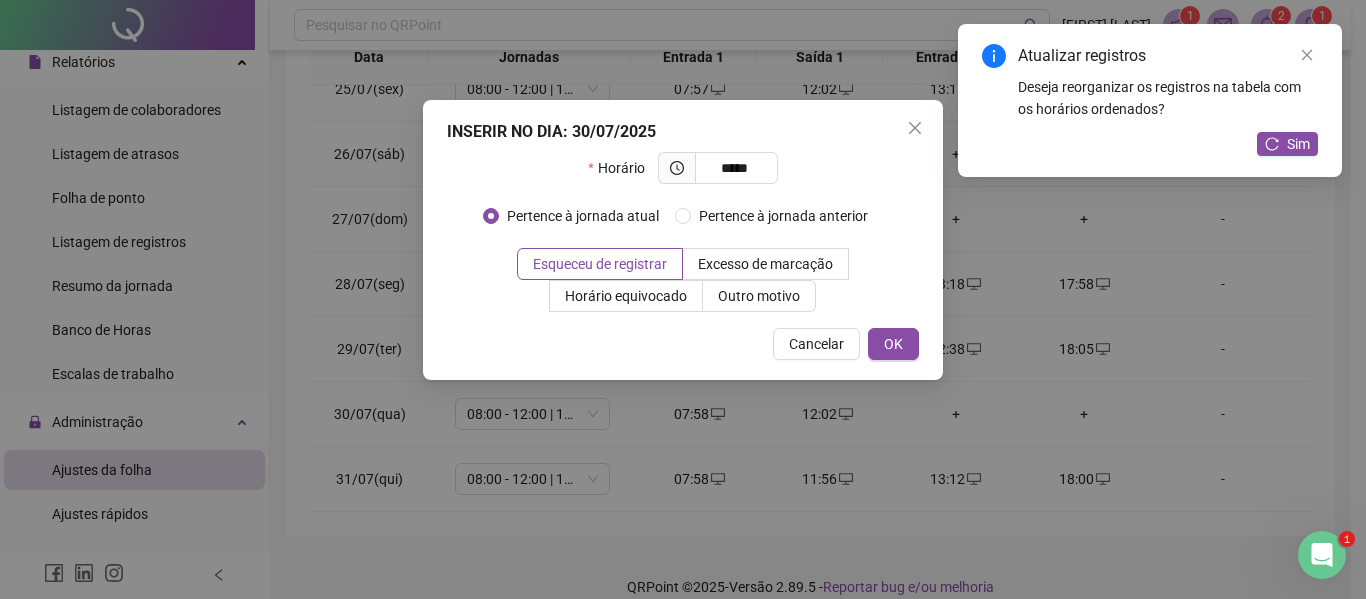 type on "*****" 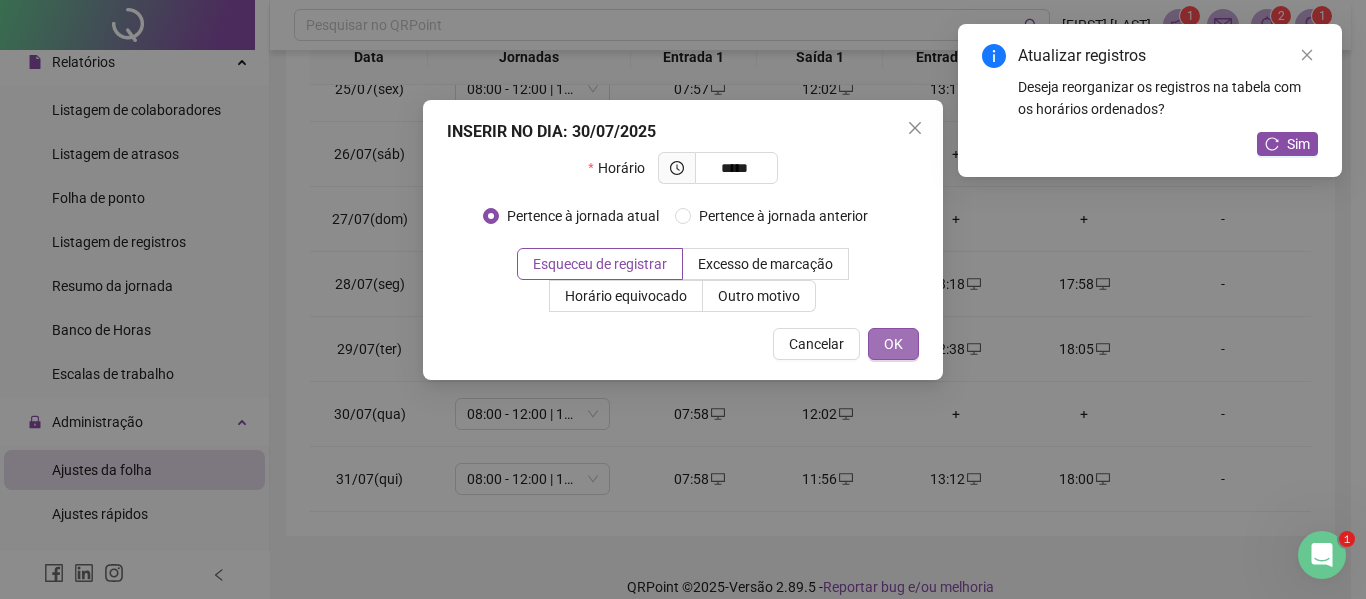 click on "OK" at bounding box center (893, 344) 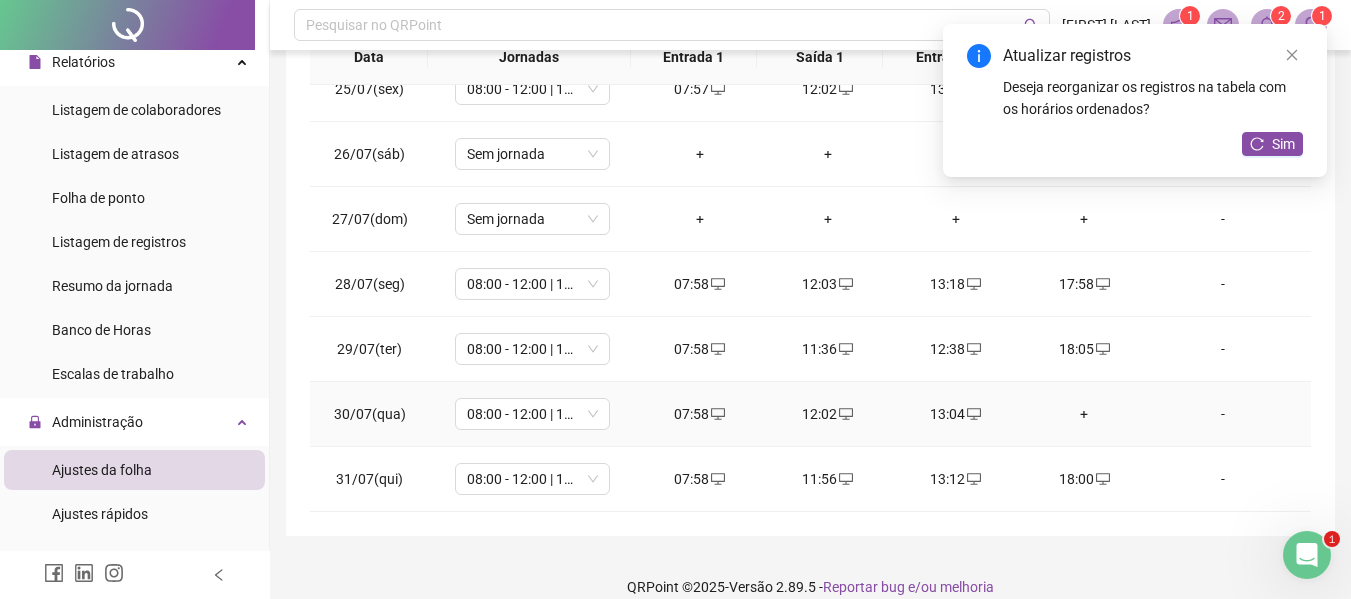 click on "+" at bounding box center [1084, 414] 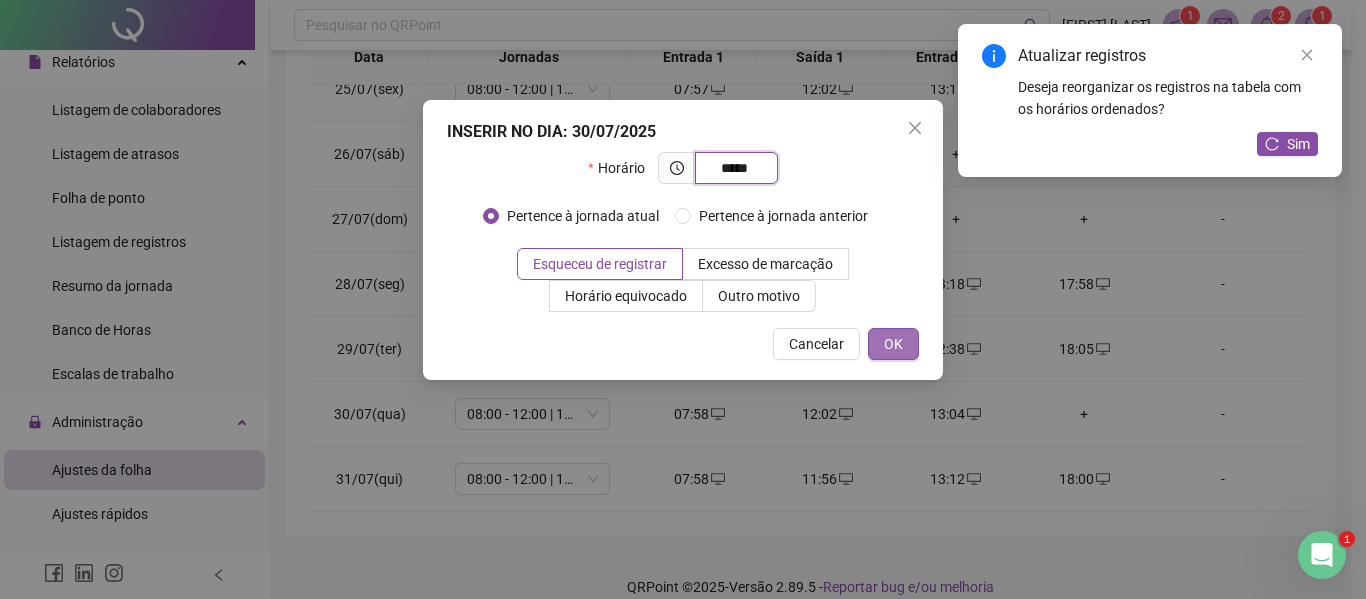 type on "*****" 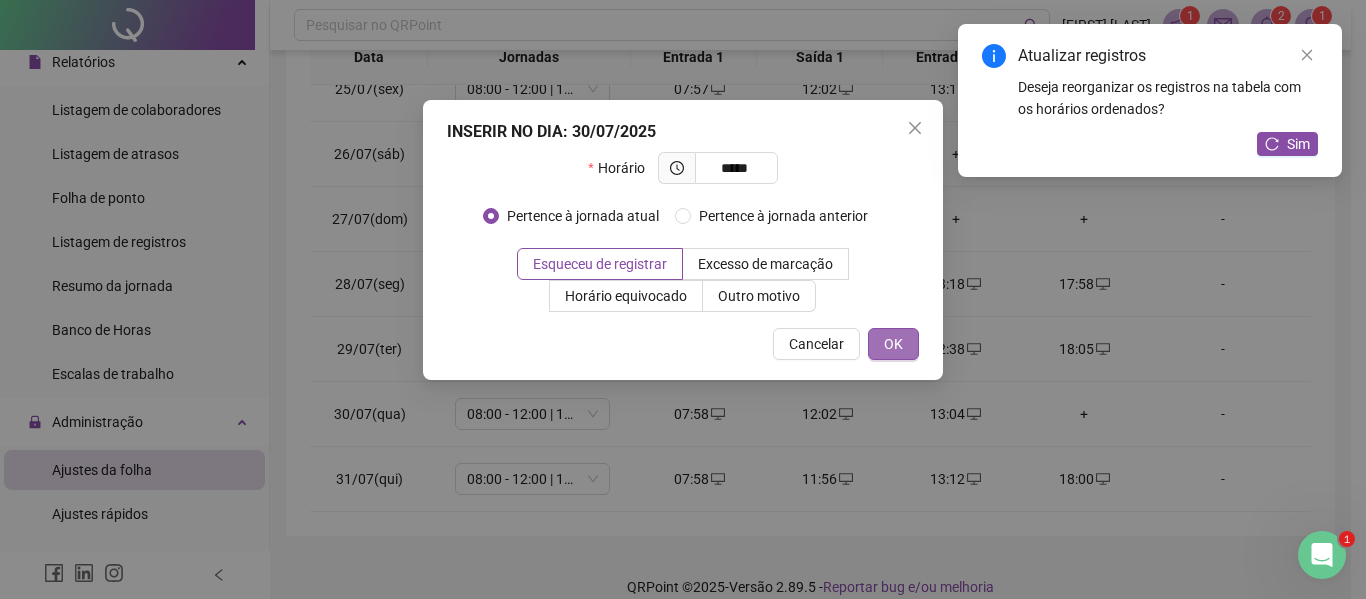 click on "OK" at bounding box center [893, 344] 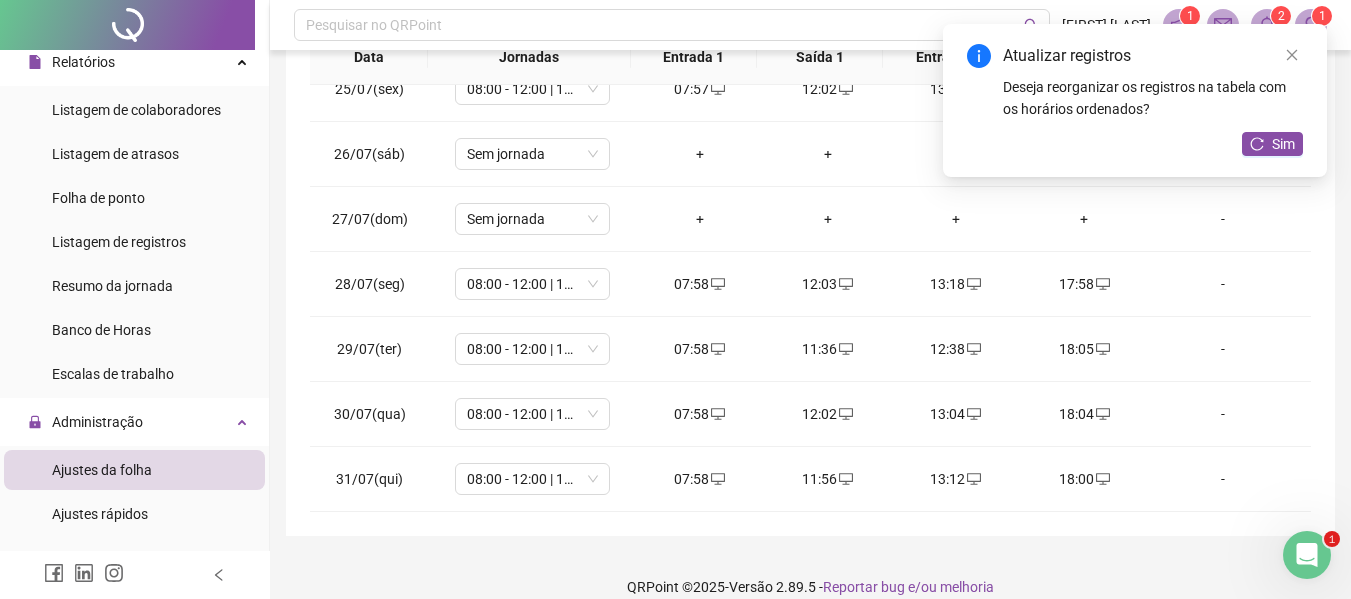 click on "Atualizar registros Deseja reorganizar os registros na tabela com os horários ordenados? Sim" at bounding box center (1135, 100) 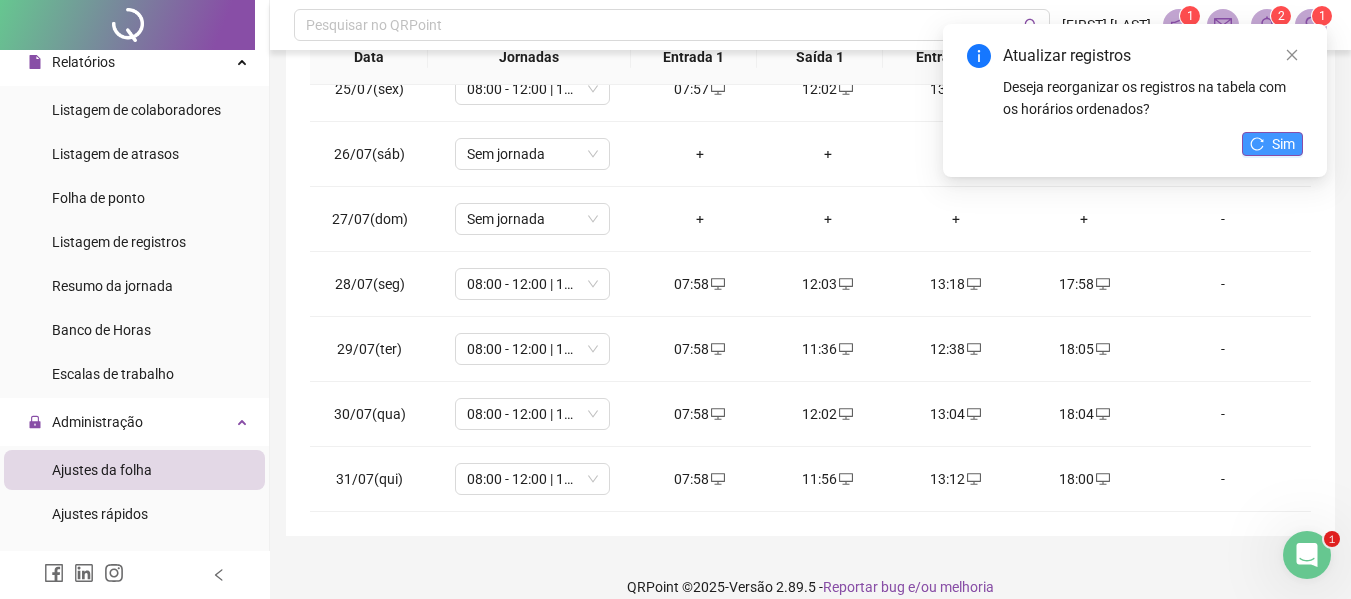 click on "Sim" at bounding box center [1272, 144] 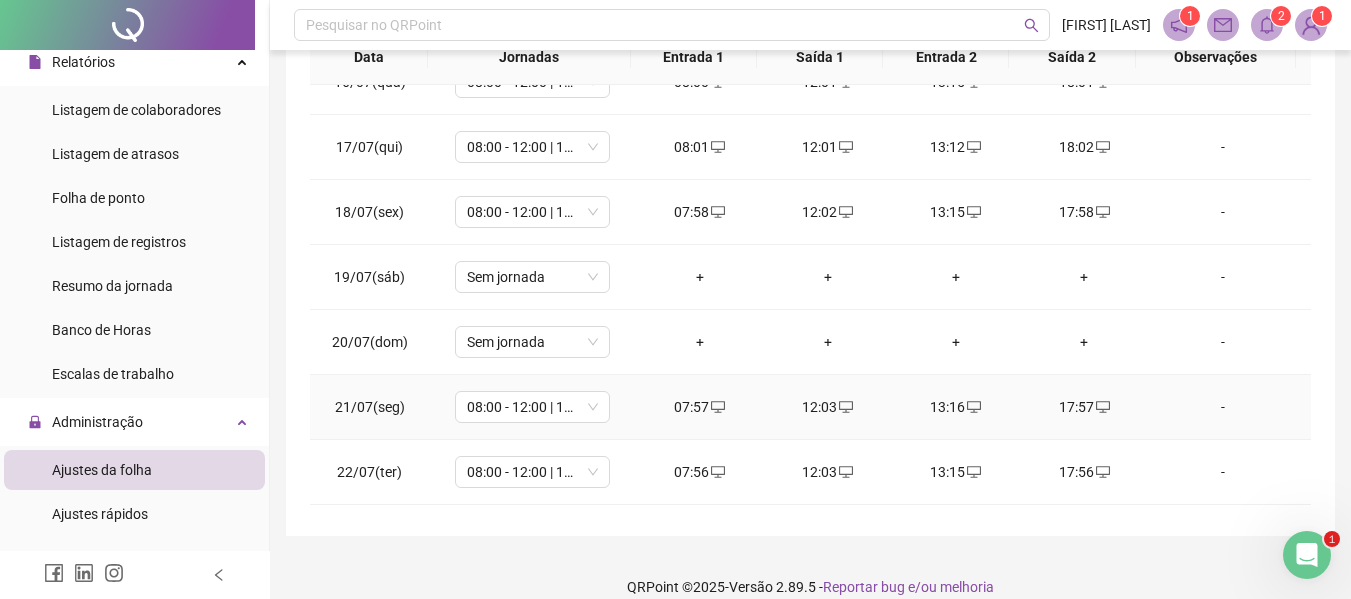 scroll, scrollTop: 0, scrollLeft: 0, axis: both 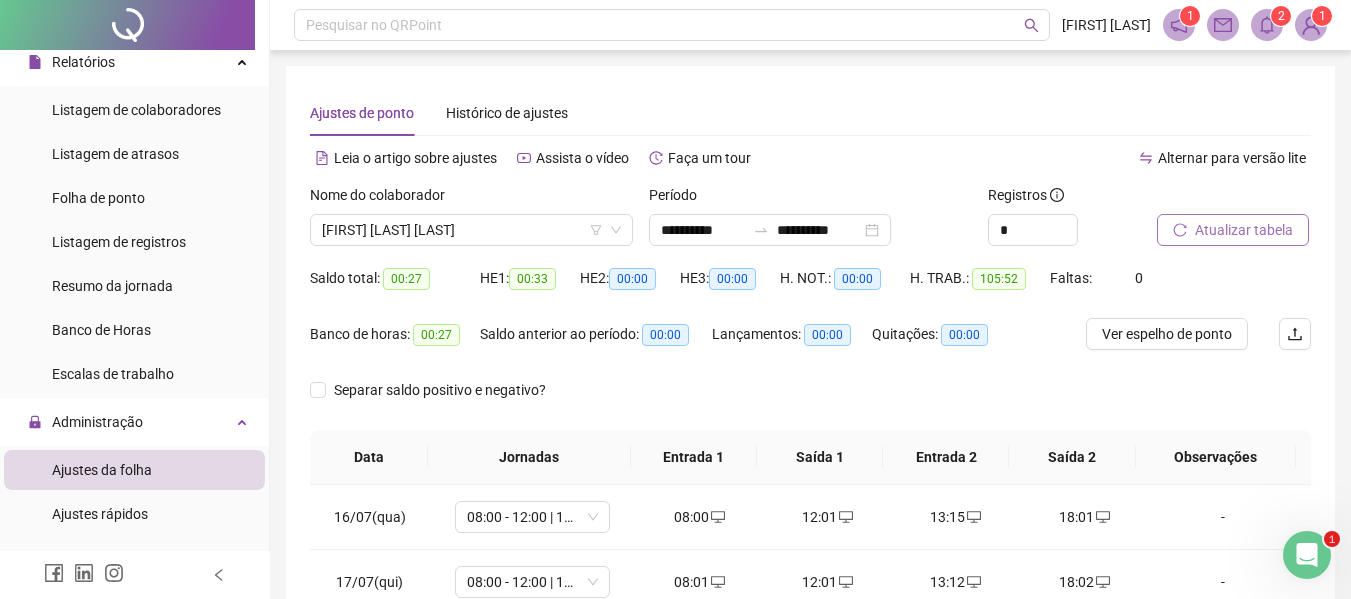 drag, startPoint x: 1204, startPoint y: 229, endPoint x: 1268, endPoint y: 243, distance: 65.51336 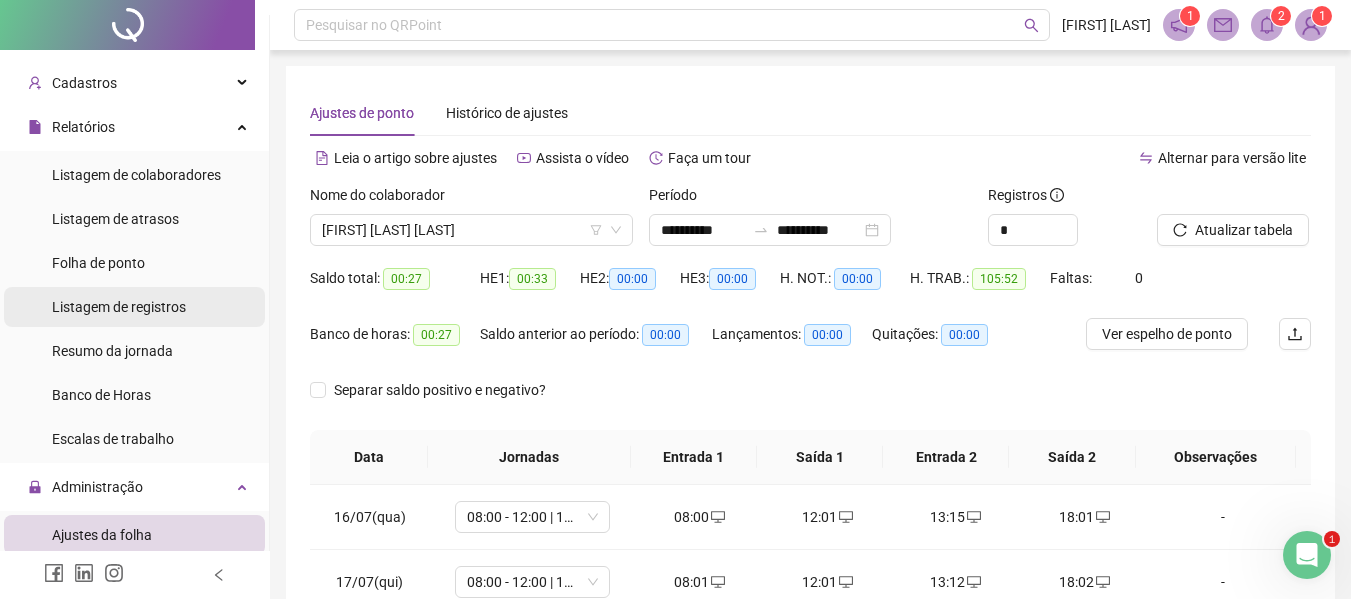 scroll, scrollTop: 0, scrollLeft: 0, axis: both 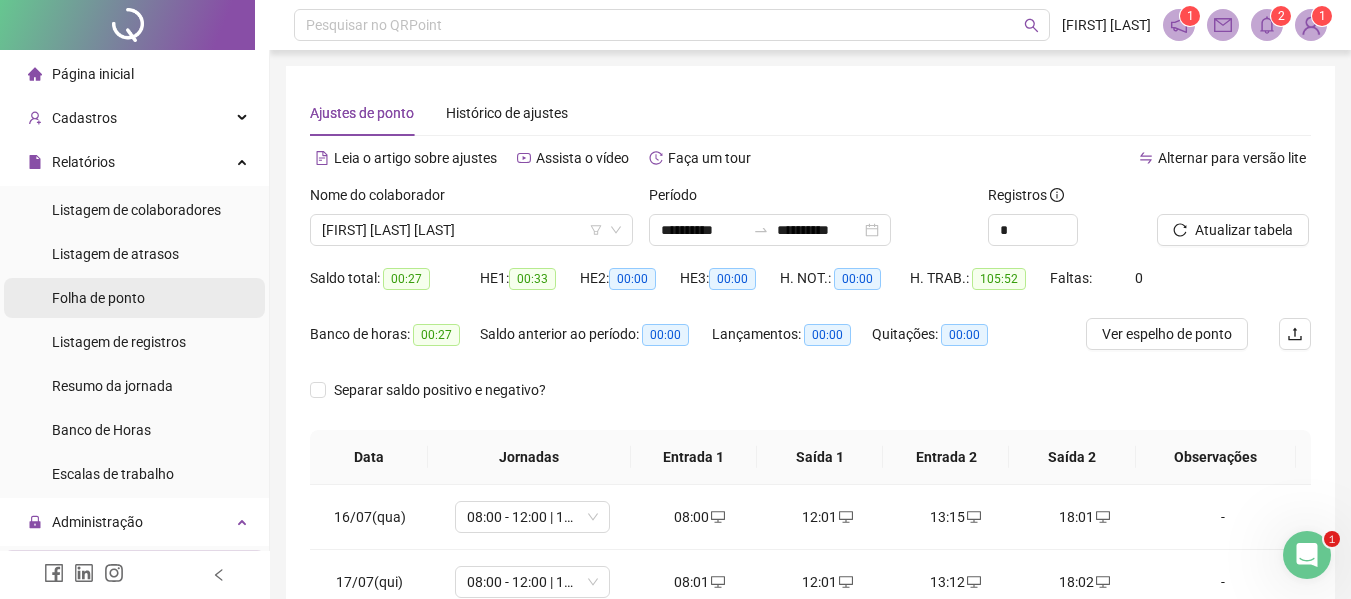 click on "Folha de ponto" at bounding box center [98, 298] 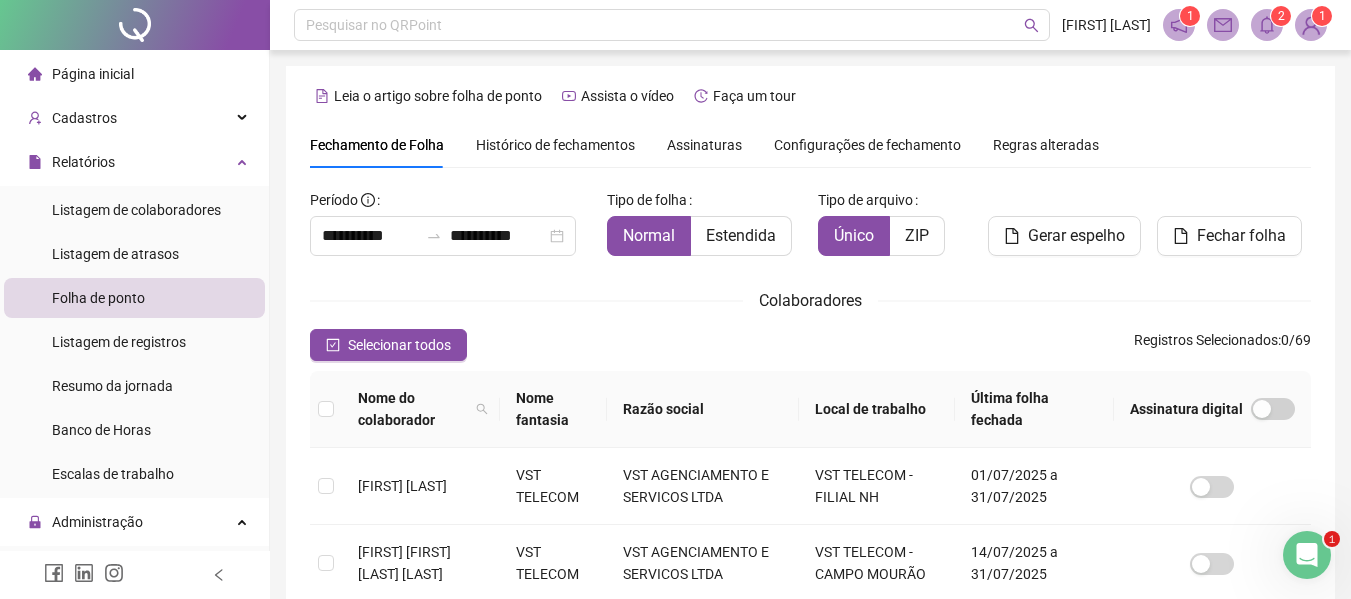 scroll, scrollTop: 110, scrollLeft: 0, axis: vertical 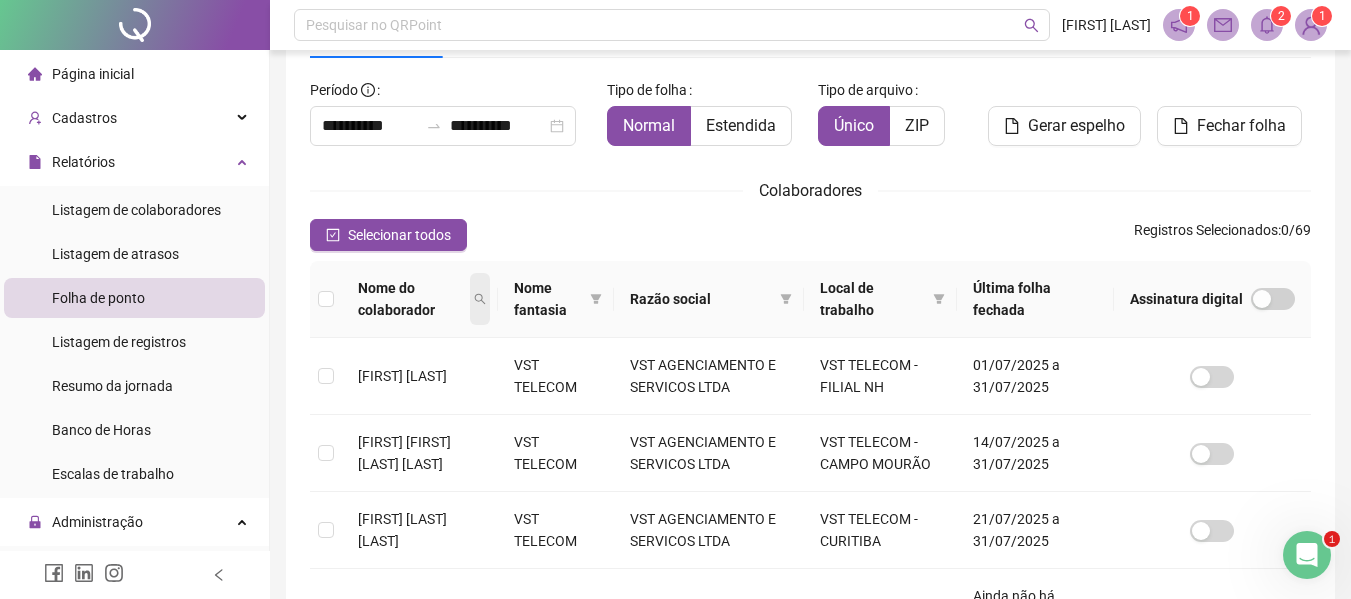 click 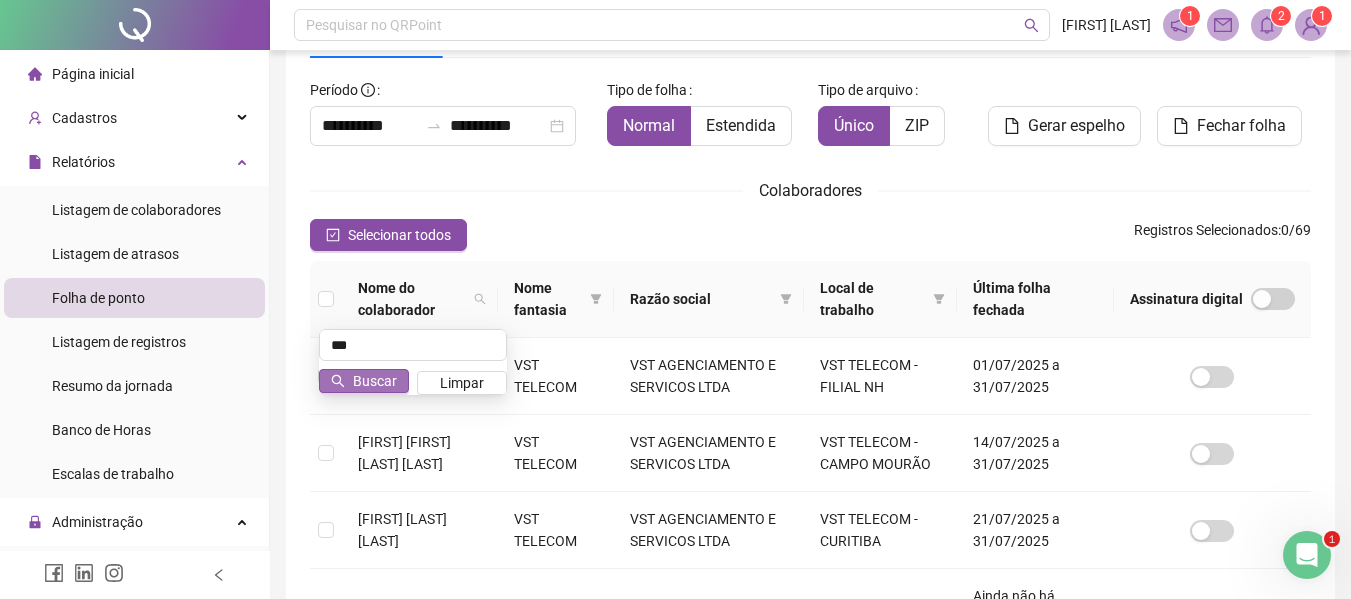 type on "***" 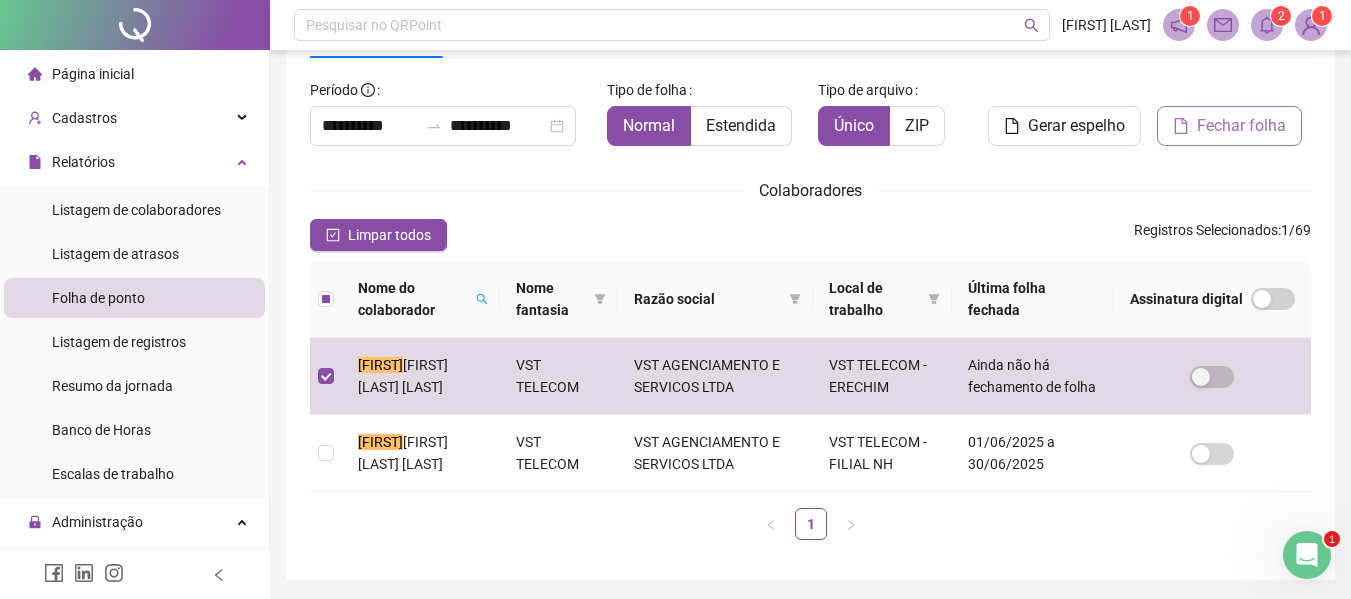 click on "Fechar folha" at bounding box center [1241, 126] 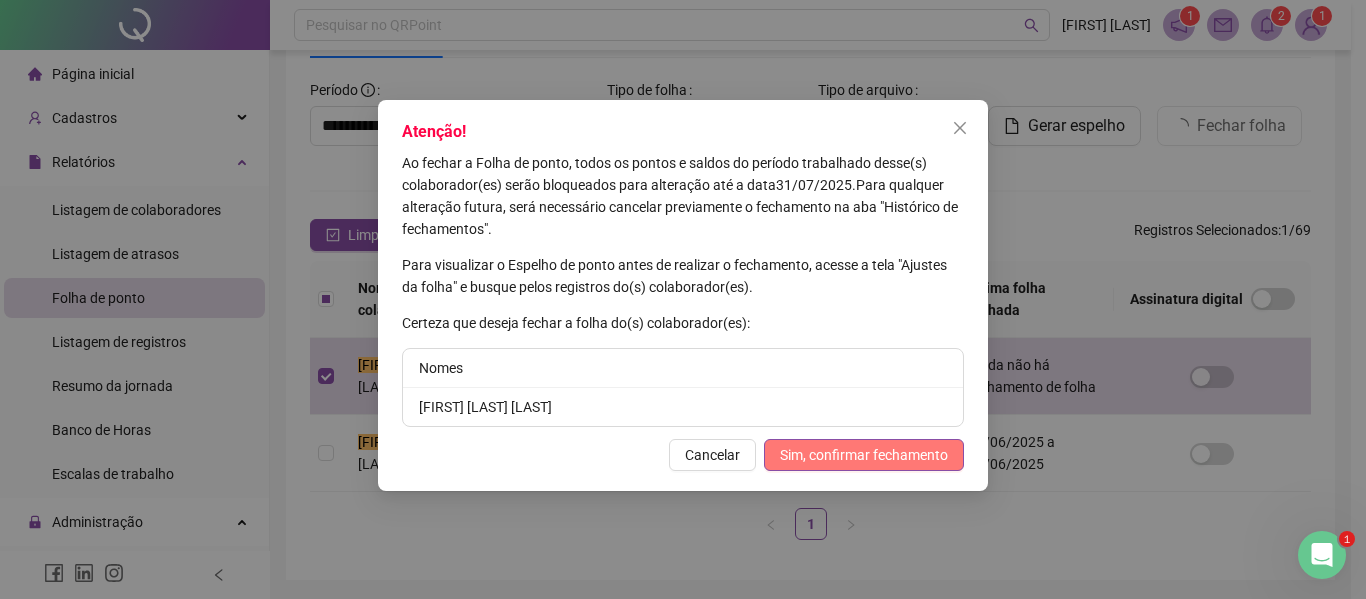 click on "Sim, confirmar fechamento" at bounding box center [864, 455] 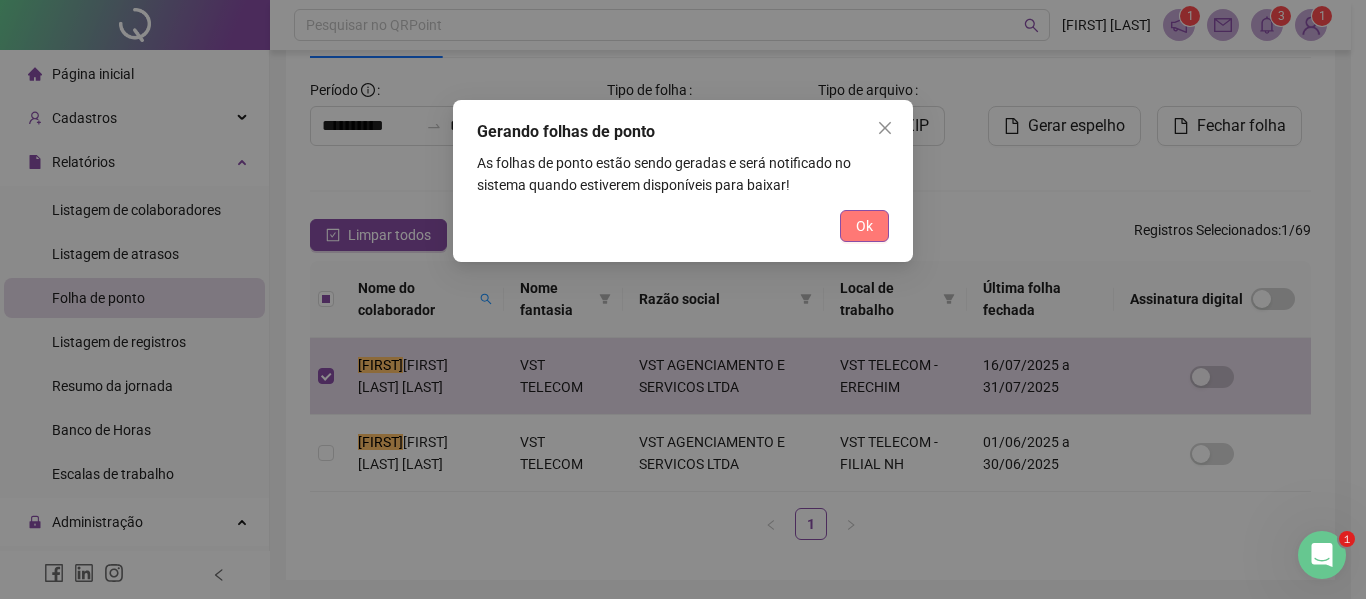 click on "Ok" at bounding box center (864, 226) 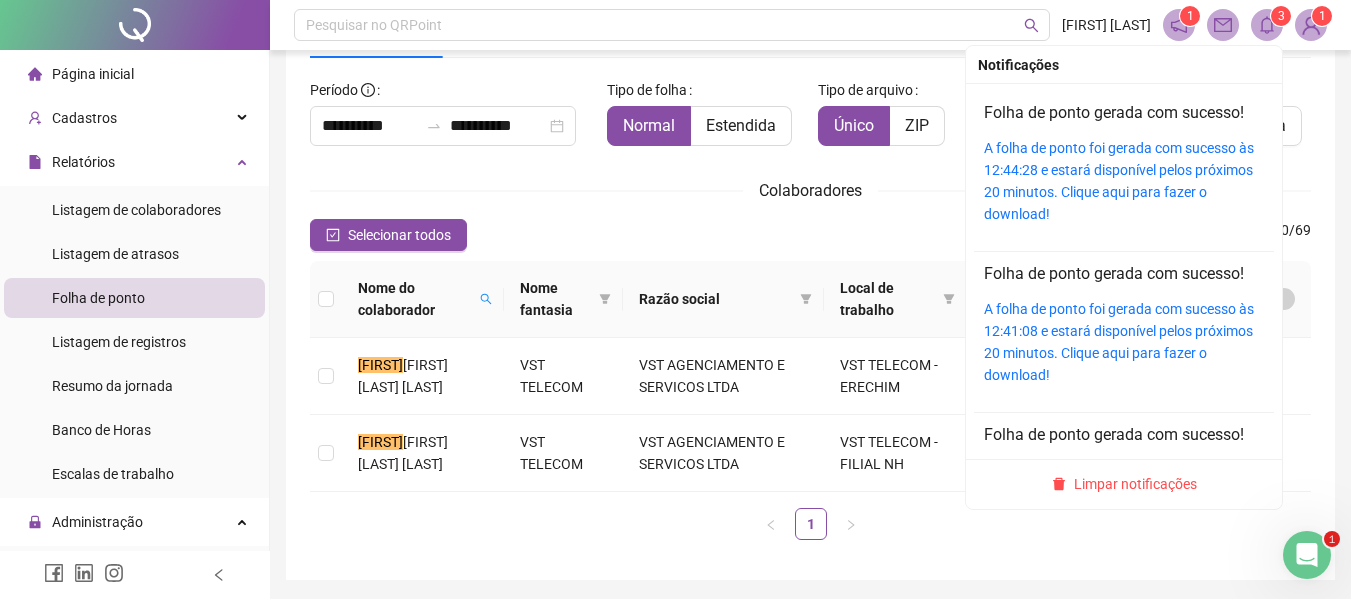 click at bounding box center [1267, 25] 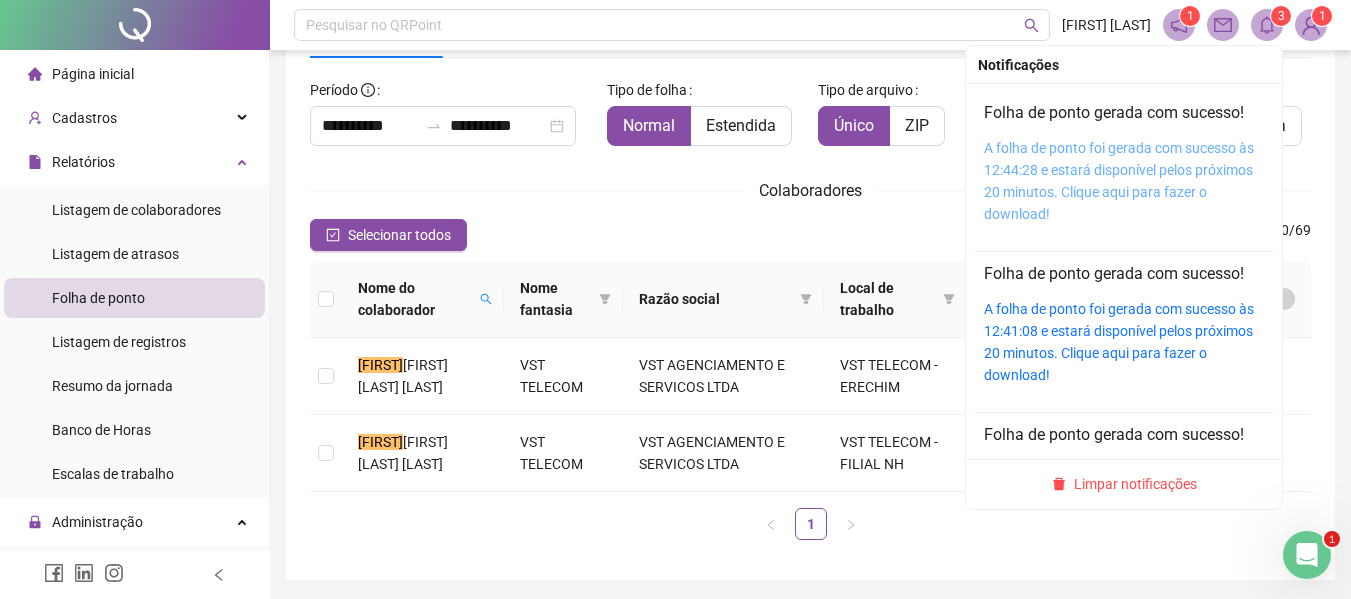 click on "A folha de ponto foi gerada com sucesso às 12:44:28 e estará disponível pelos próximos 20 minutos.
Clique aqui para fazer o download!" at bounding box center [1119, 181] 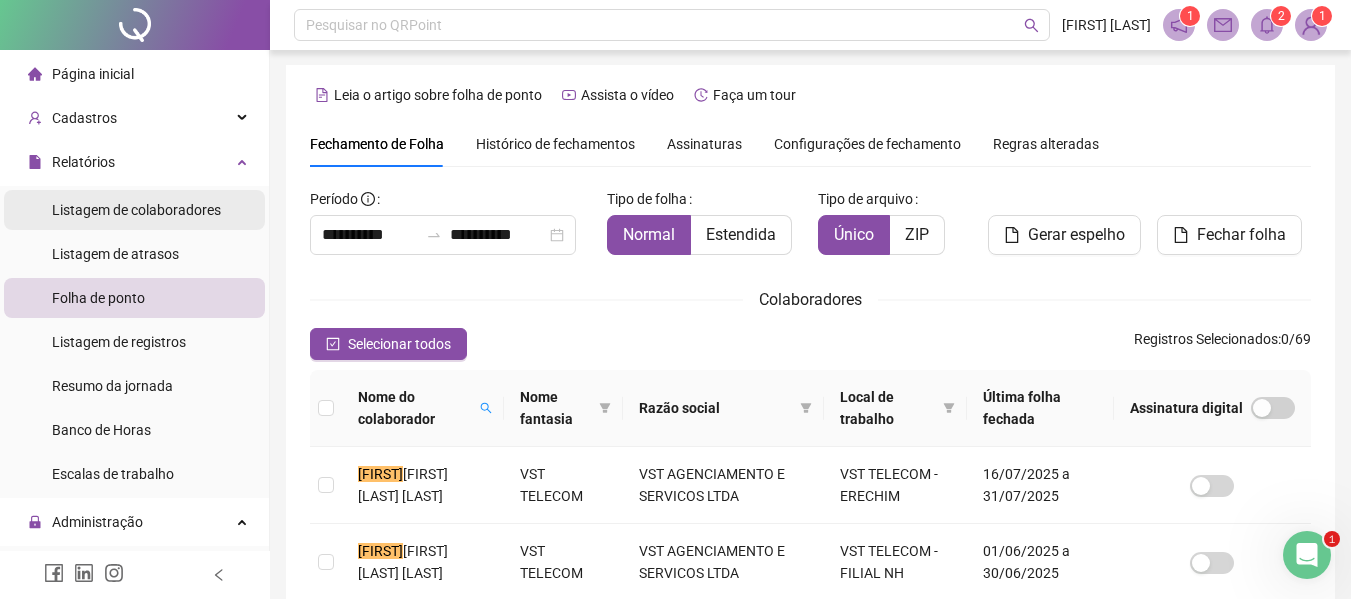 scroll, scrollTop: 0, scrollLeft: 0, axis: both 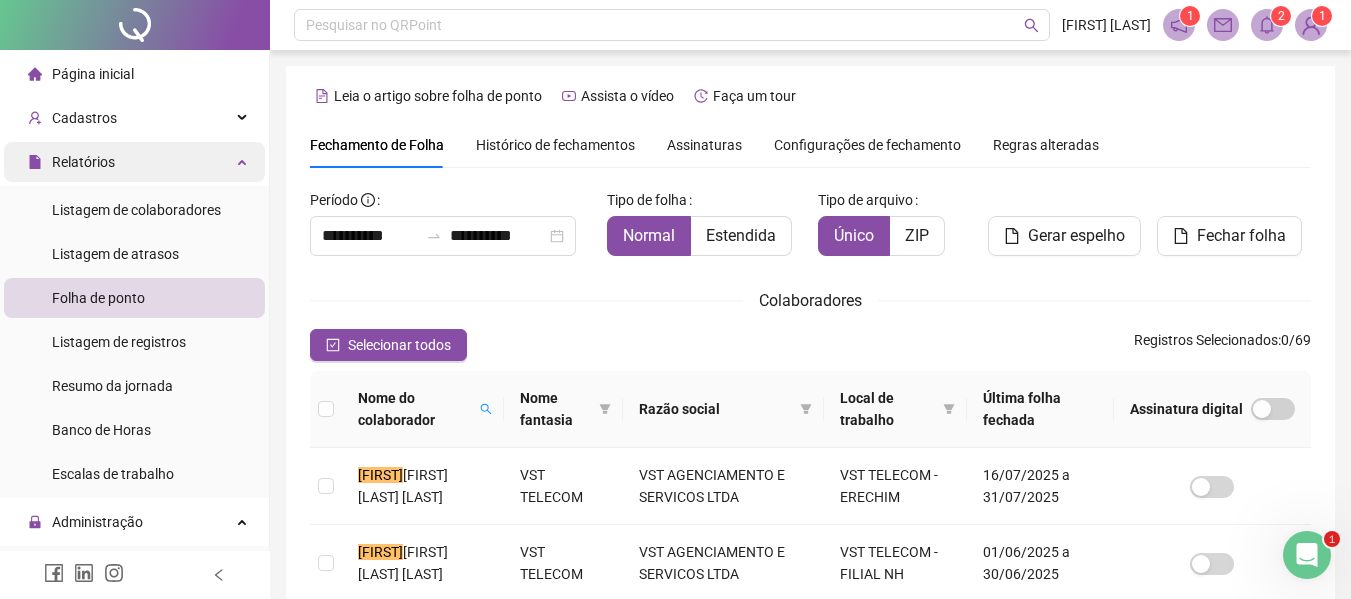 click on "Relatórios" at bounding box center [134, 162] 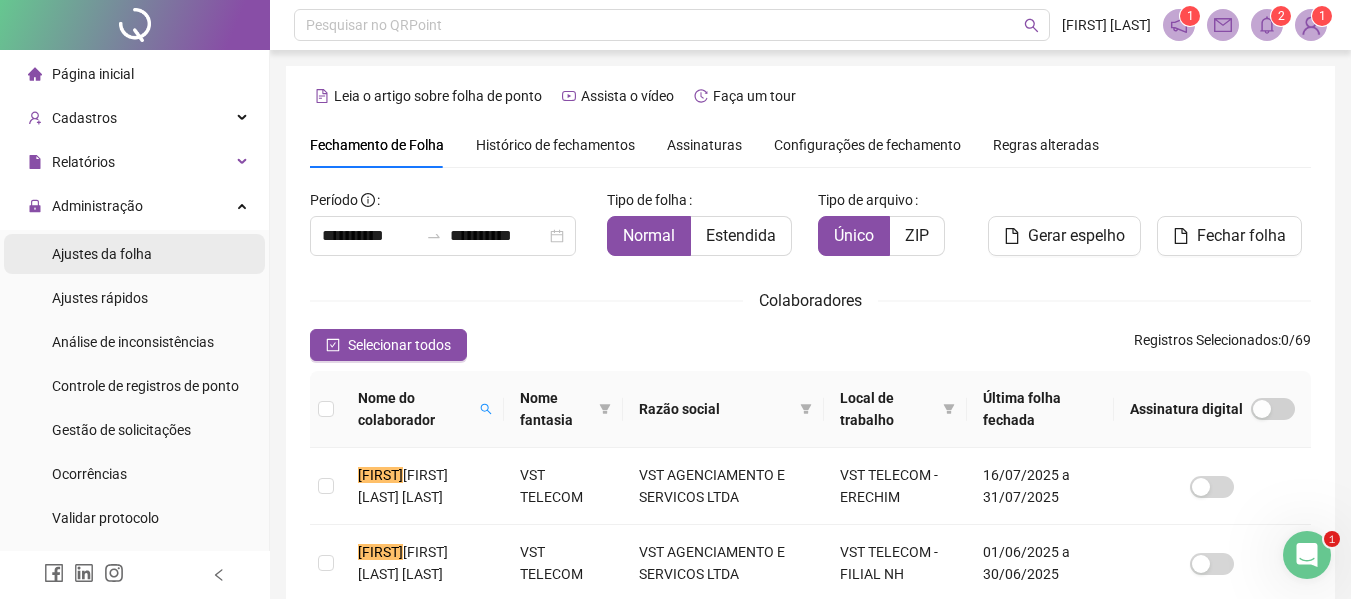 click on "Ajustes da folha" at bounding box center (102, 254) 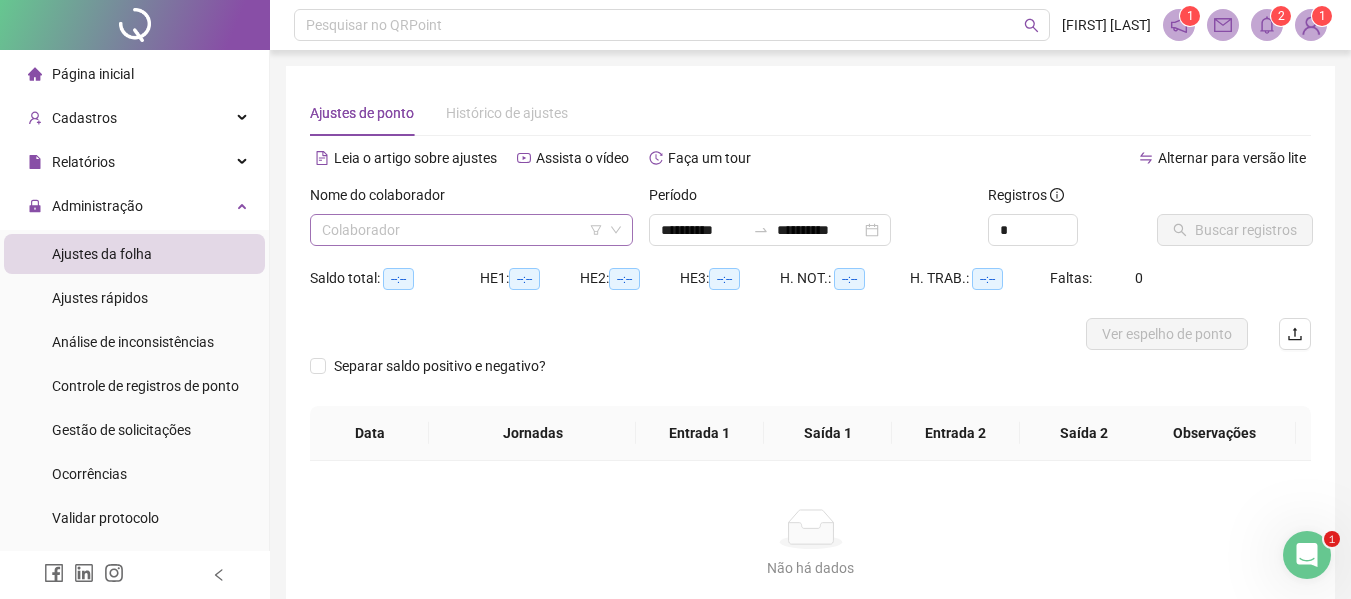 click at bounding box center (462, 230) 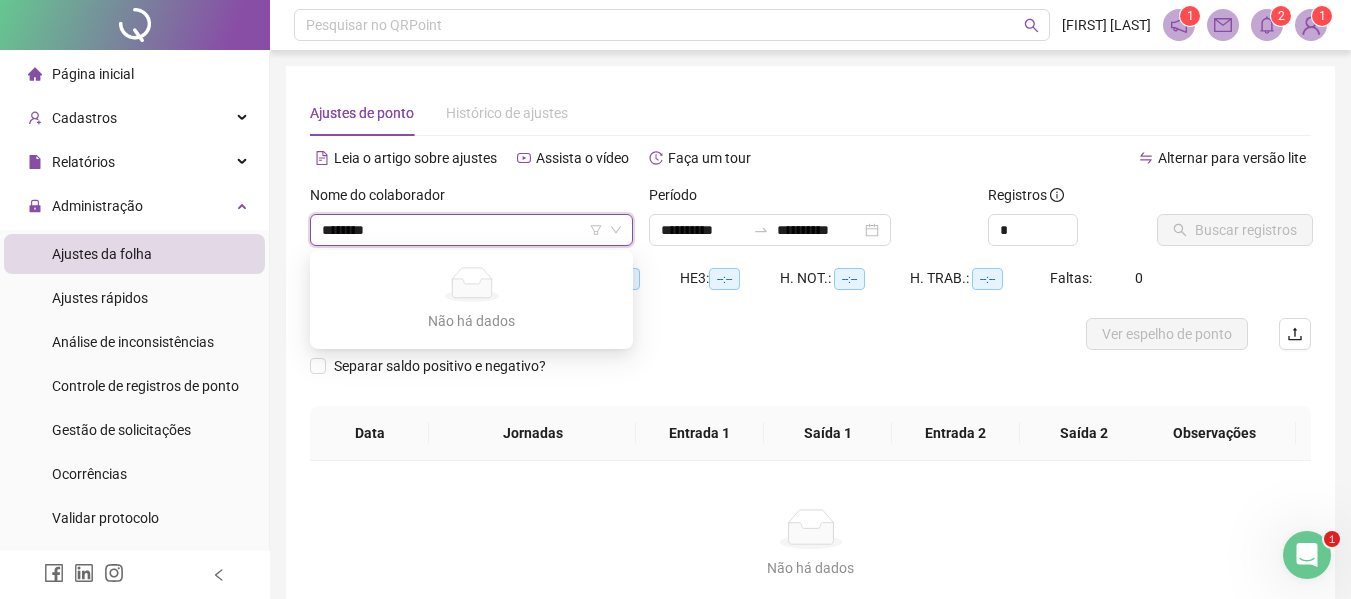 type on "********" 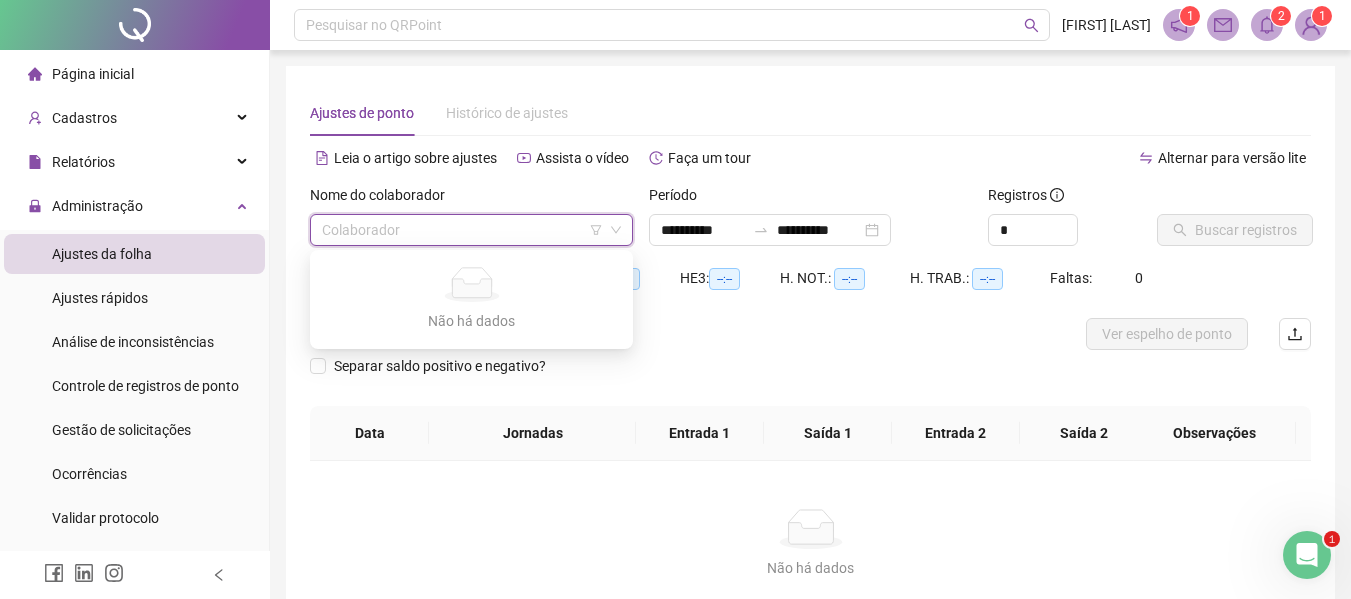 click at bounding box center (462, 230) 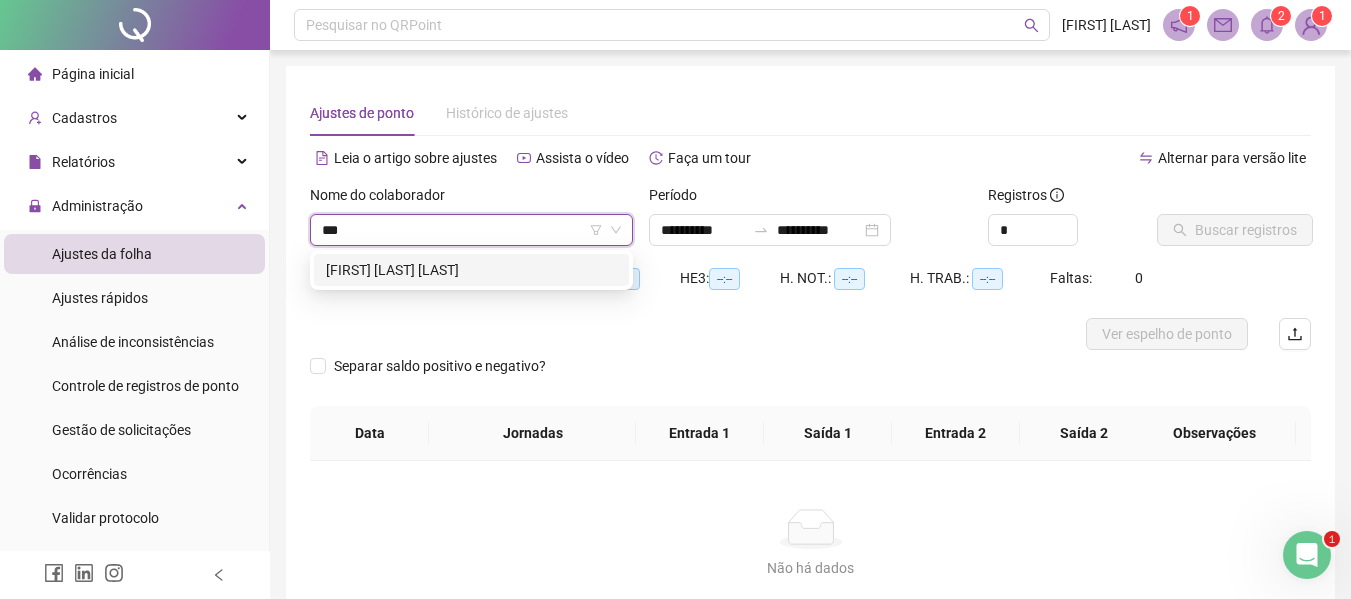 type on "****" 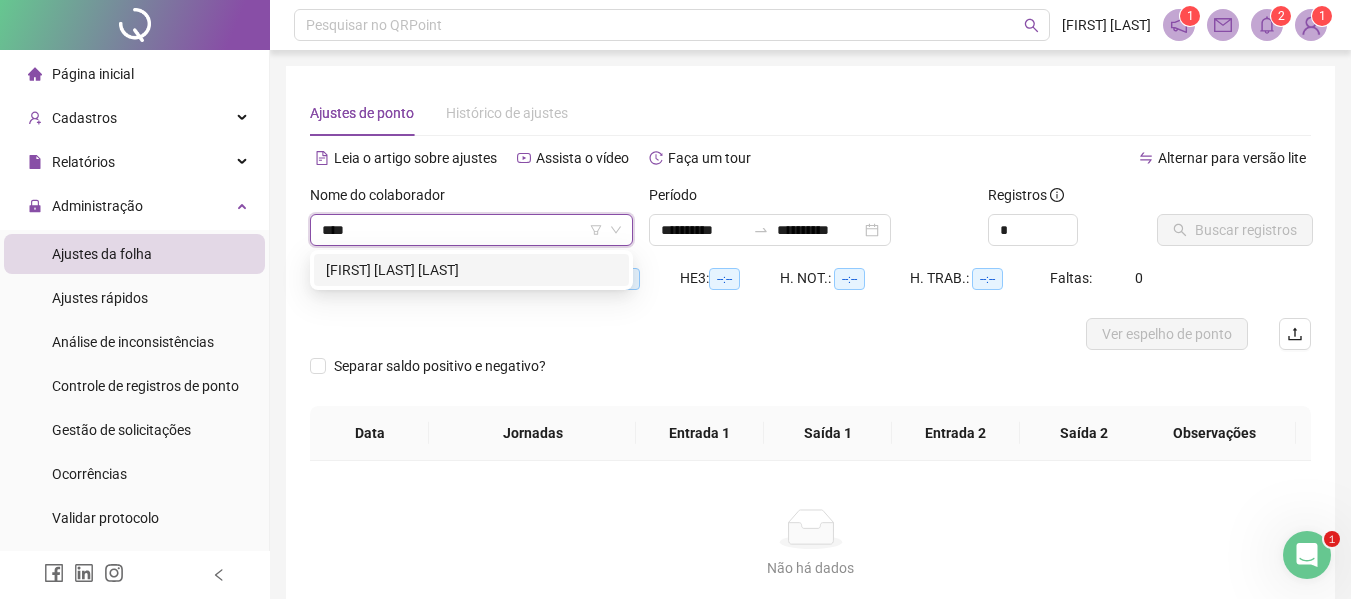 click on "[FIRST] [LAST] [LAST]" at bounding box center (471, 270) 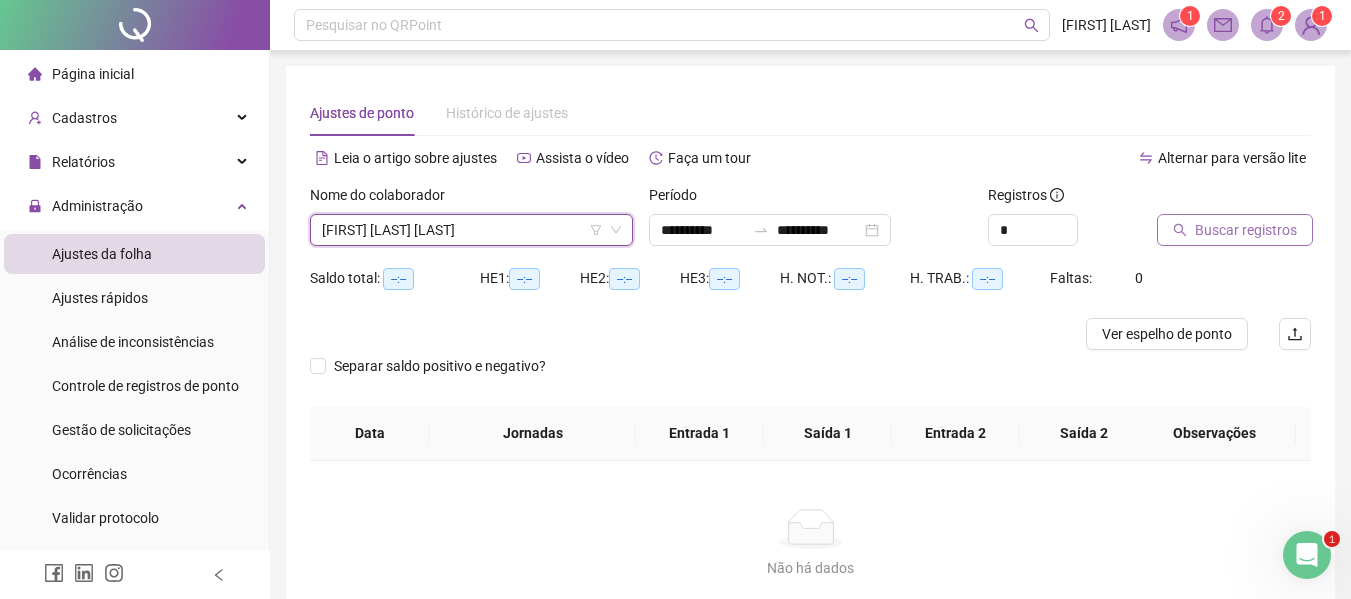 click on "Buscar registros" at bounding box center [1246, 230] 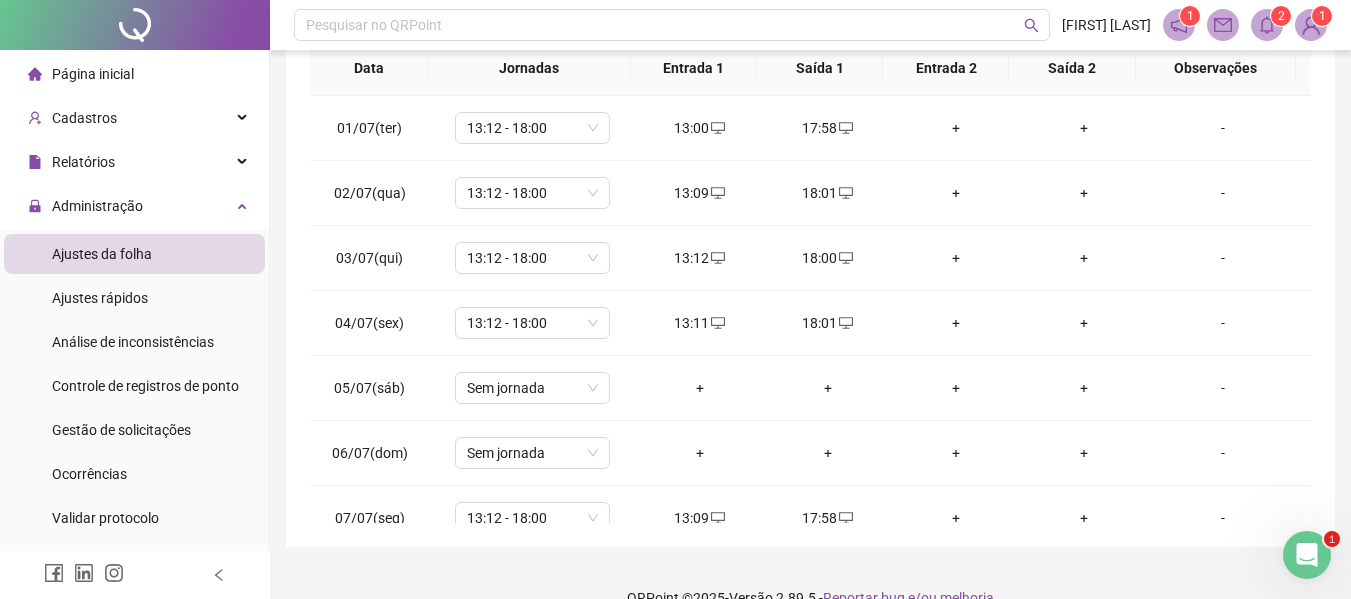 scroll, scrollTop: 399, scrollLeft: 0, axis: vertical 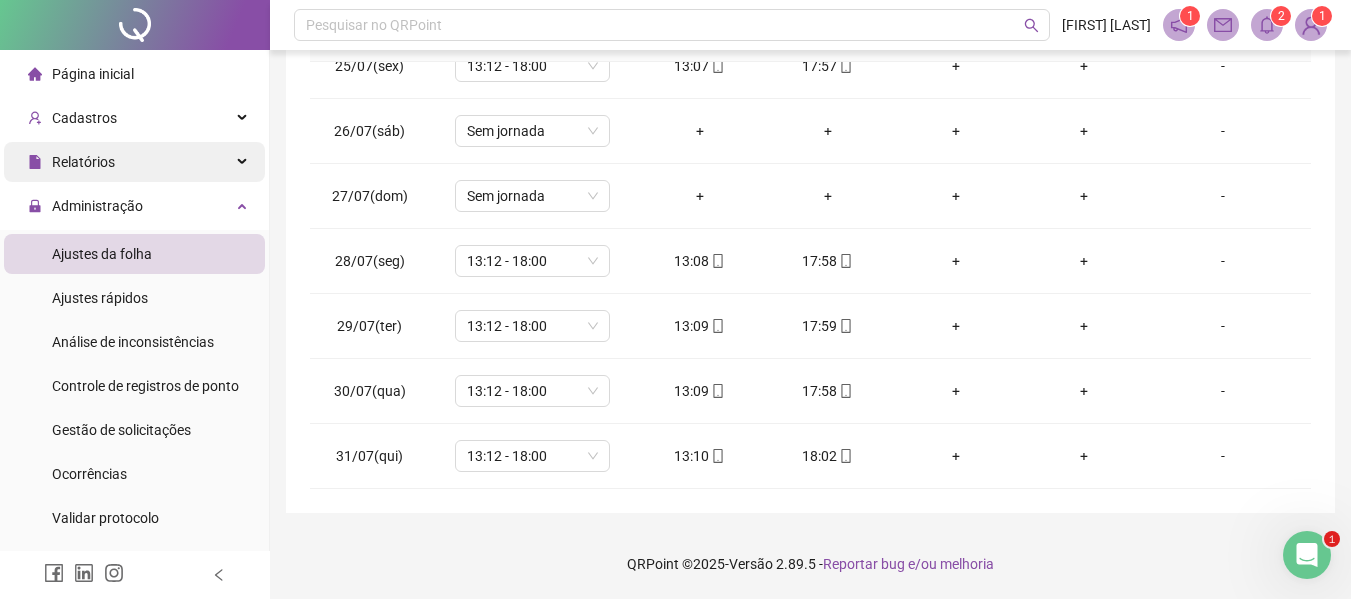 click at bounding box center (244, 162) 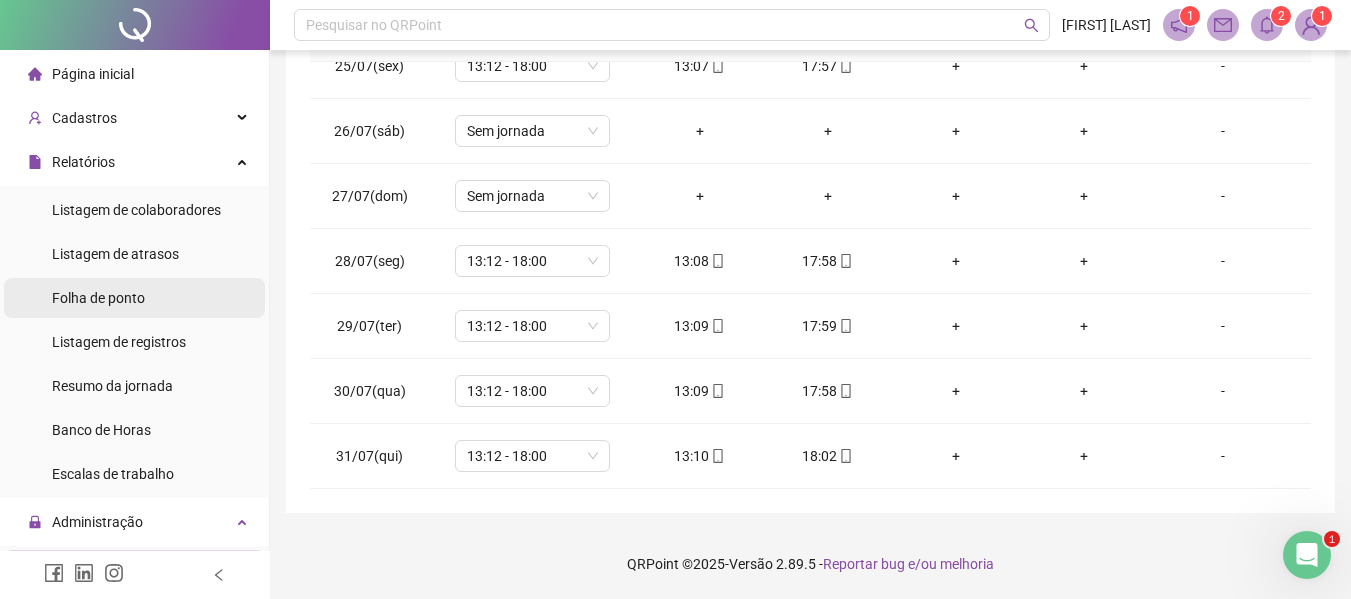 click on "Folha de ponto" at bounding box center (98, 298) 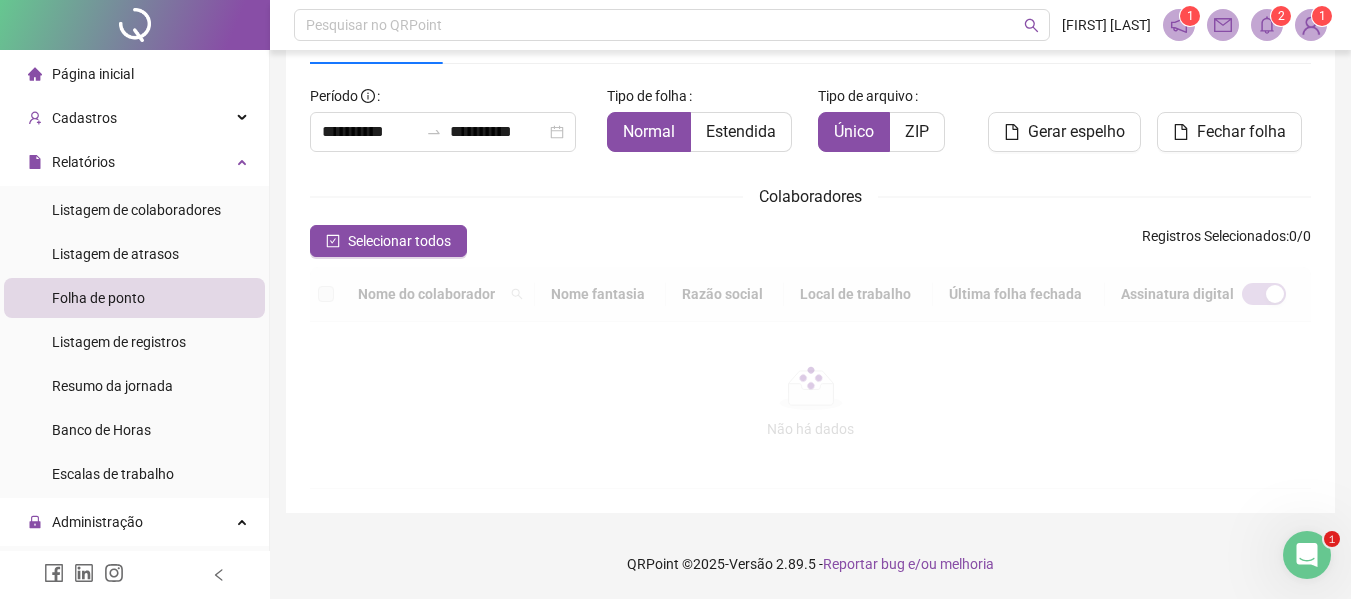 scroll, scrollTop: 110, scrollLeft: 0, axis: vertical 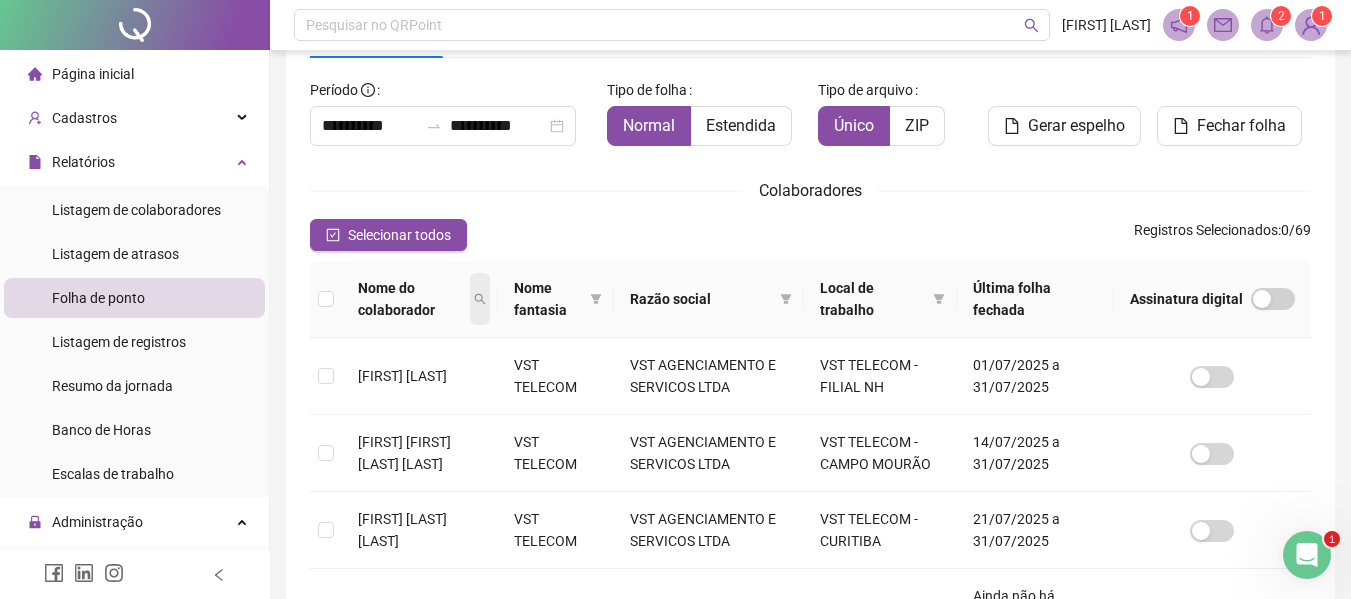 click at bounding box center [480, 299] 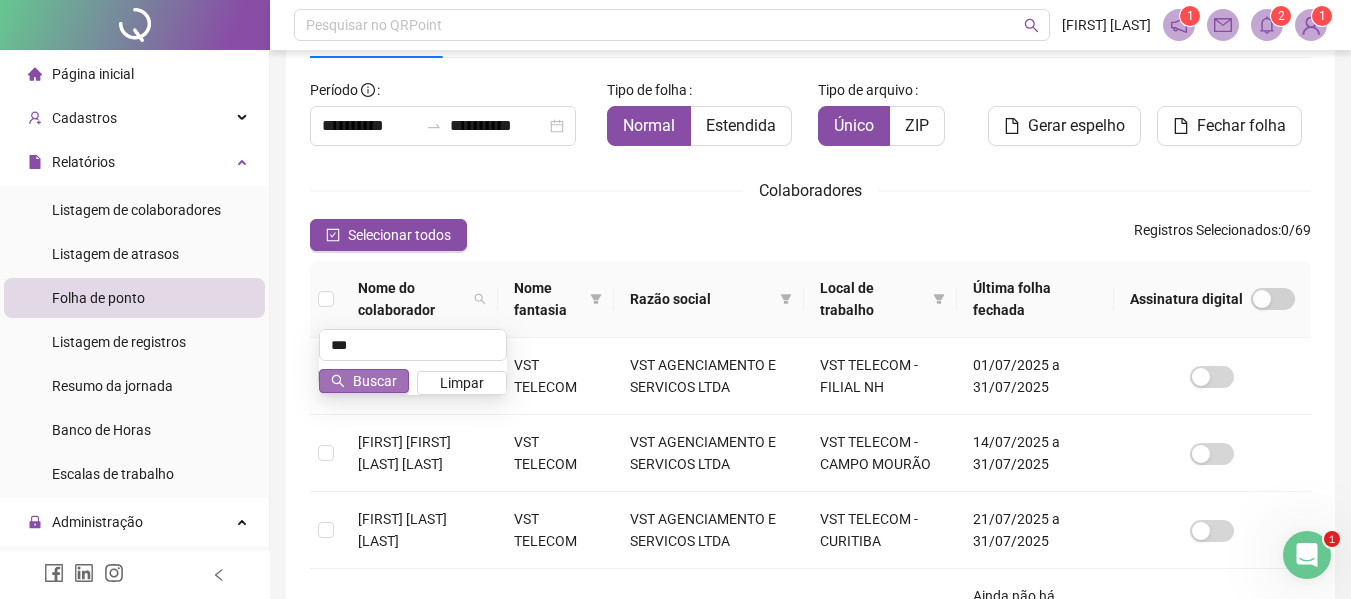 type on "***" 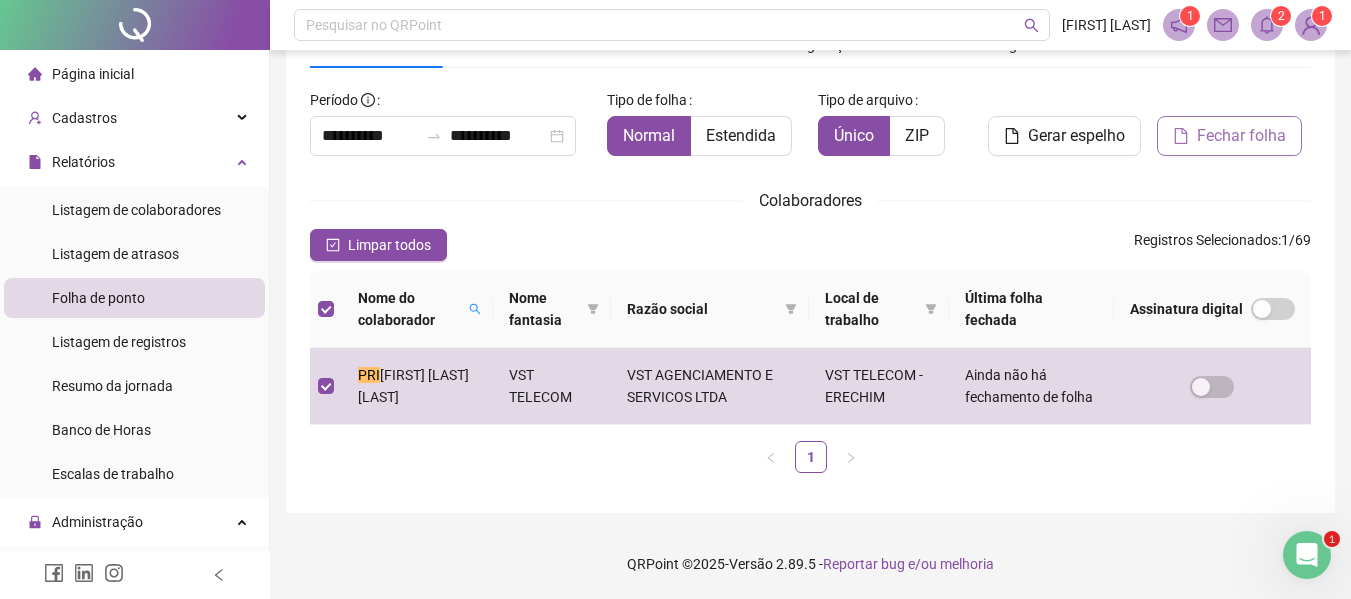 click on "Fechar folha" at bounding box center [1241, 136] 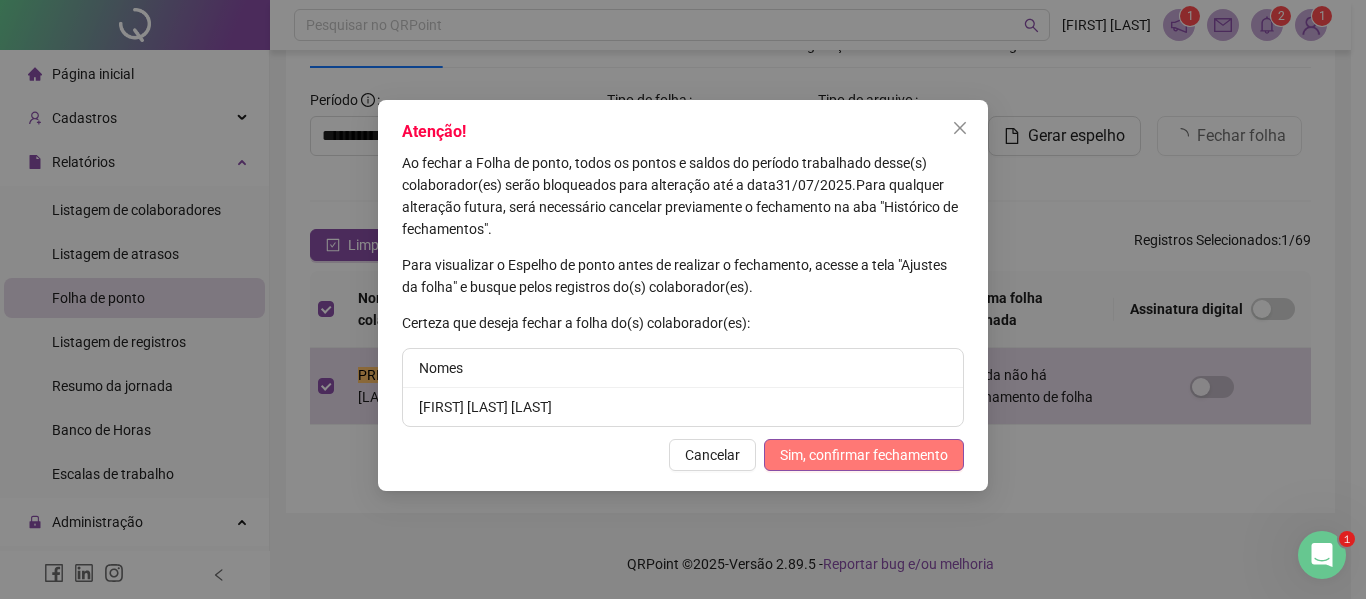 click on "Sim, confirmar fechamento" at bounding box center [864, 455] 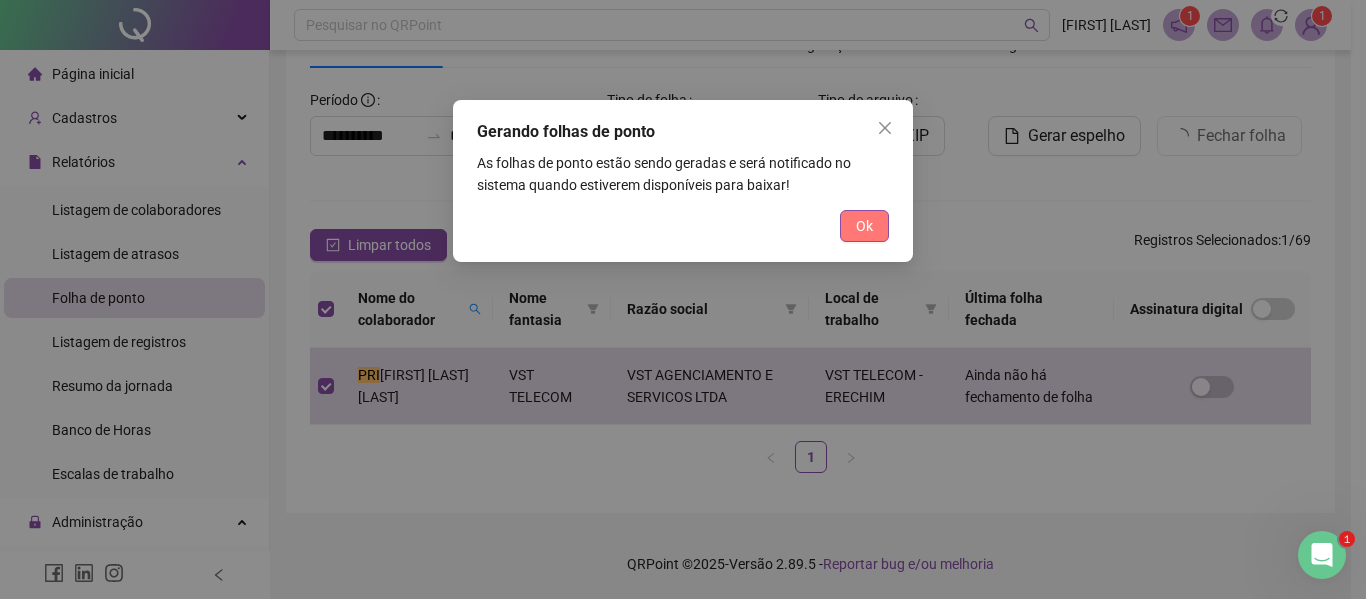 click on "Ok" at bounding box center [864, 226] 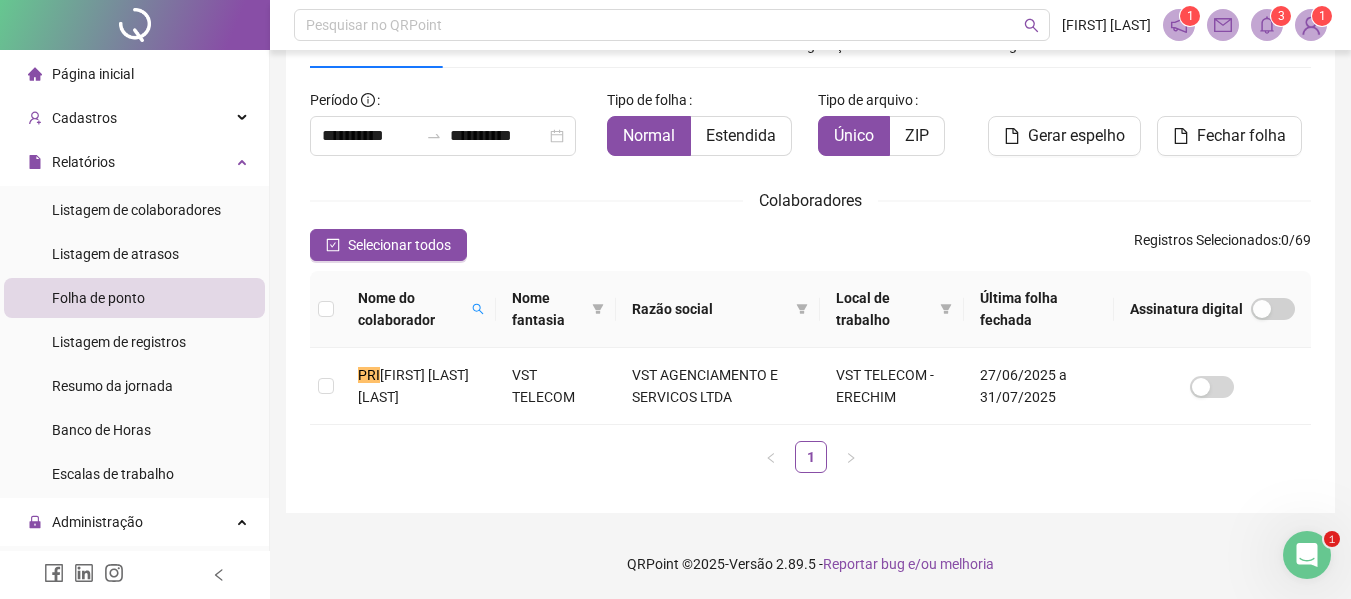 click at bounding box center (1267, 25) 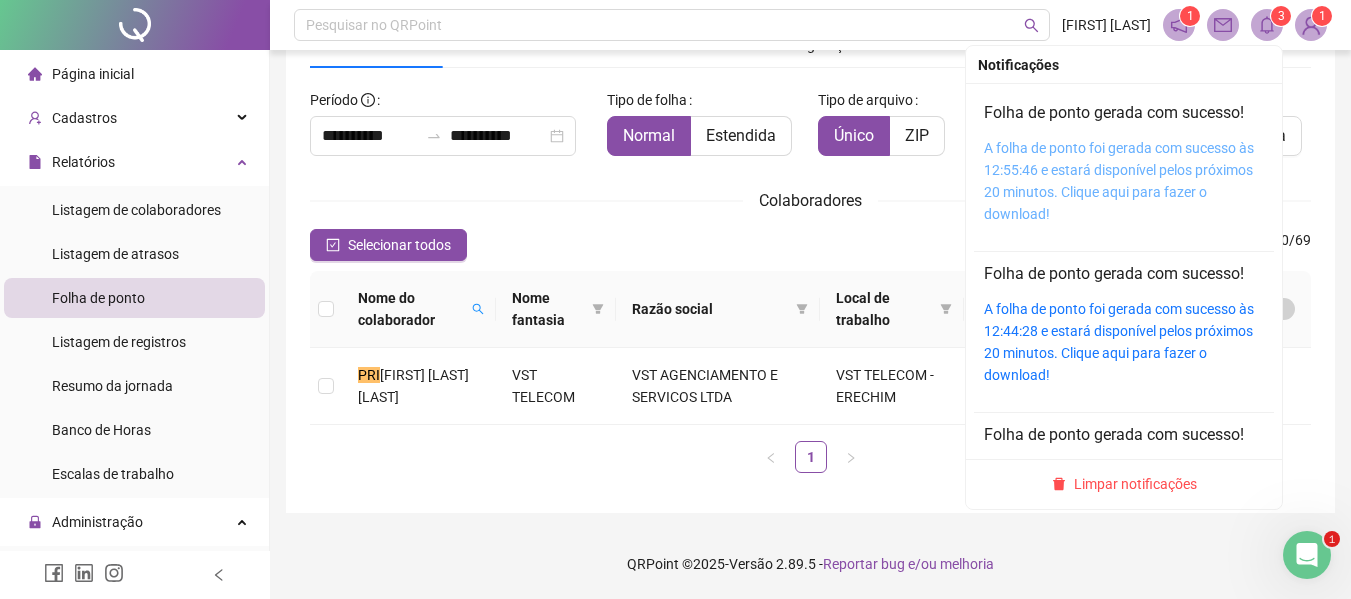 click on "A folha de ponto foi gerada com sucesso às 12:55:46 e estará disponível pelos próximos 20 minutos.
Clique aqui para fazer o download!" at bounding box center (1119, 181) 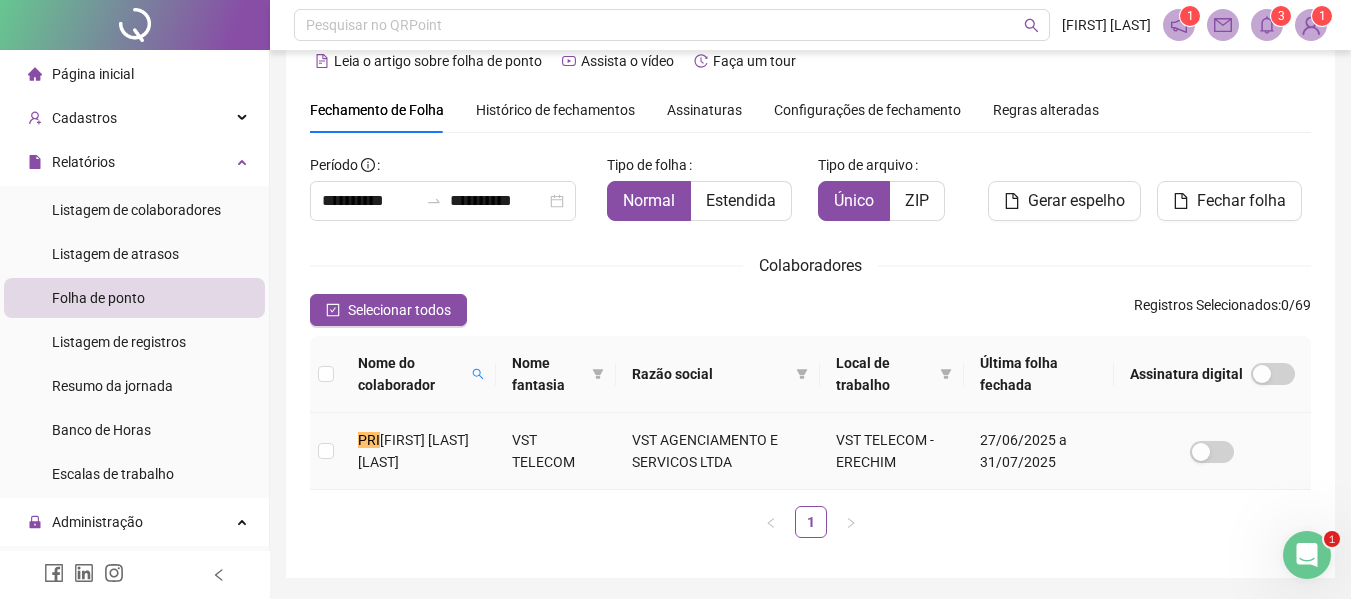 scroll, scrollTop: 0, scrollLeft: 0, axis: both 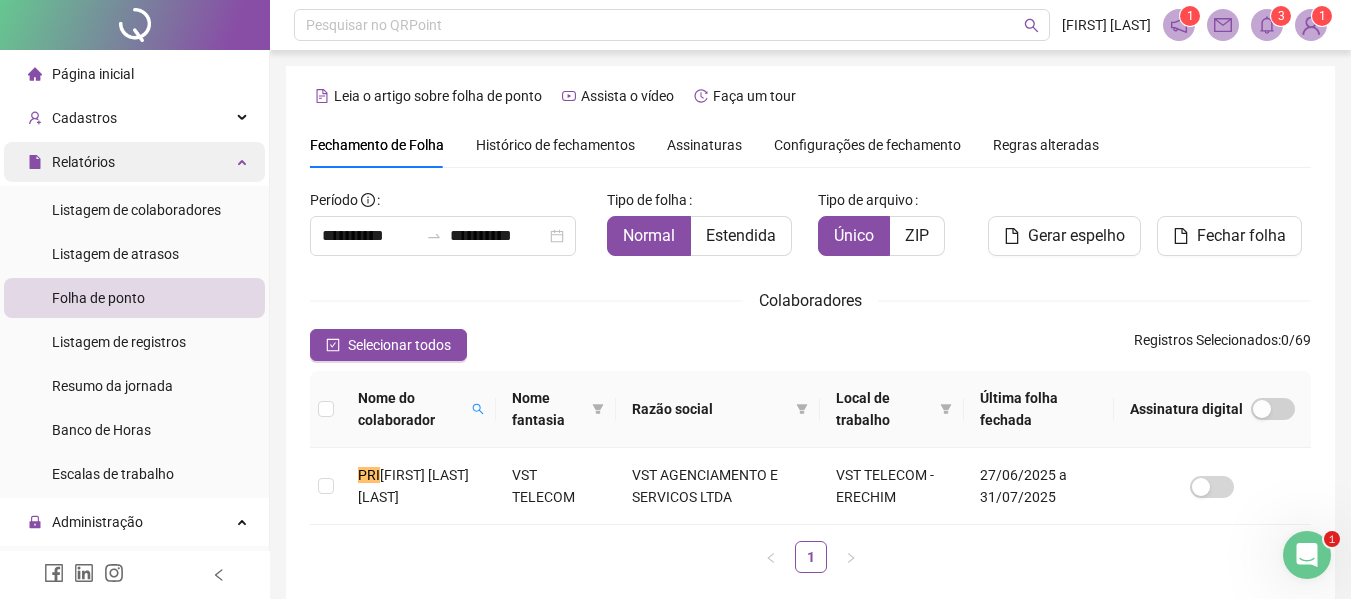click on "Relatórios" at bounding box center (134, 162) 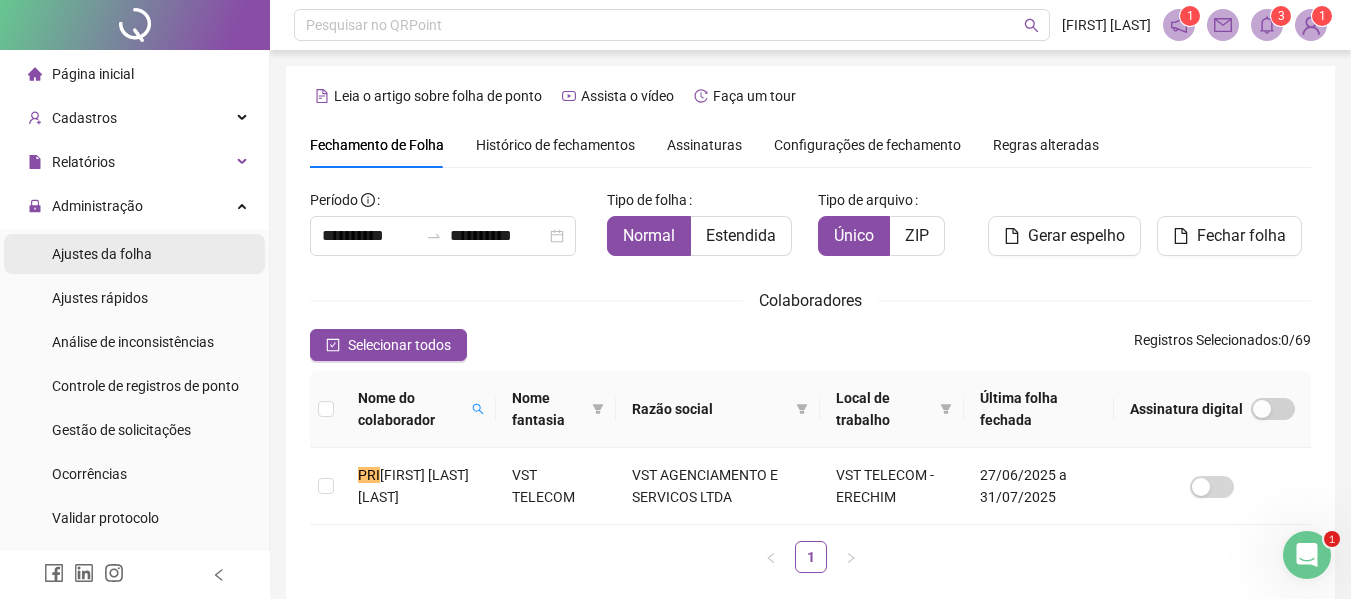 click on "Ajustes da folha" at bounding box center (134, 254) 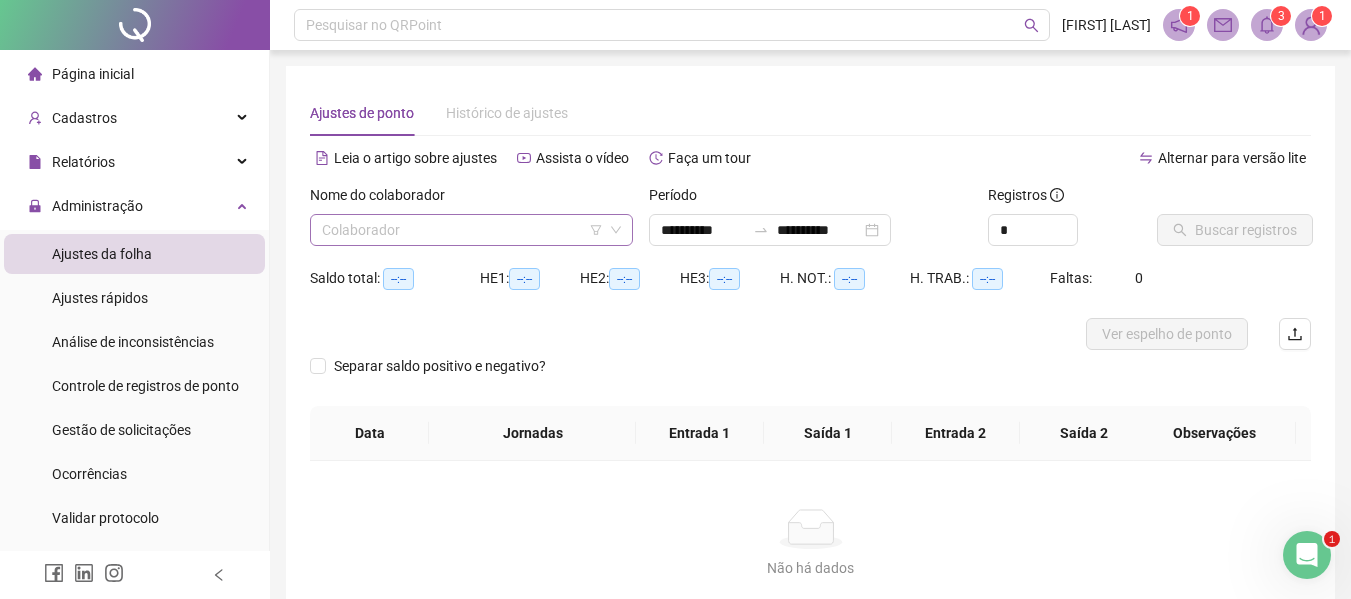 click at bounding box center (462, 230) 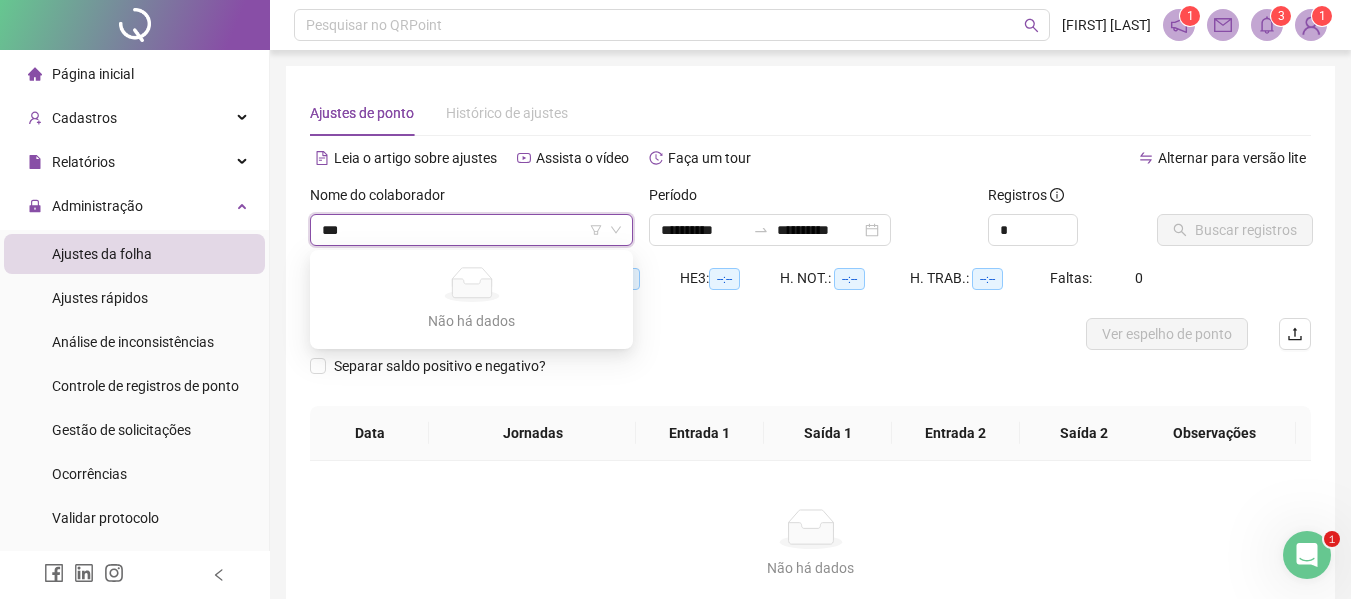 type on "****" 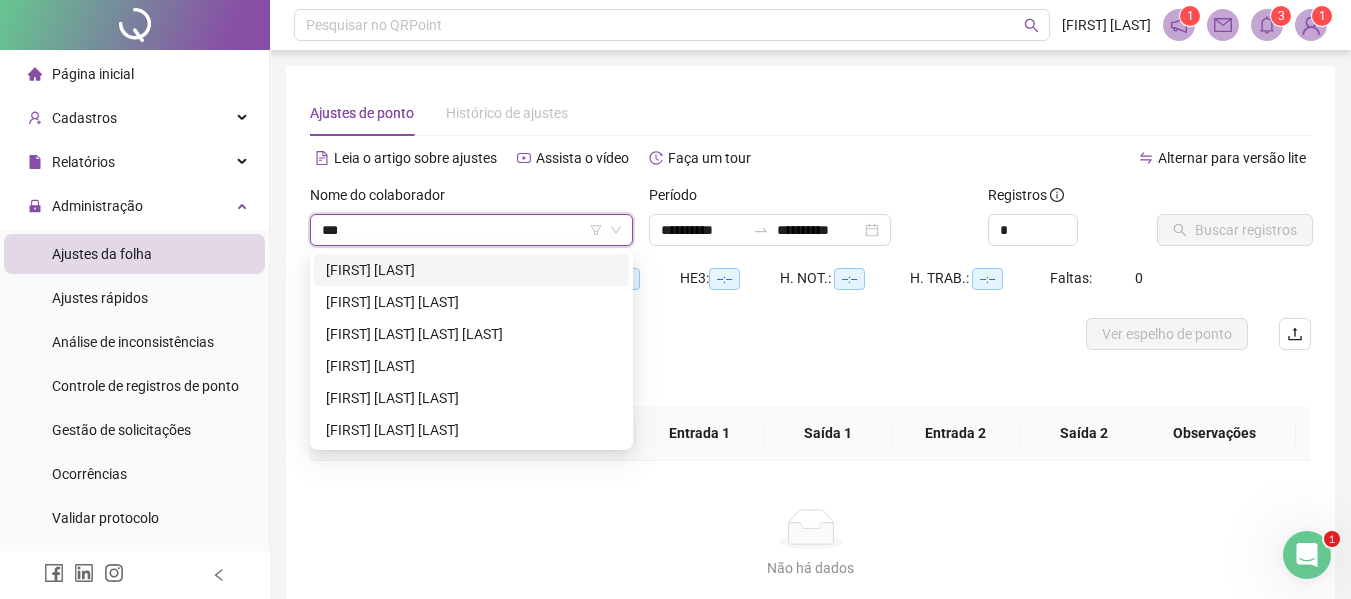 type on "****" 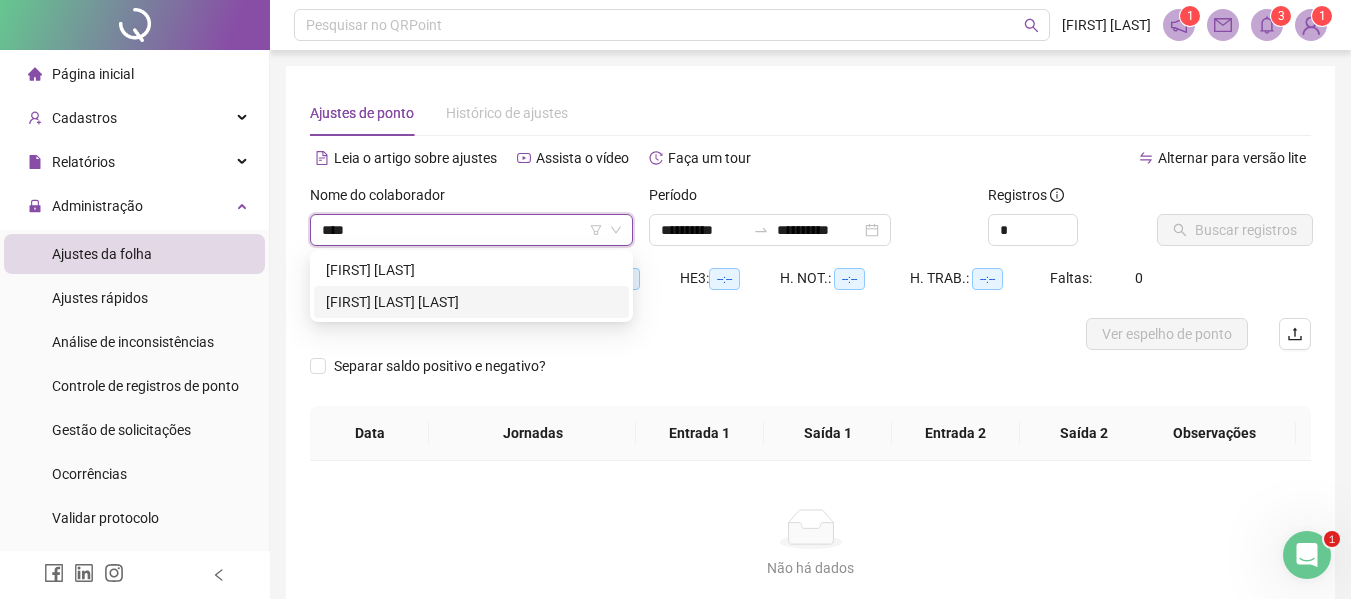 click on "[FIRST] [LAST] [LAST]" at bounding box center [471, 302] 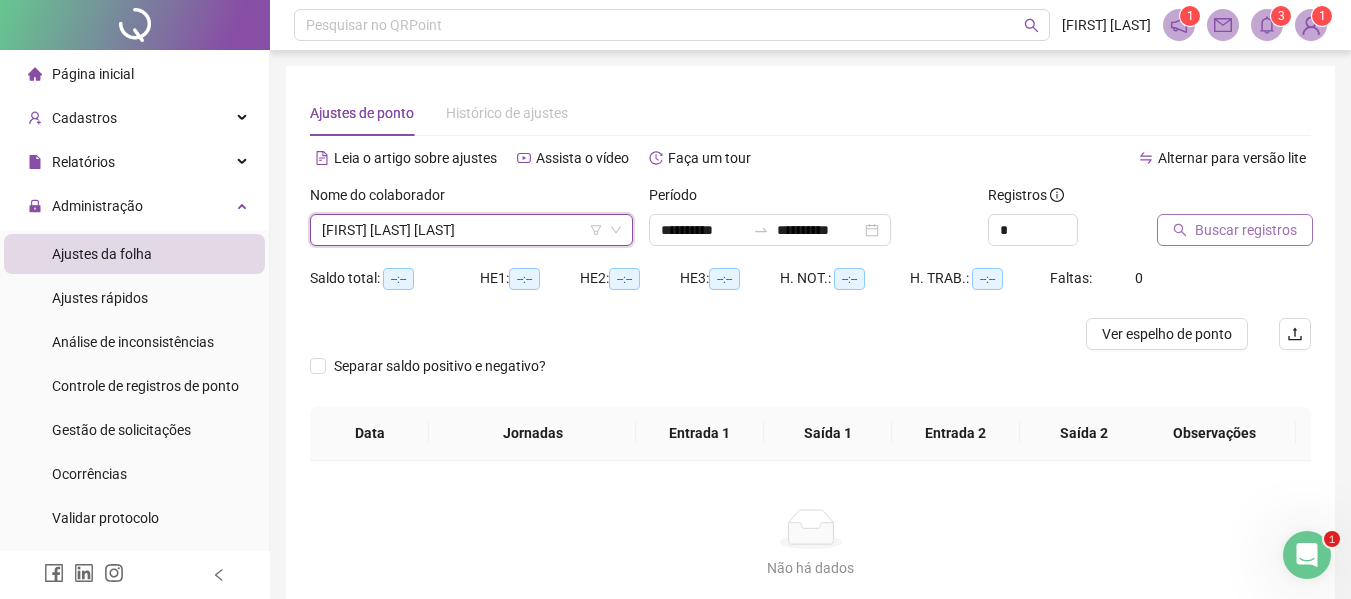click on "Buscar registros" at bounding box center (1246, 230) 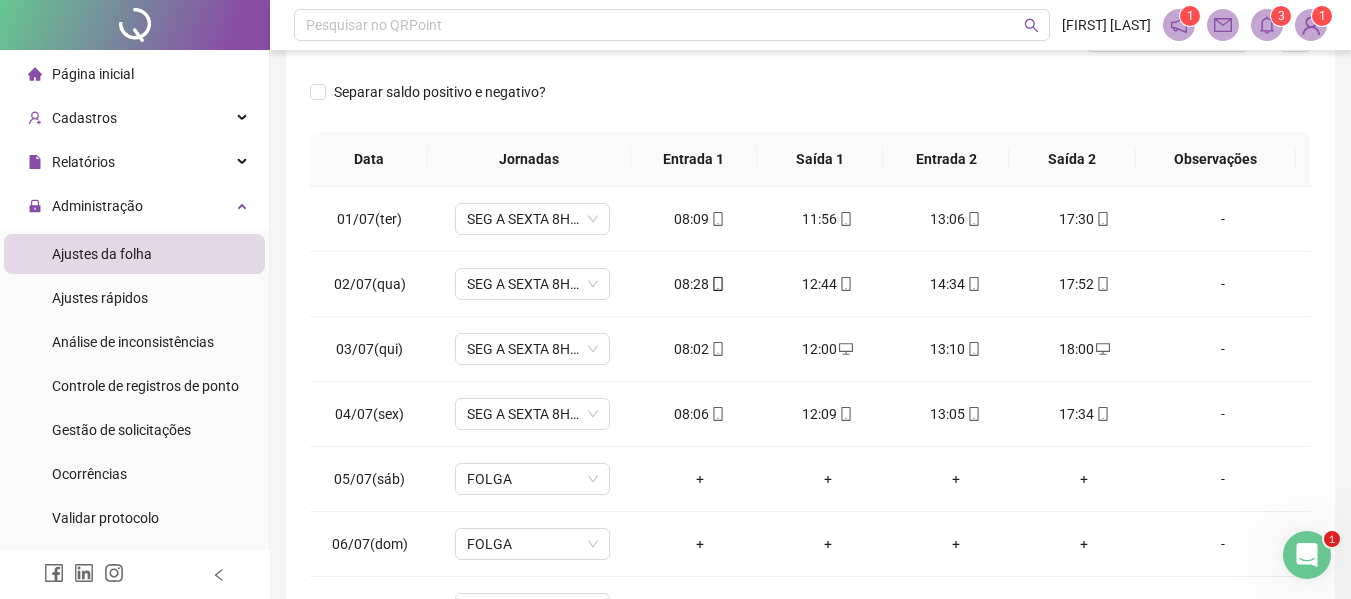 scroll, scrollTop: 300, scrollLeft: 0, axis: vertical 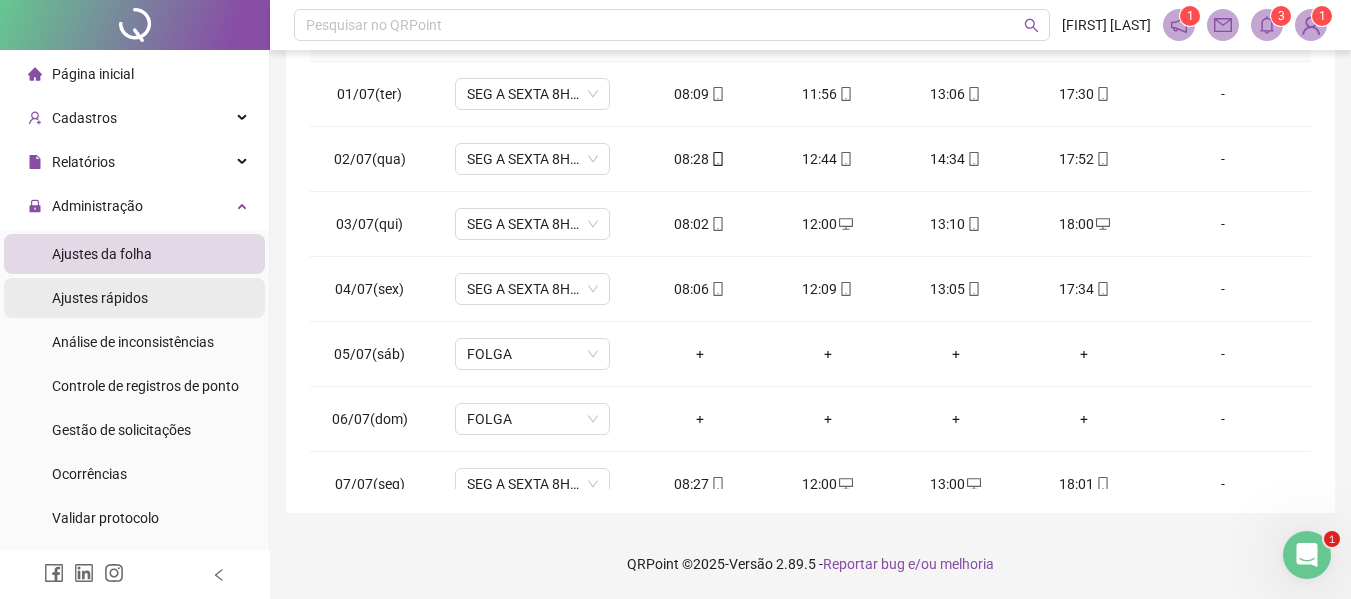 click on "Ajustes rápidos" at bounding box center (100, 298) 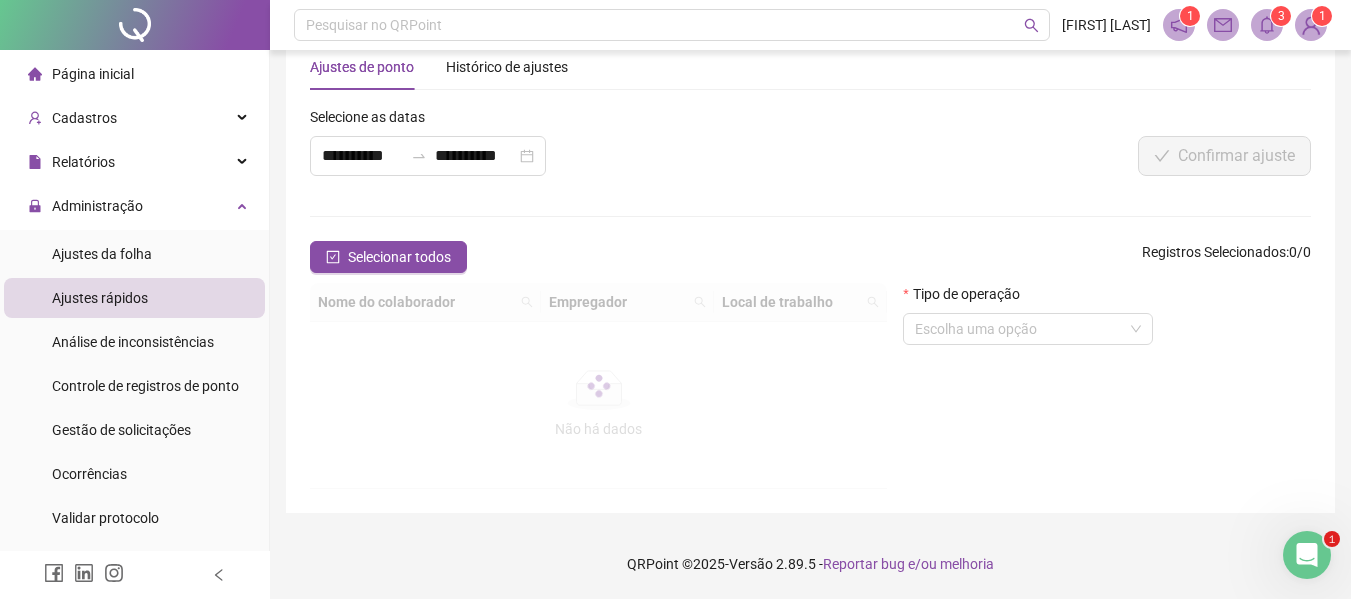scroll, scrollTop: 235, scrollLeft: 0, axis: vertical 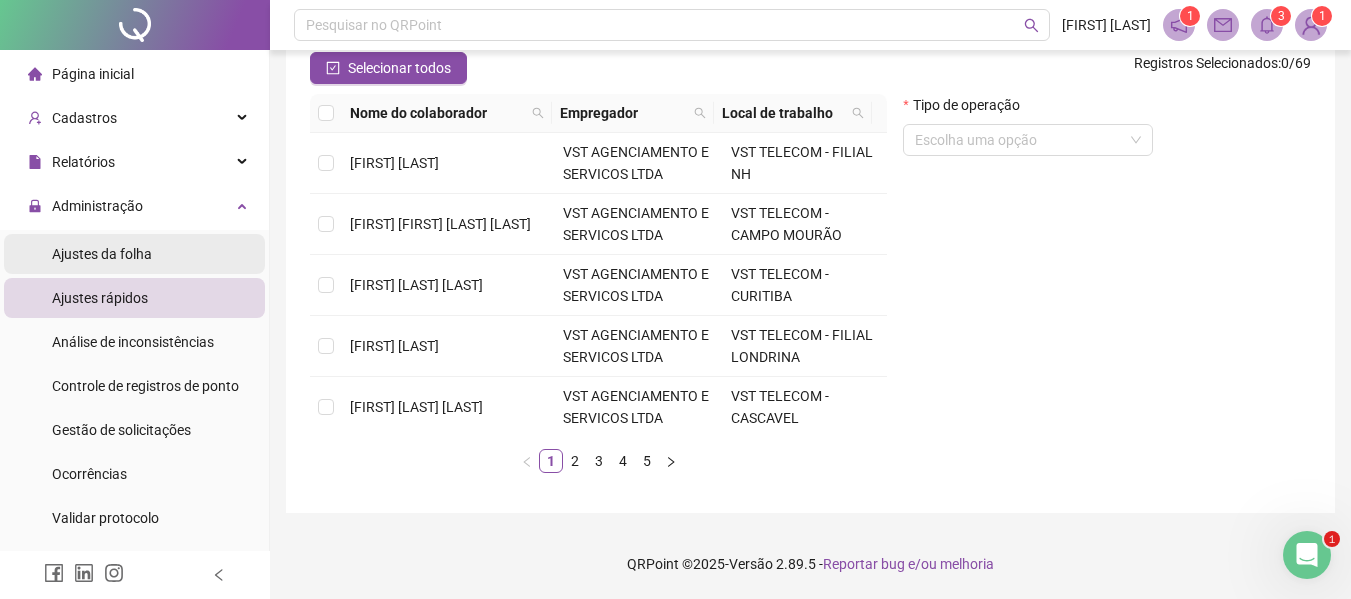click on "Ajustes da folha" at bounding box center [102, 254] 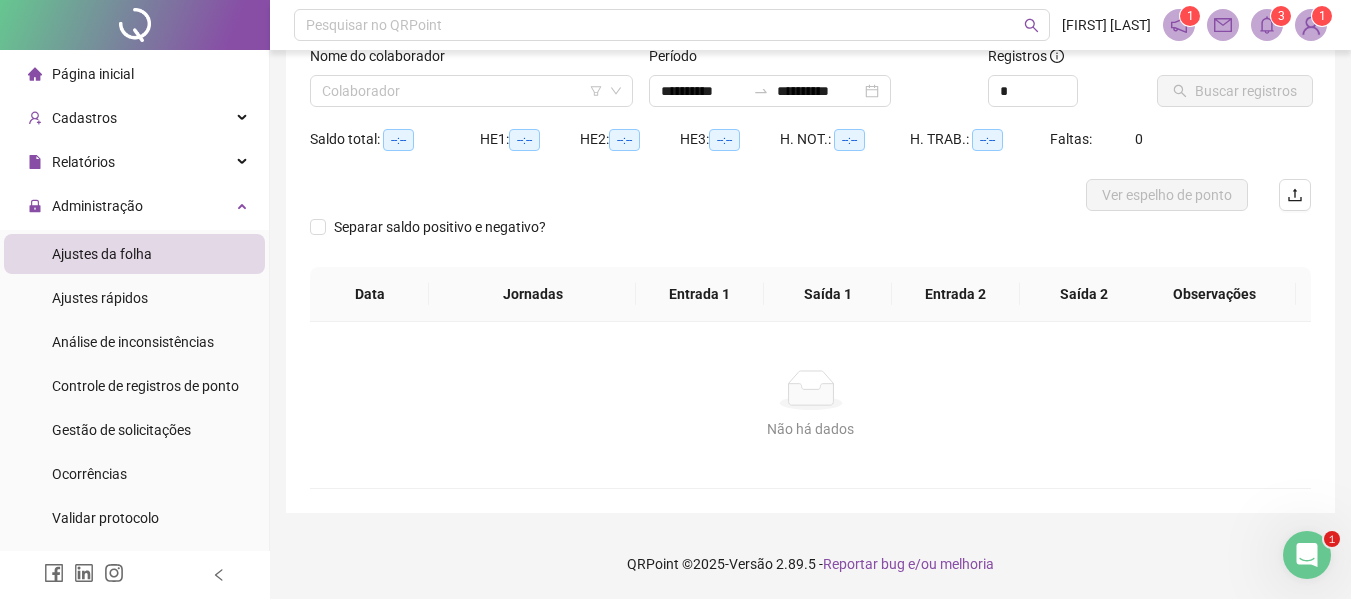 scroll, scrollTop: 139, scrollLeft: 0, axis: vertical 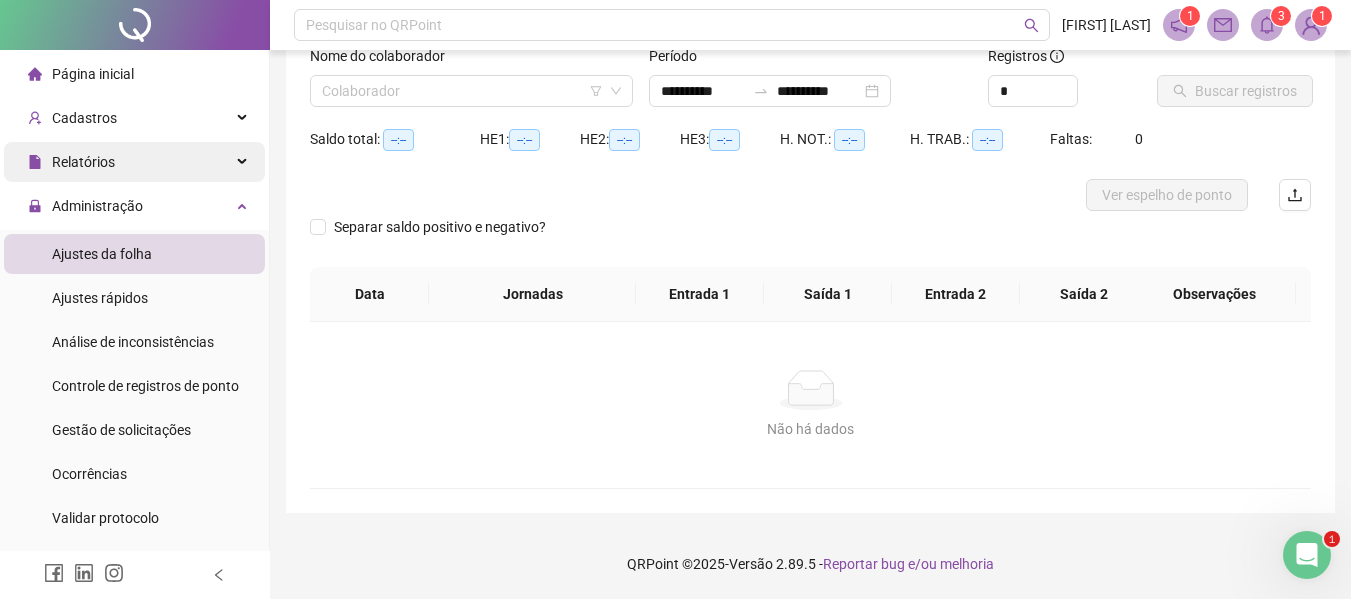 click on "Relatórios" at bounding box center (134, 162) 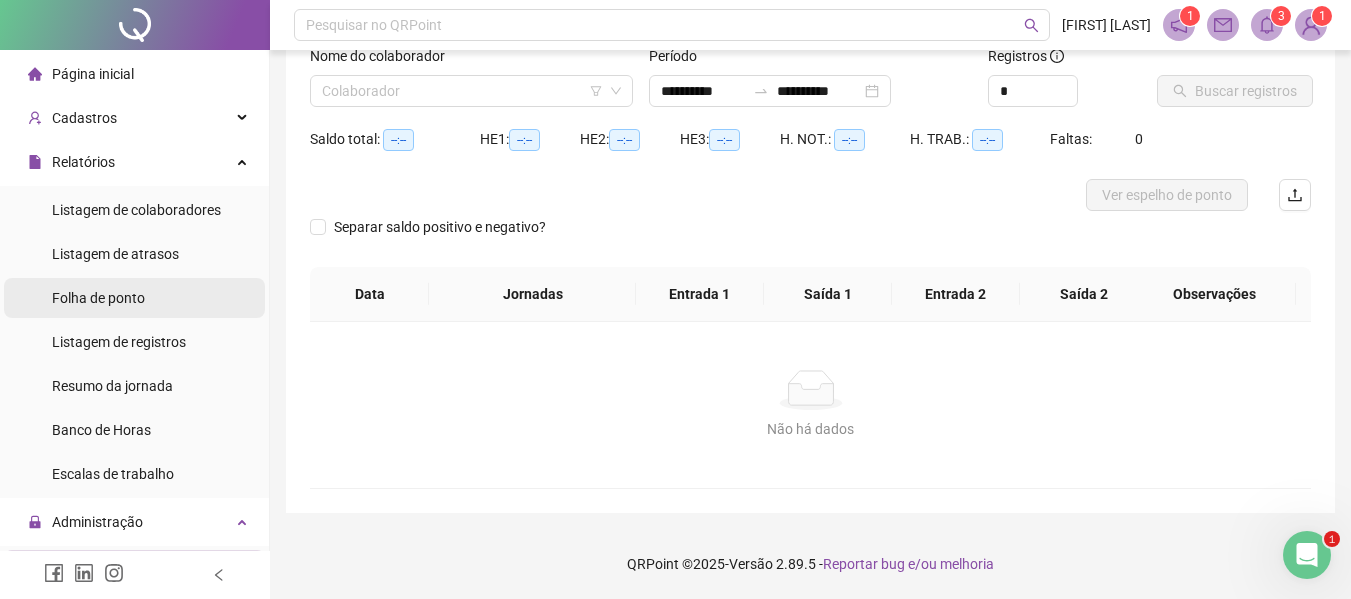 click on "Folha de ponto" at bounding box center (98, 298) 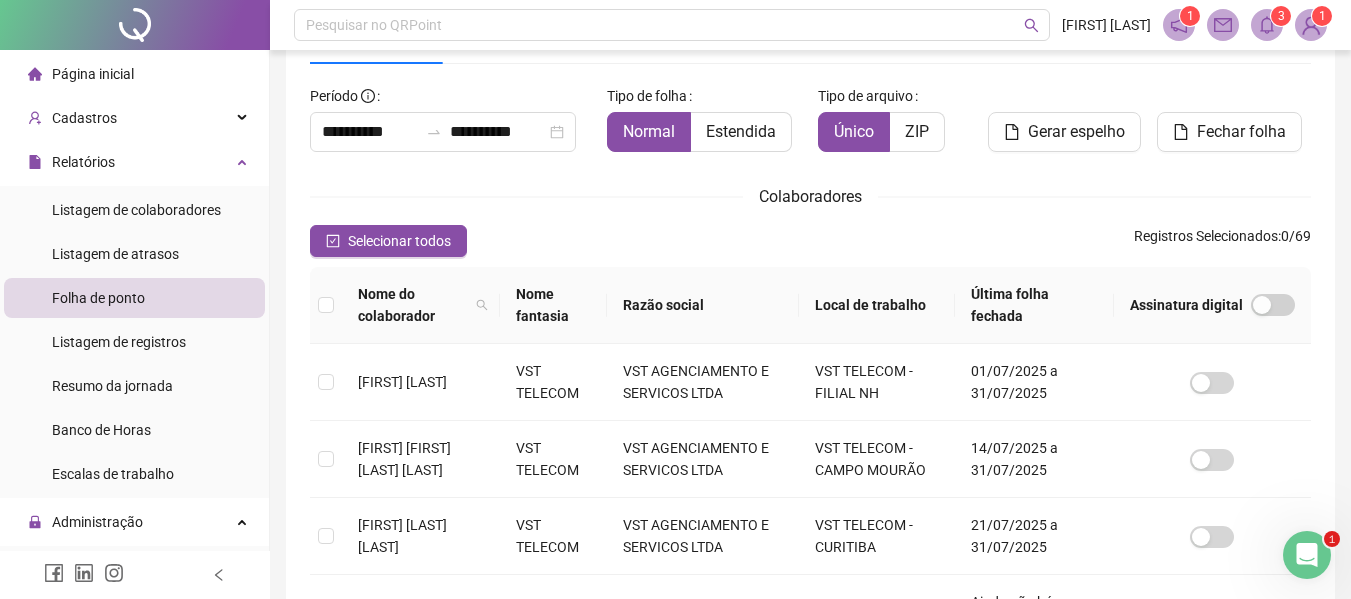scroll, scrollTop: 110, scrollLeft: 0, axis: vertical 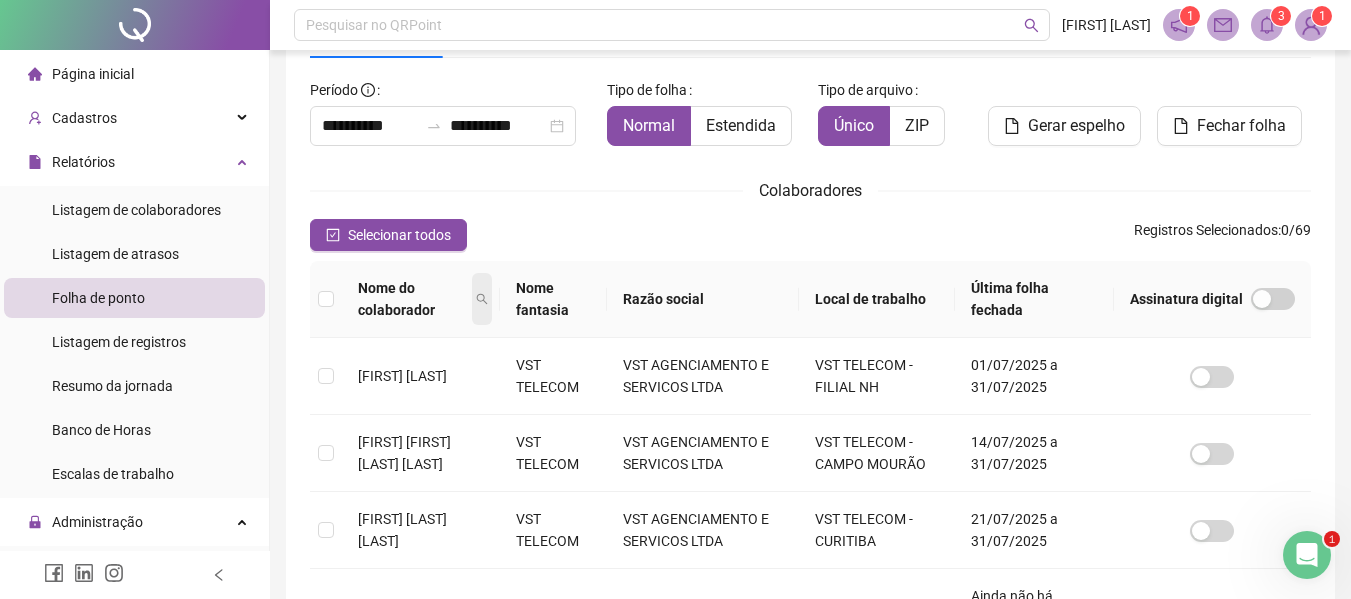click 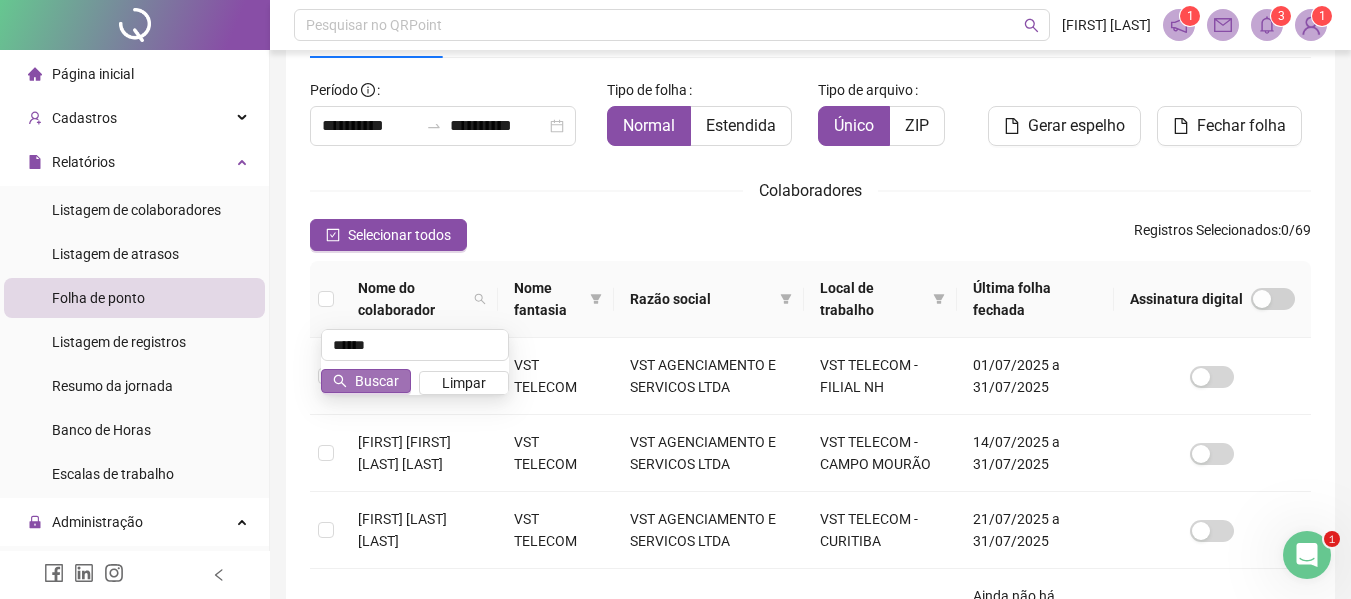 type on "******" 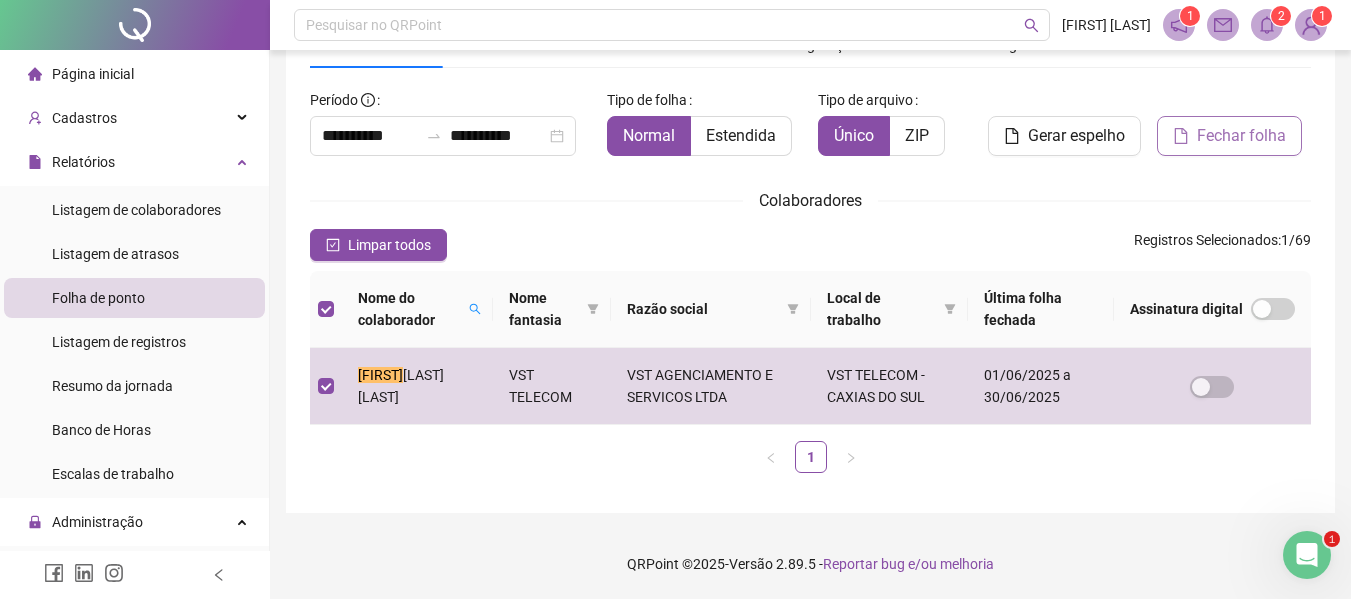 click on "Fechar folha" at bounding box center (1241, 136) 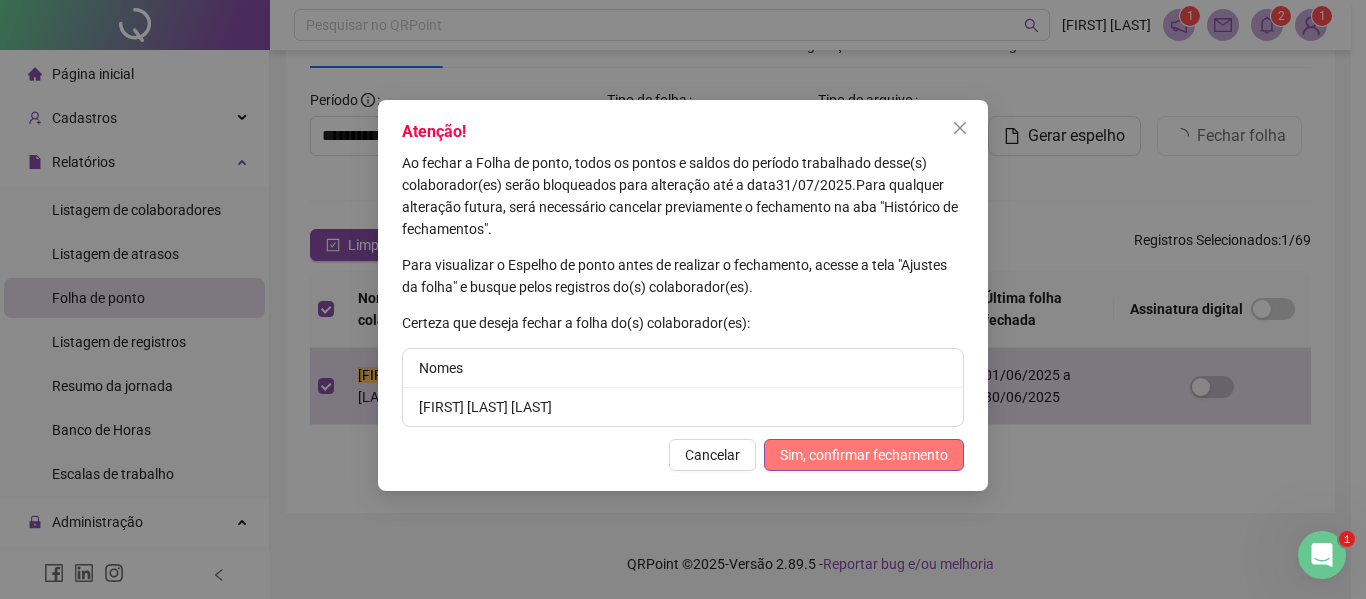 click on "Sim, confirmar fechamento" at bounding box center [864, 455] 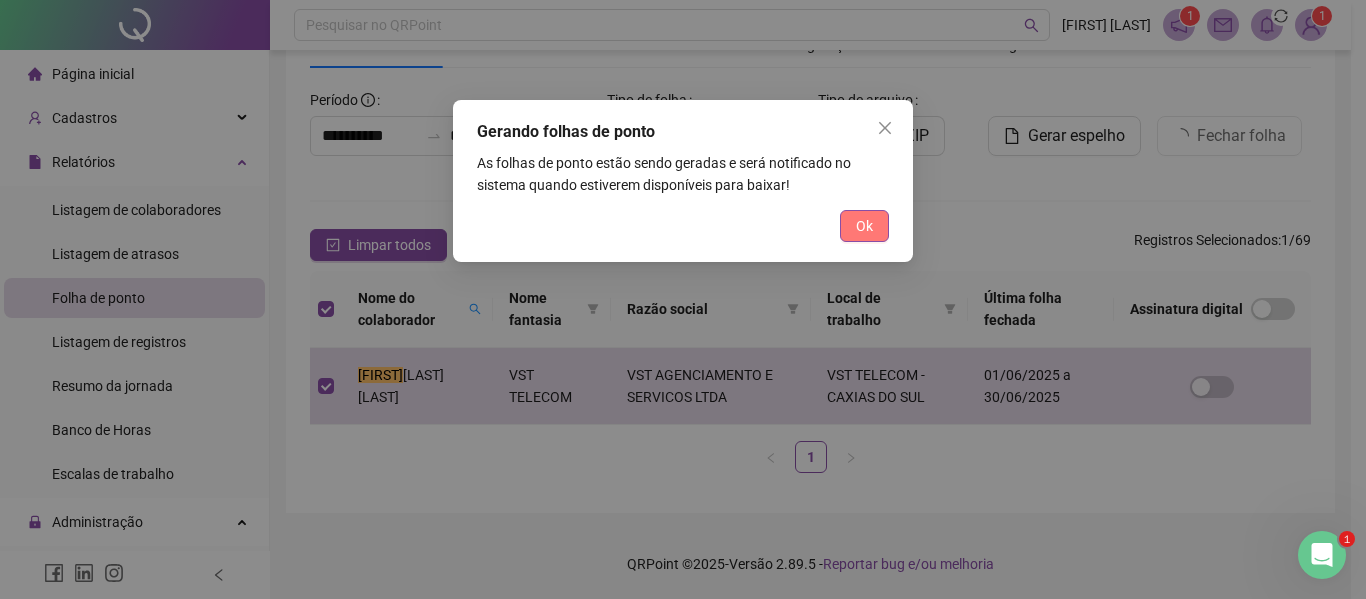 click on "Ok" at bounding box center (864, 226) 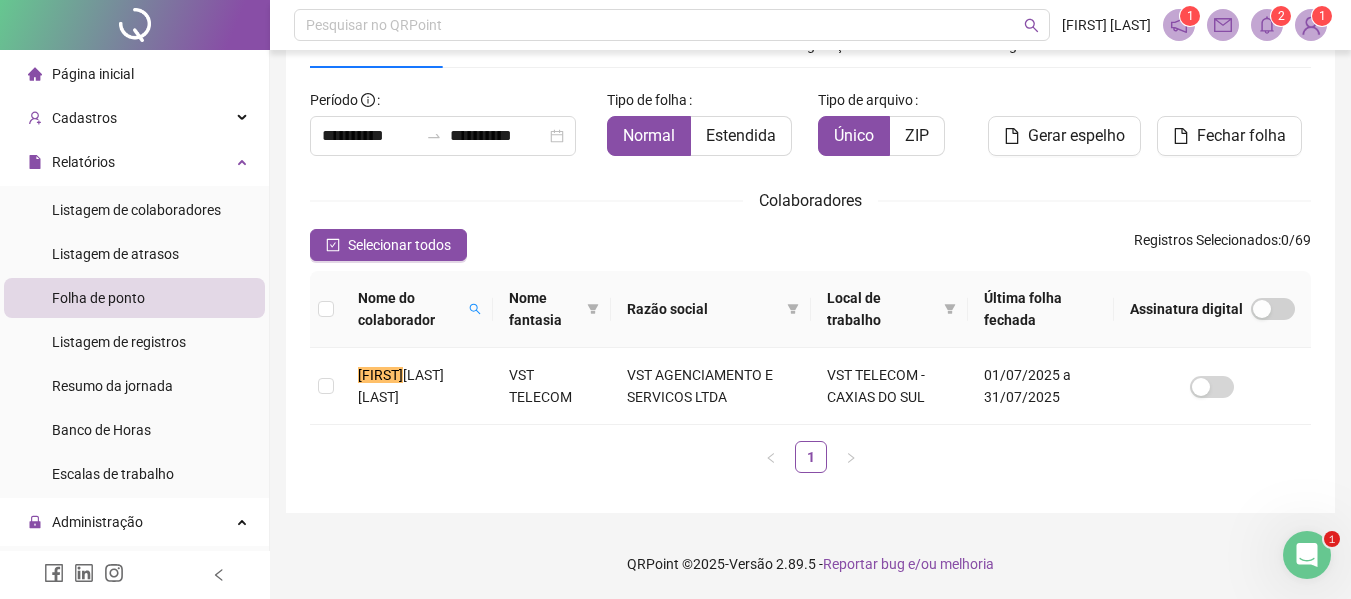 click at bounding box center [1267, 25] 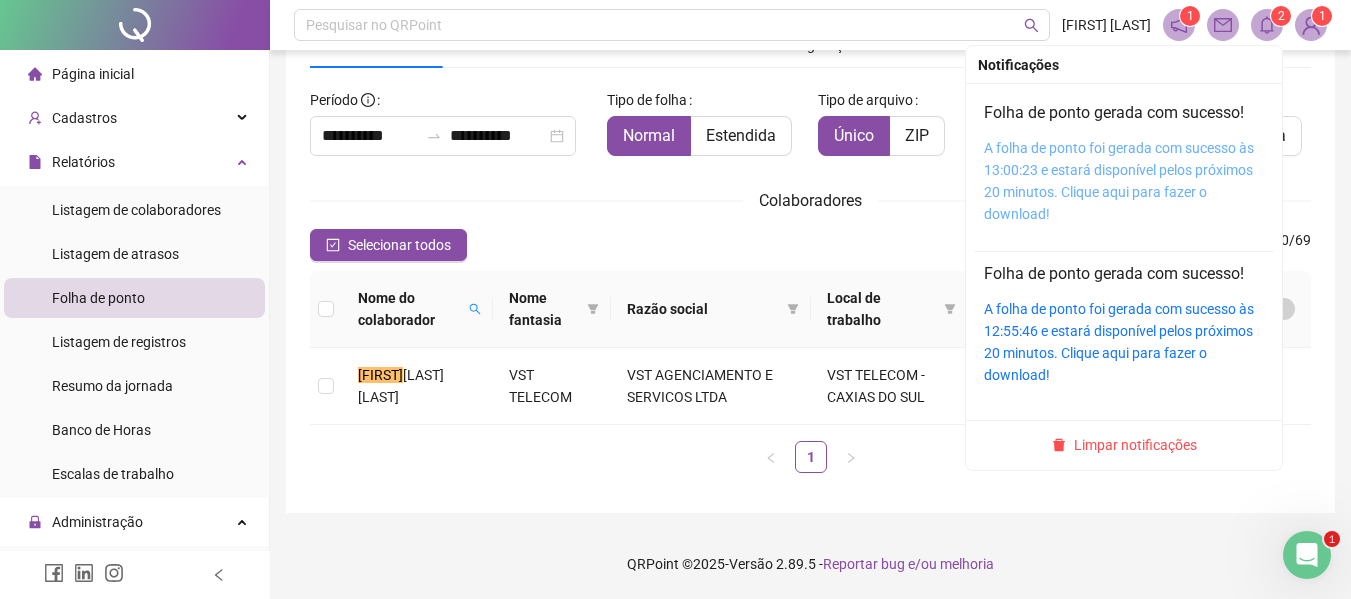 click on "A folha de ponto foi gerada com sucesso às 13:00:23 e estará disponível pelos próximos 20 minutos.
Clique aqui para fazer o download!" at bounding box center [1119, 181] 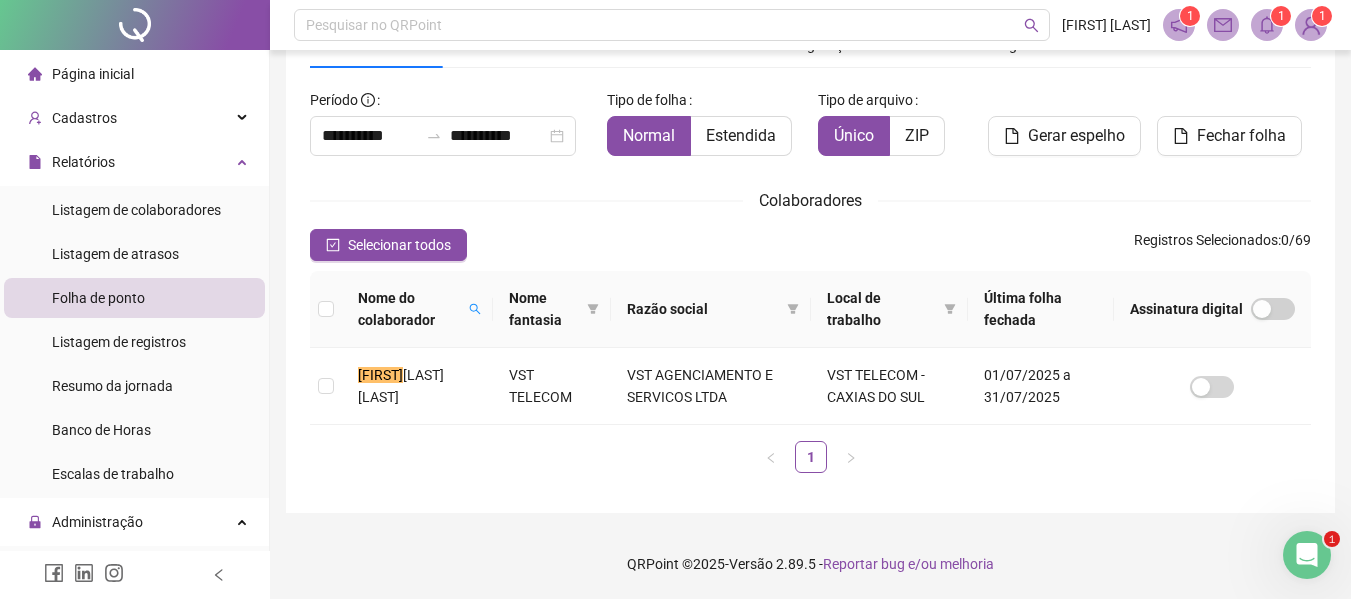 click on "Nome do colaborador" at bounding box center [409, 309] 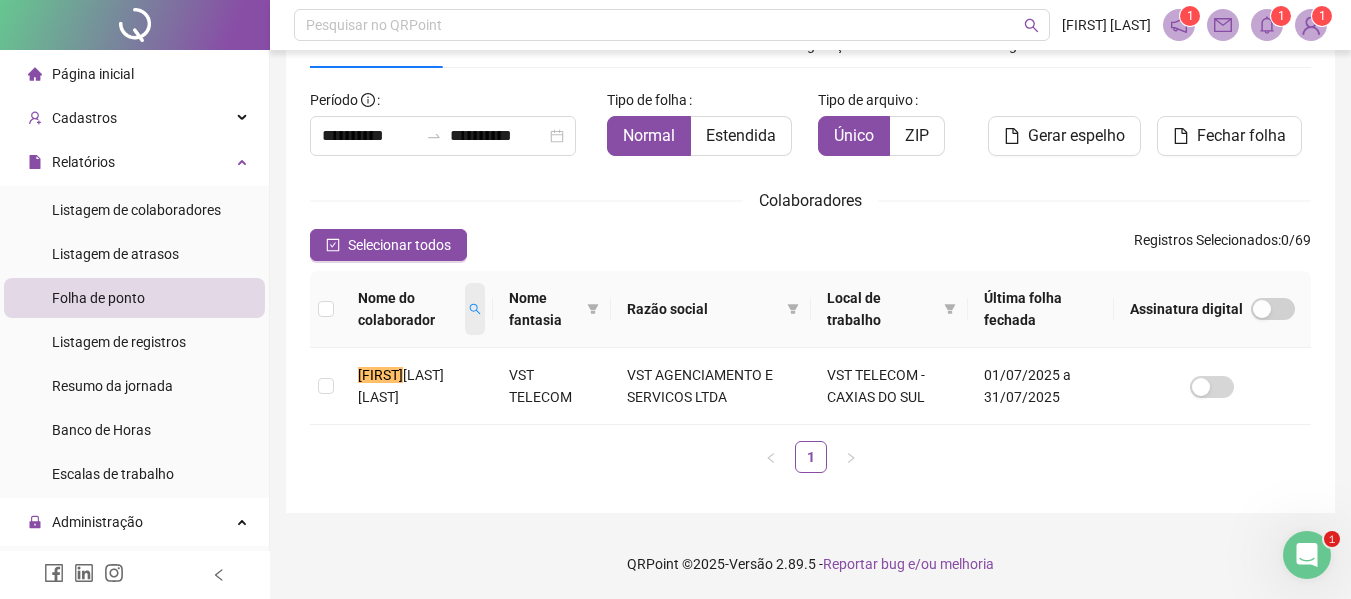 click 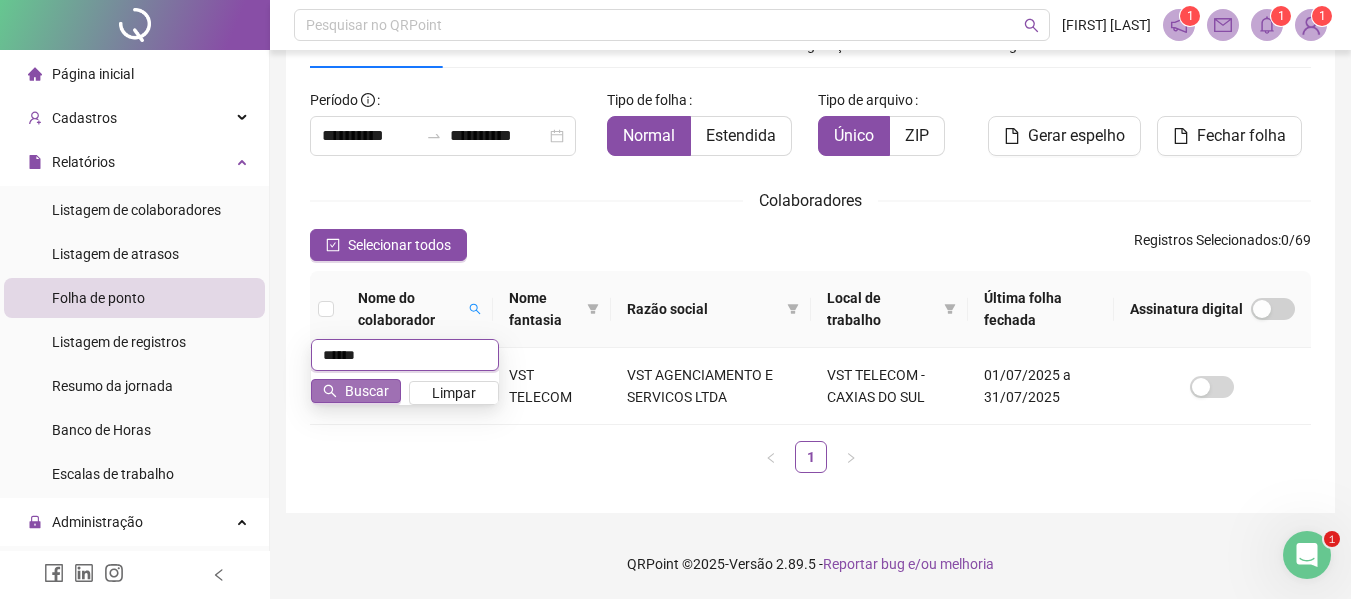 type on "******" 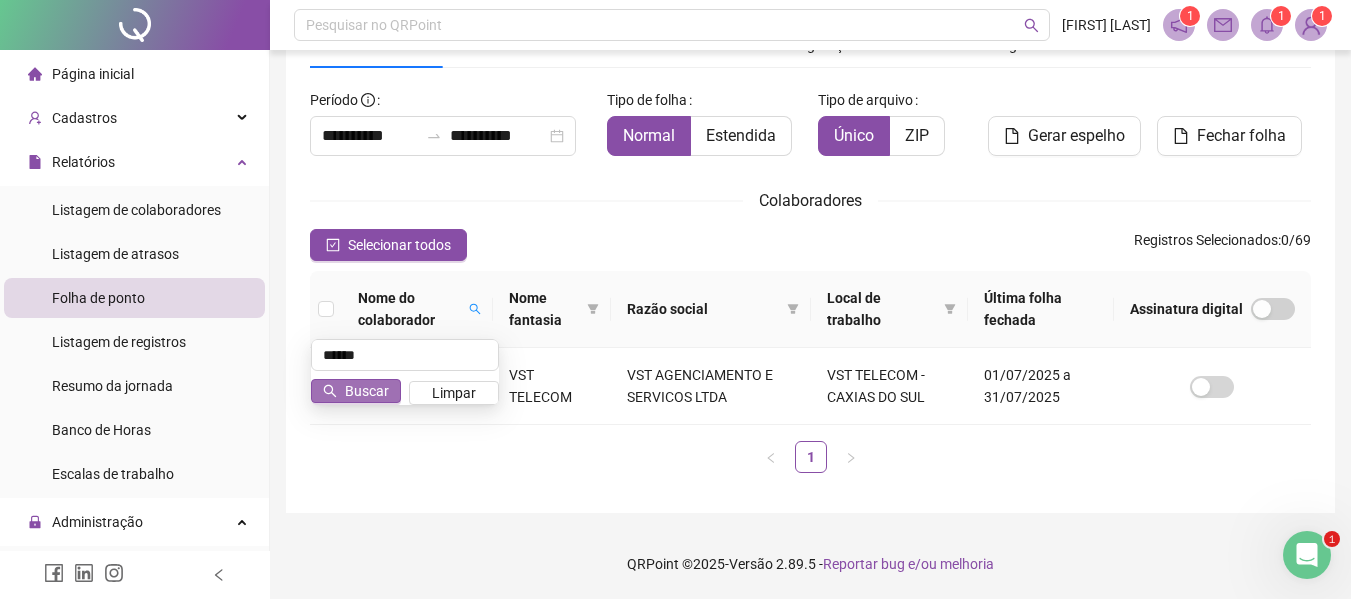 click on "Buscar" at bounding box center [367, 391] 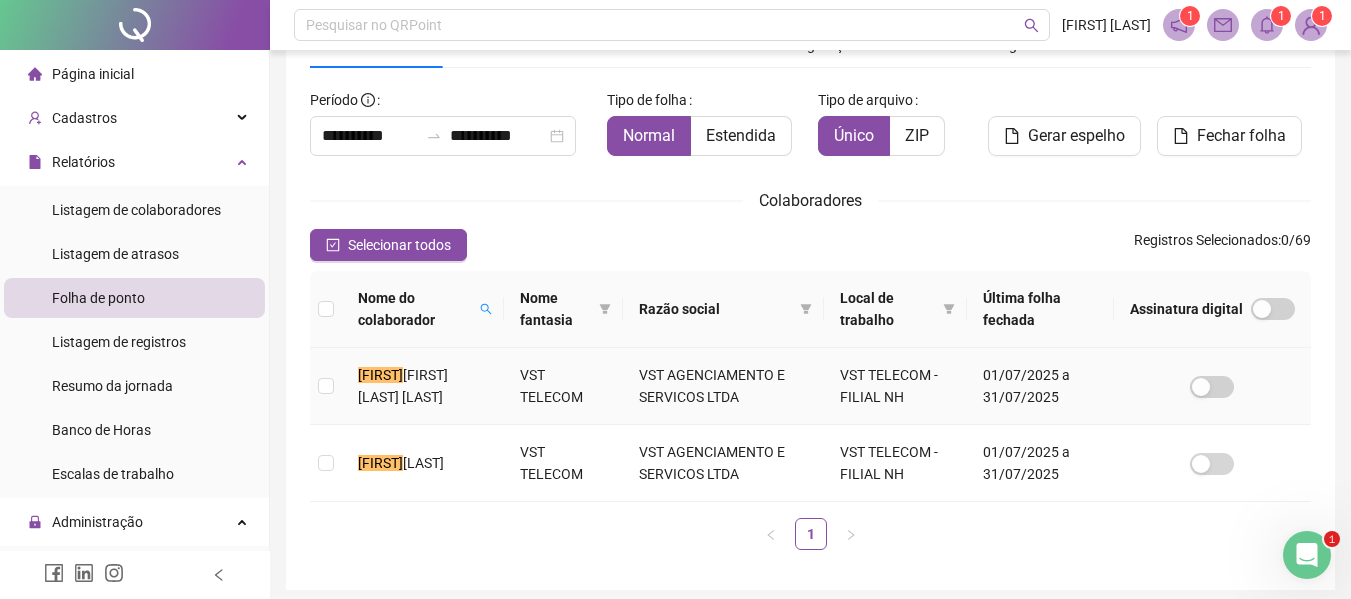 scroll, scrollTop: 110, scrollLeft: 0, axis: vertical 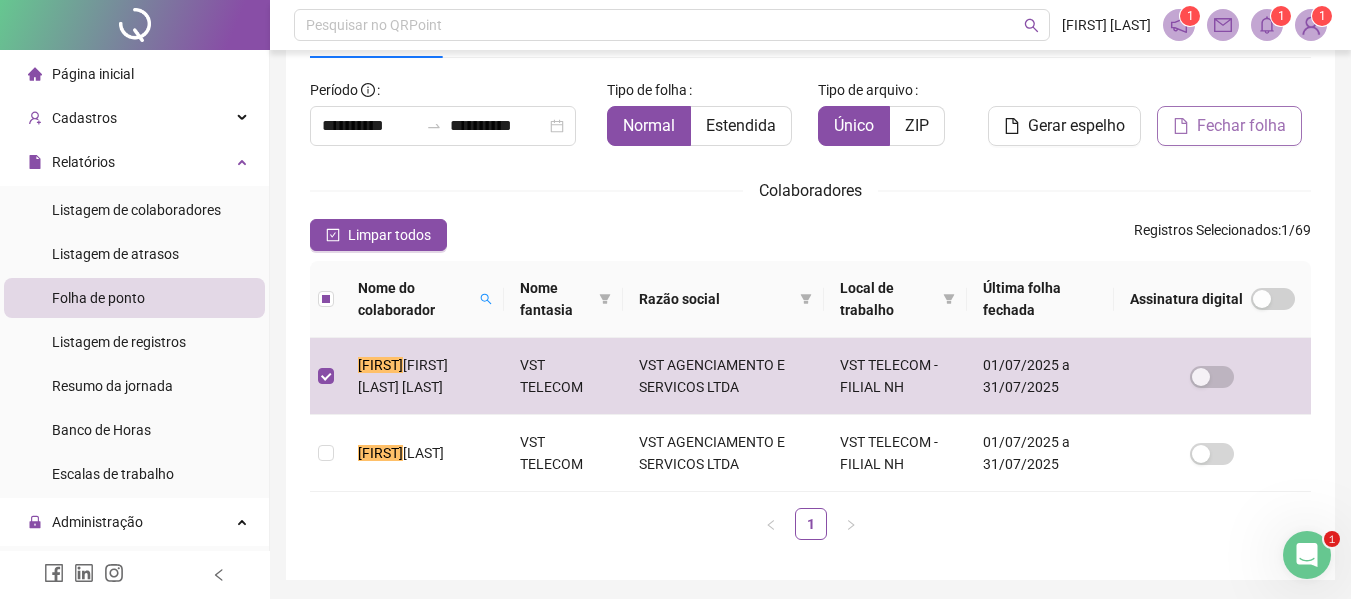 click on "Fechar folha" at bounding box center (1241, 126) 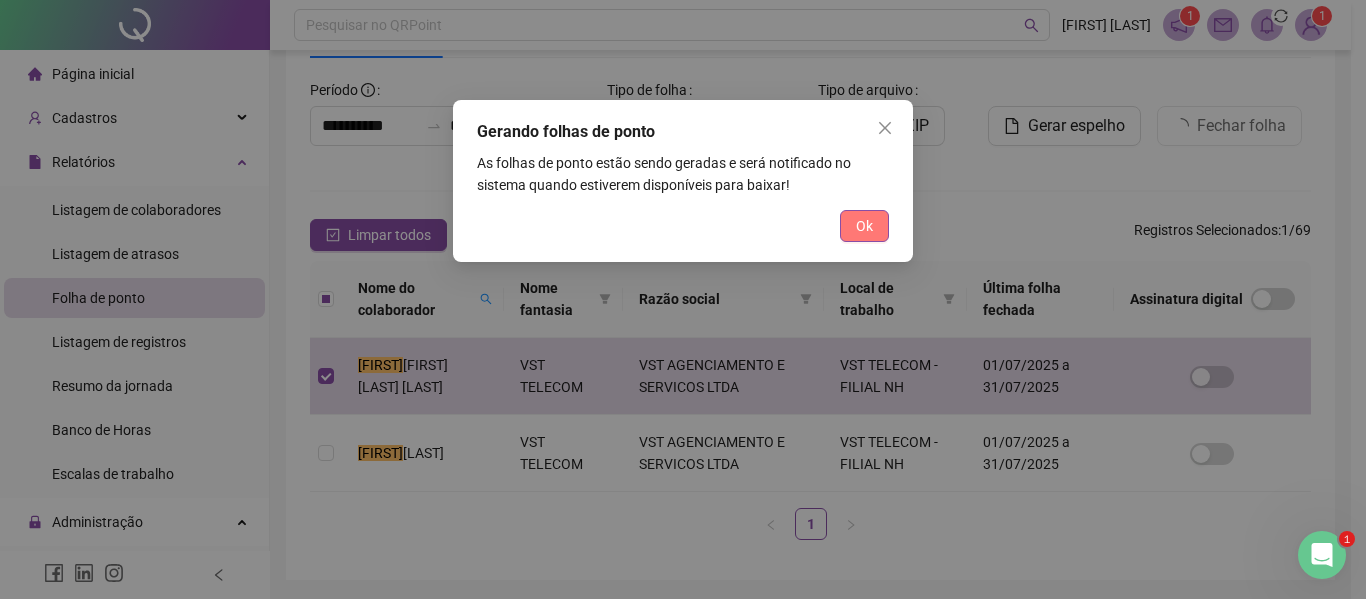 click on "Ok" at bounding box center (864, 226) 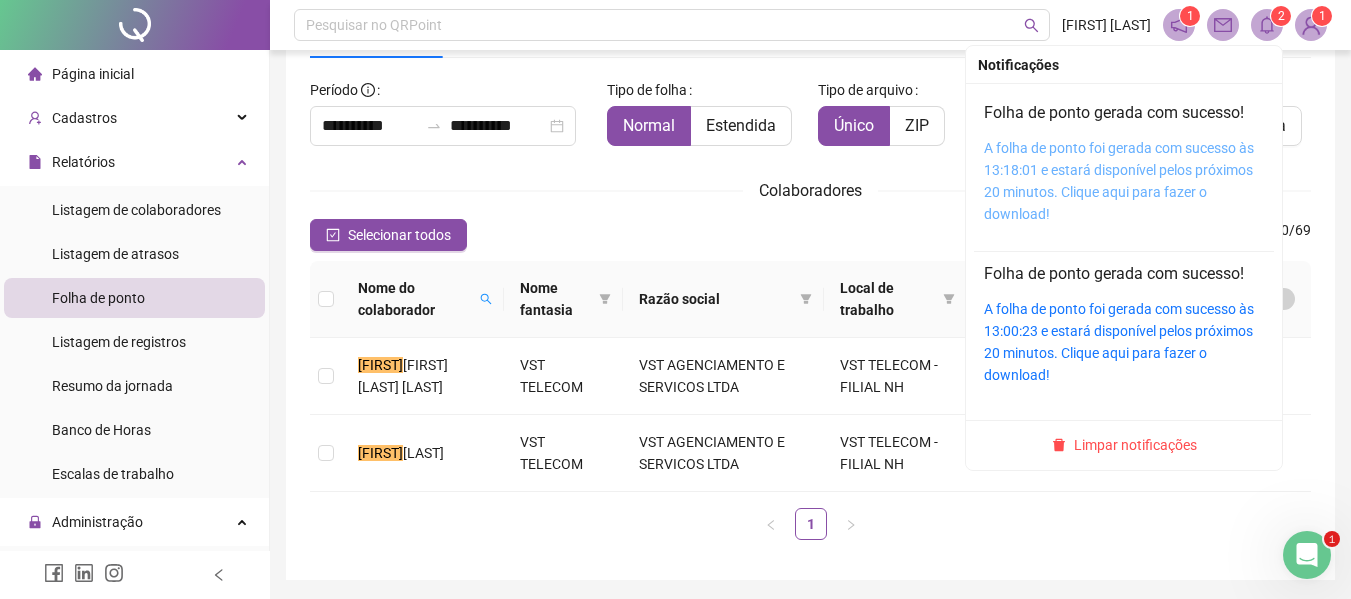 click on "A folha de ponto foi gerada com sucesso às 13:18:01 e estará disponível pelos próximos 20 minutos.
Clique aqui para fazer o download!" at bounding box center (1119, 181) 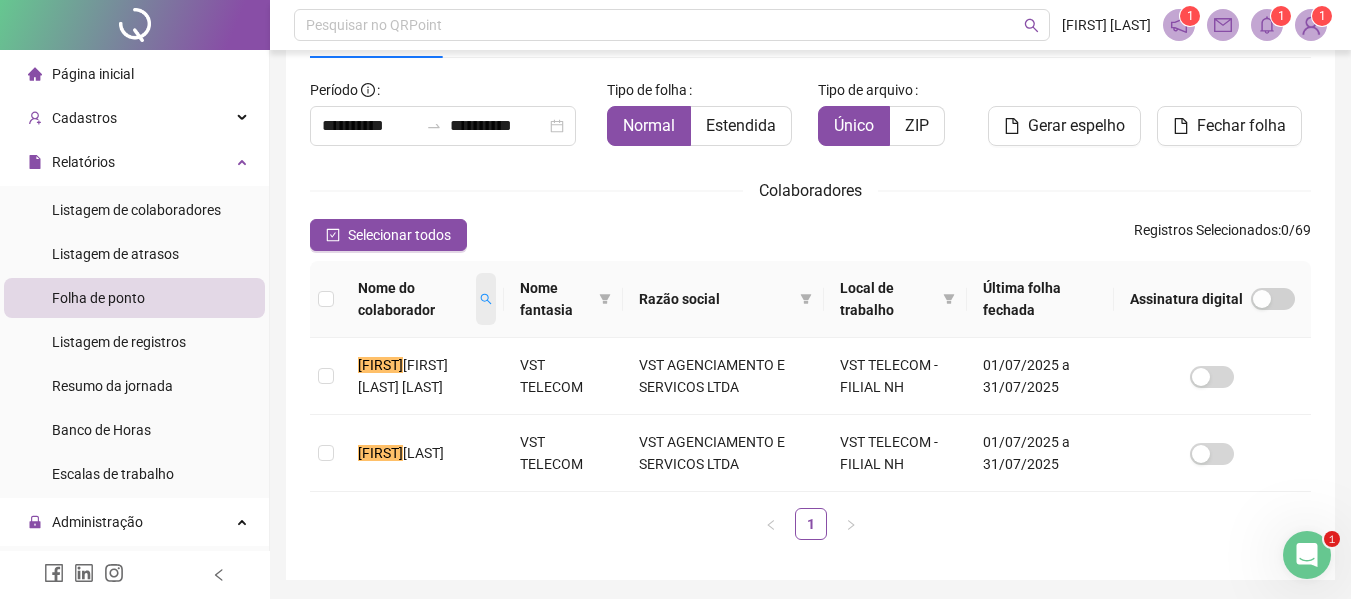 click 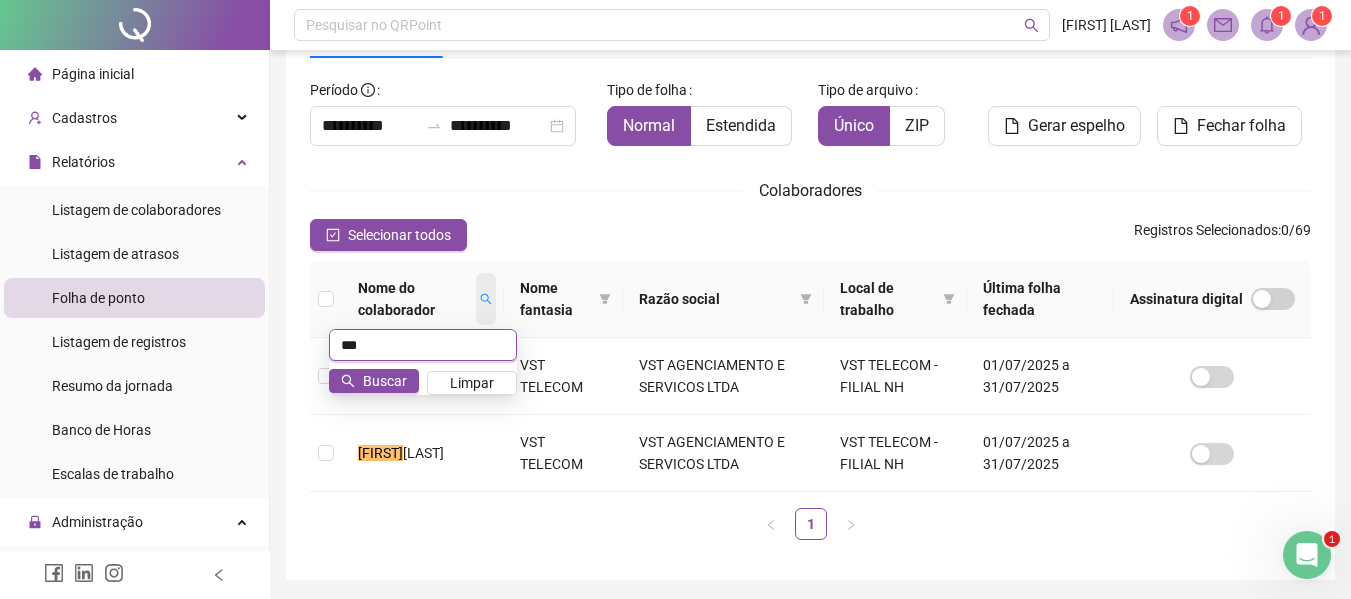 type on "***" 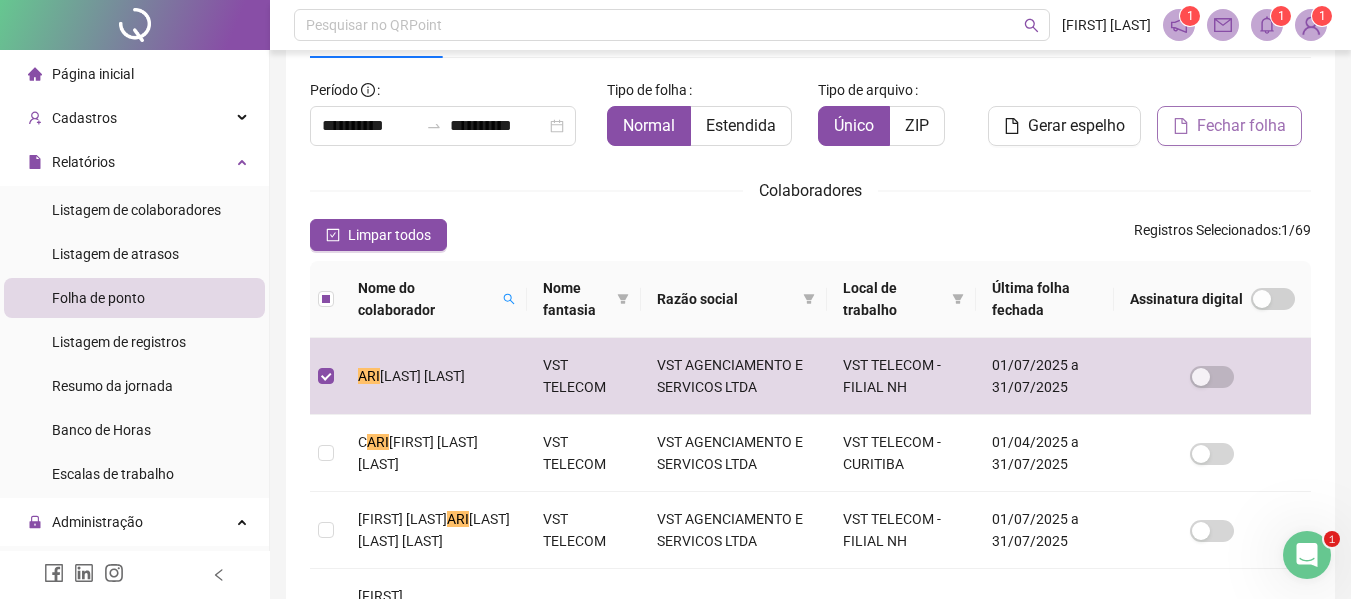 click on "Fechar folha" at bounding box center (1241, 126) 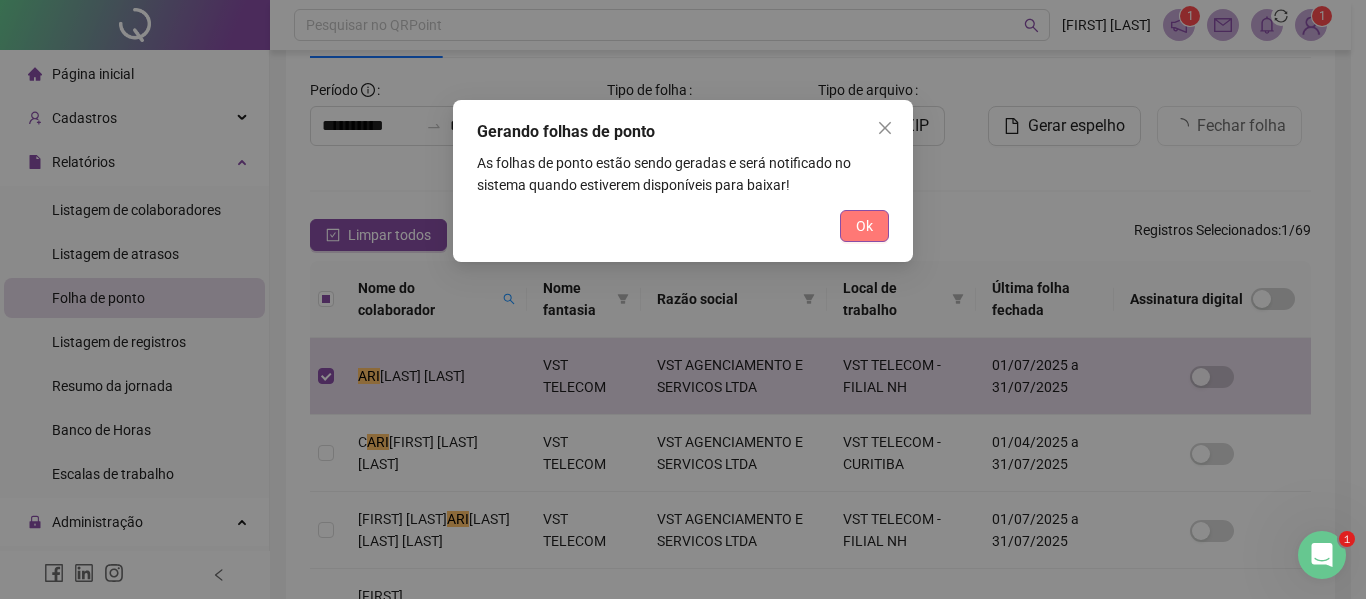click on "Ok" at bounding box center [864, 226] 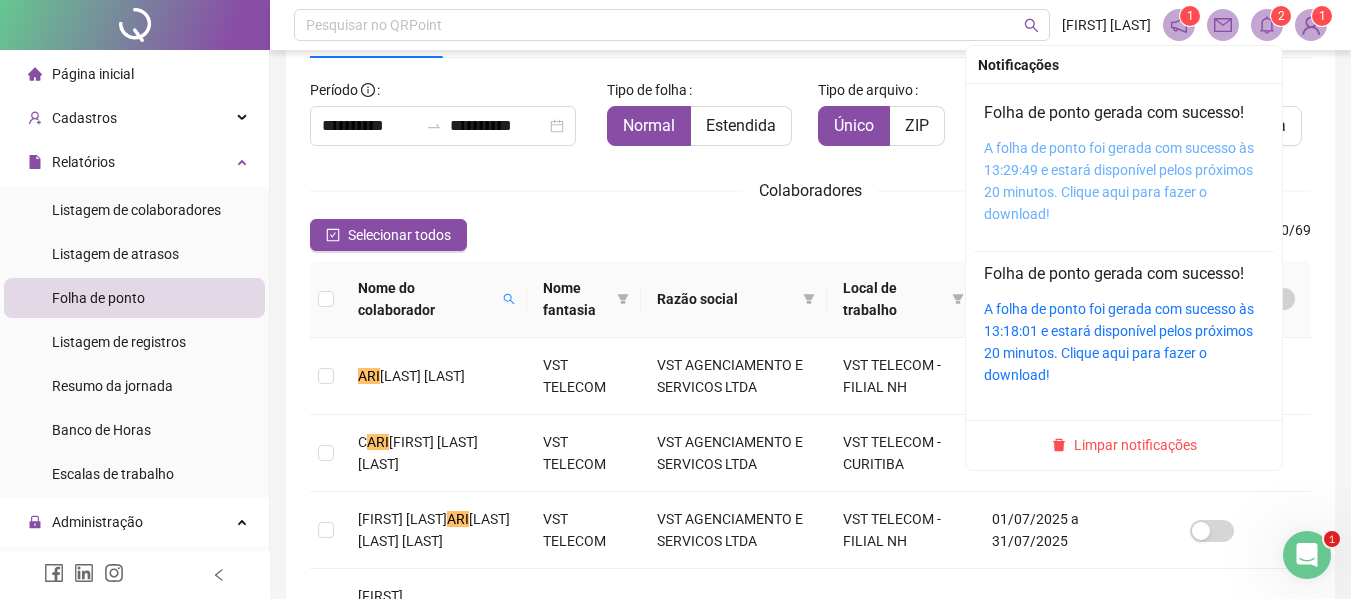 click on "A folha de ponto foi gerada com sucesso às 13:29:49 e estará disponível pelos próximos 20 minutos.
Clique aqui para fazer o download!" at bounding box center [1119, 181] 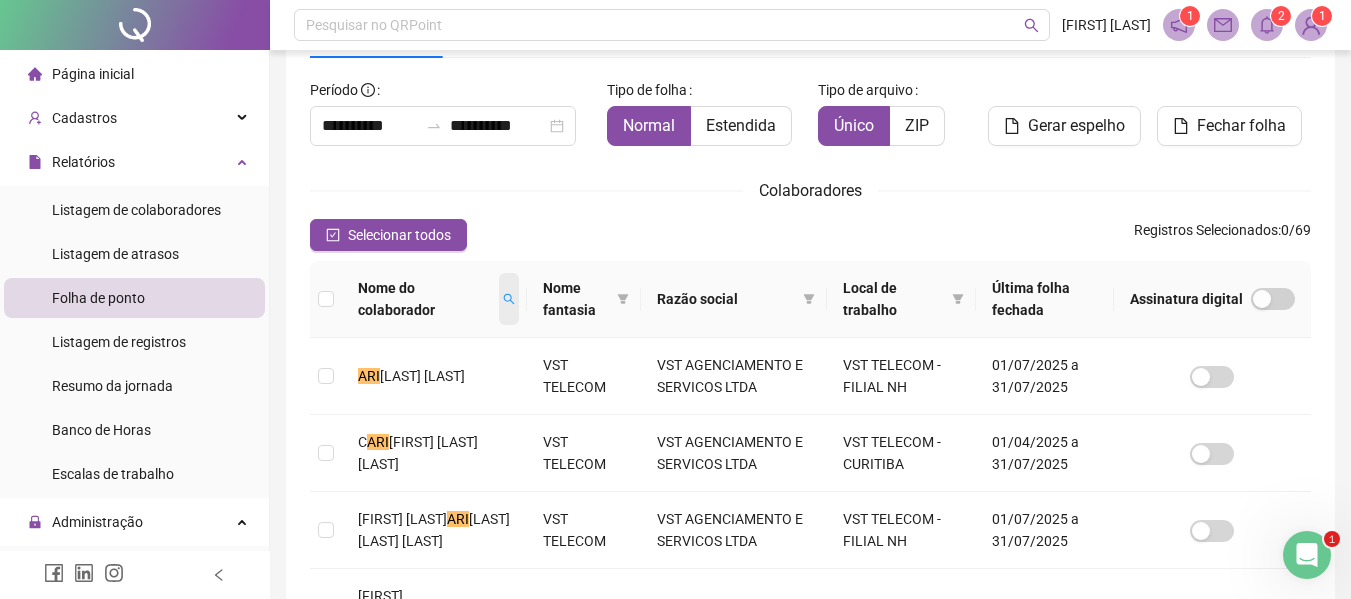 click 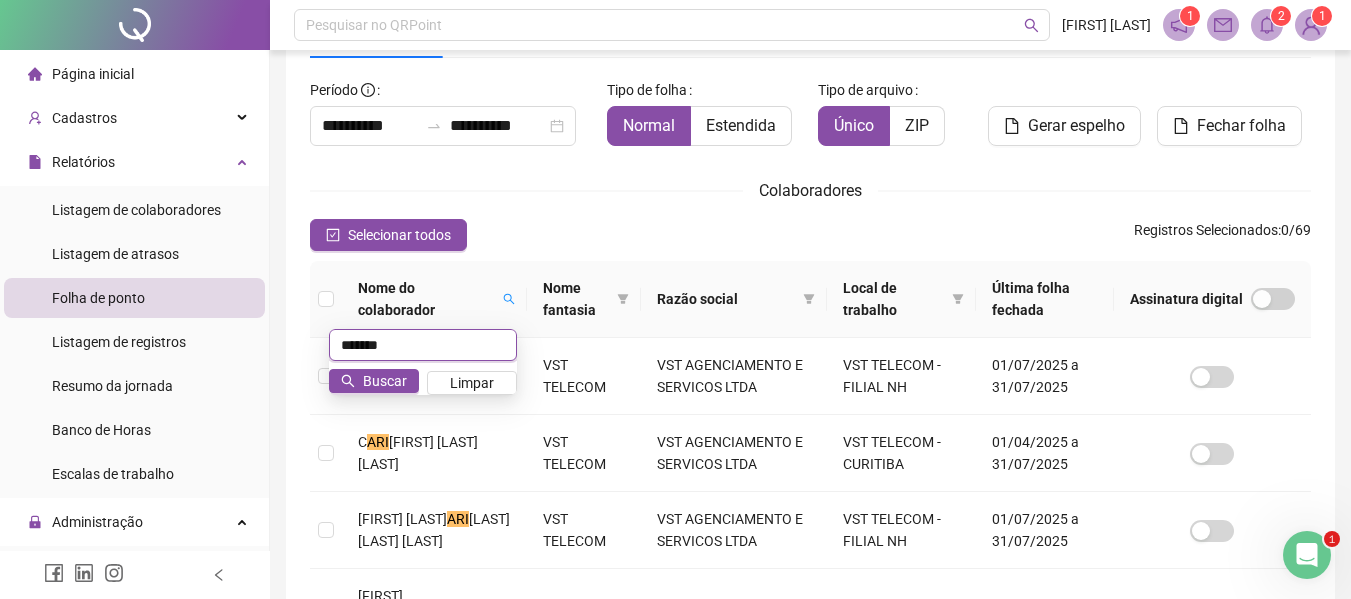 type on "*******" 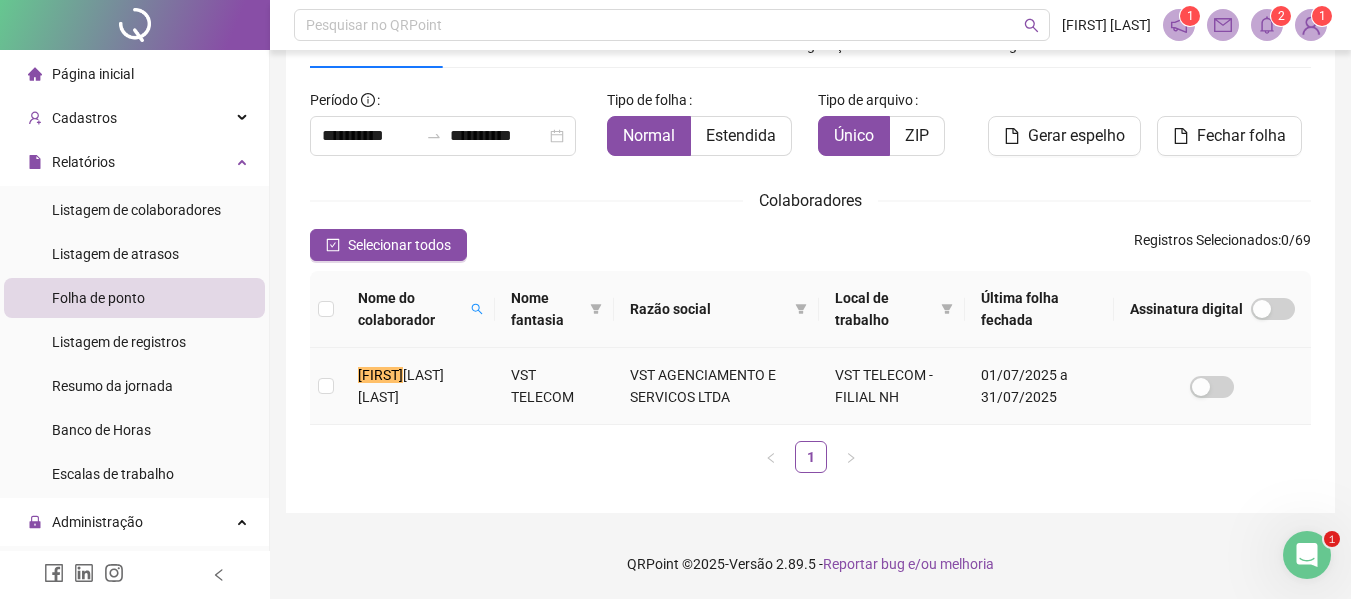 click at bounding box center [326, 386] 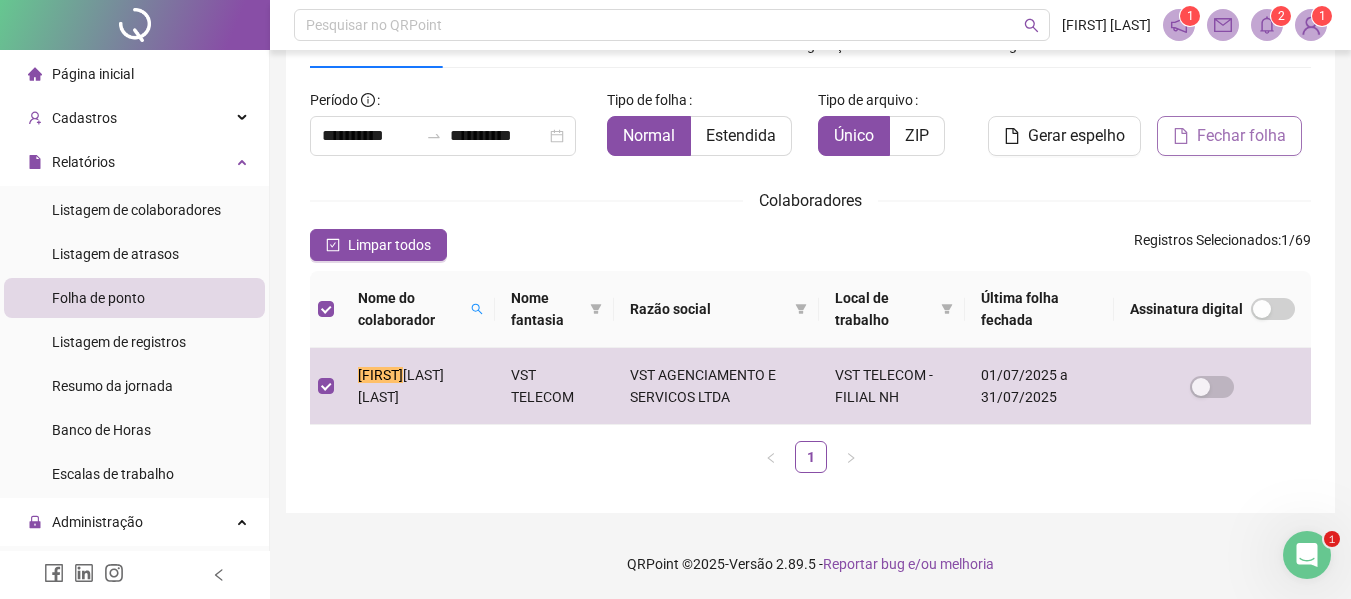 click on "Fechar folha" at bounding box center [1241, 136] 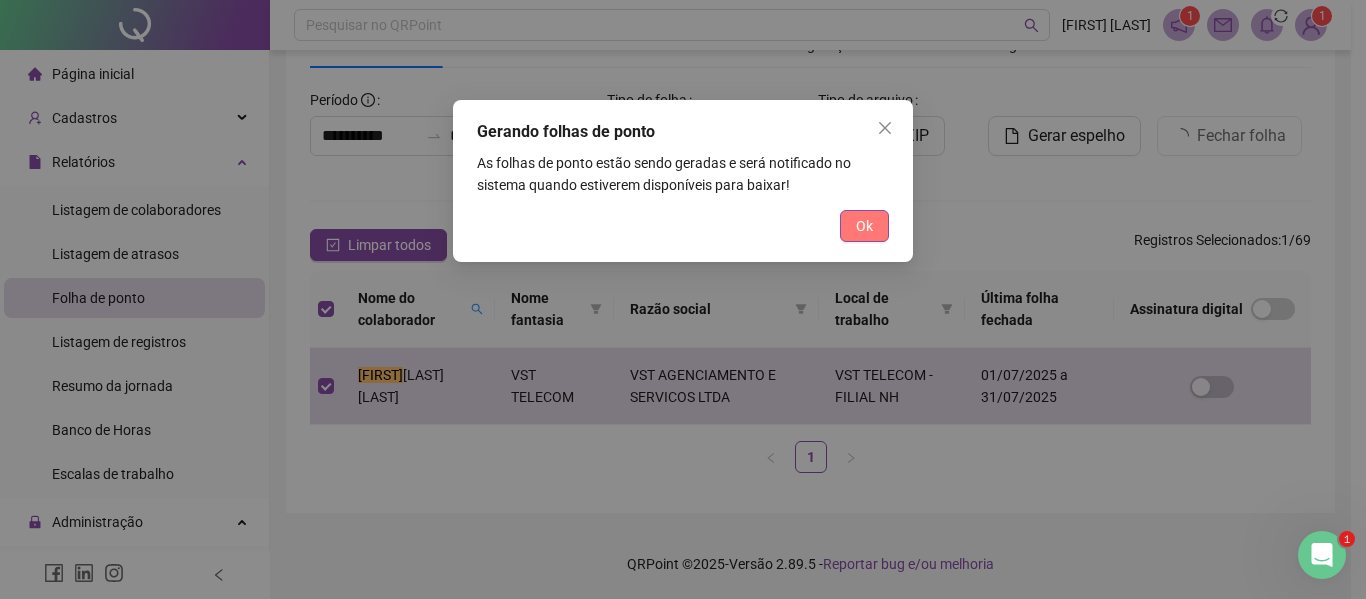 click on "Ok" at bounding box center [864, 226] 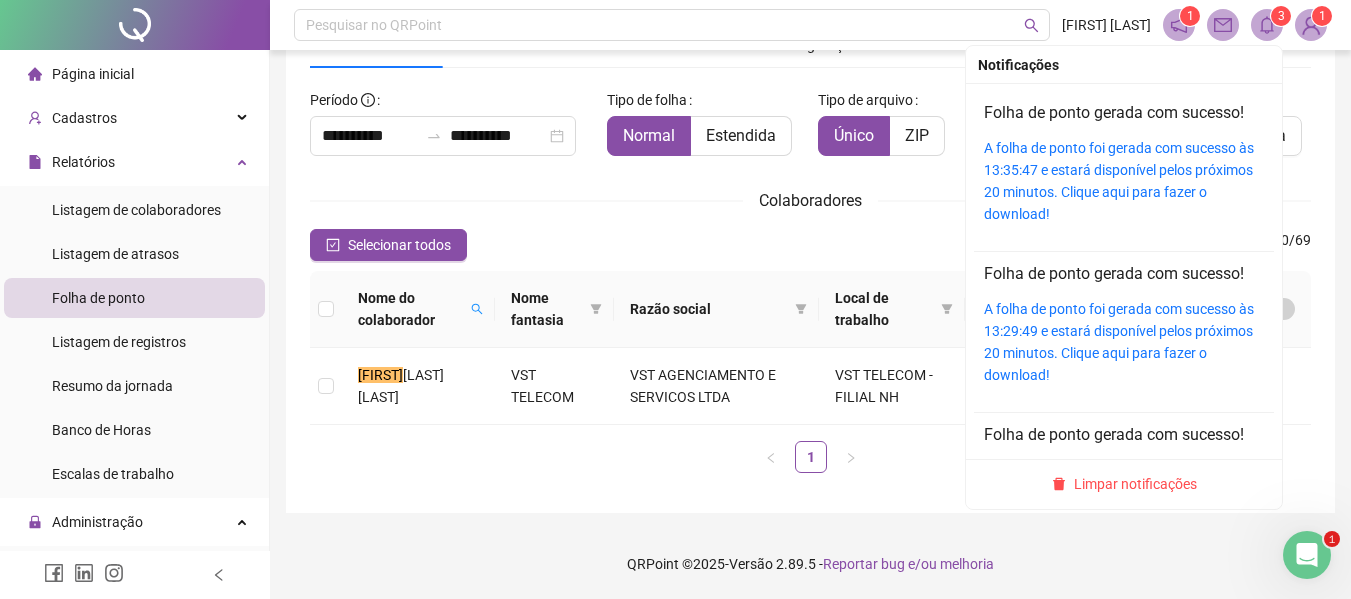 click on "3" at bounding box center (1281, 16) 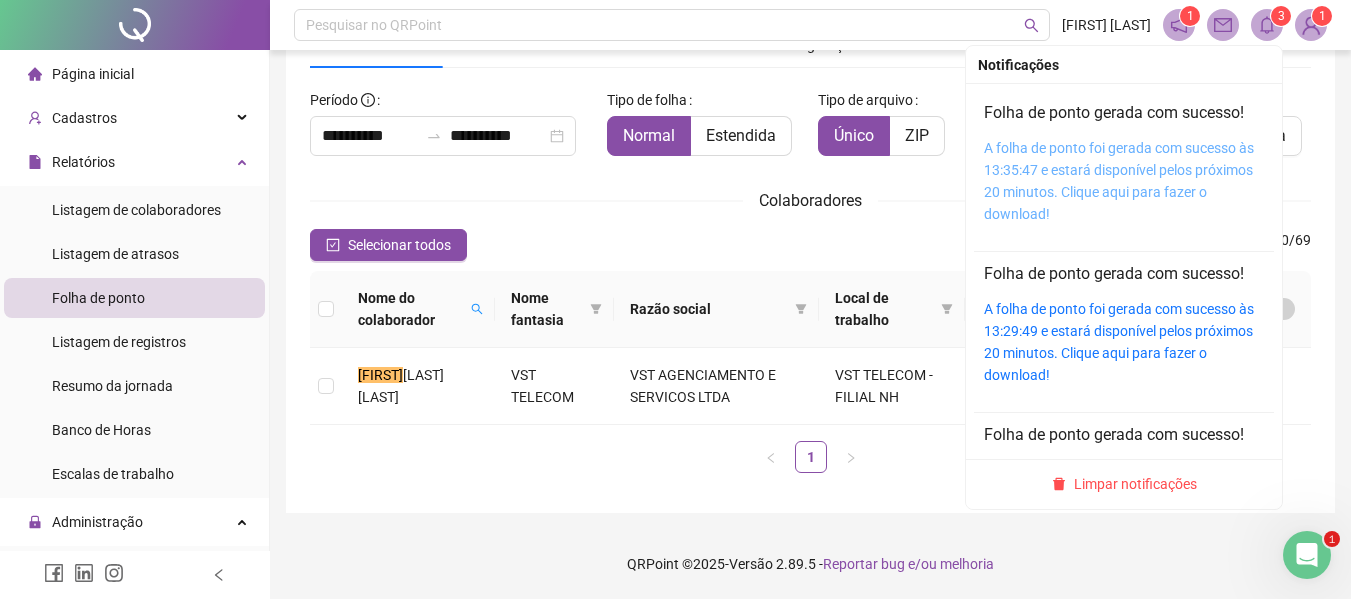 click on "A folha de ponto foi gerada com sucesso às 13:35:47 e estará disponível pelos próximos 20 minutos.
Clique aqui para fazer o download!" at bounding box center (1119, 181) 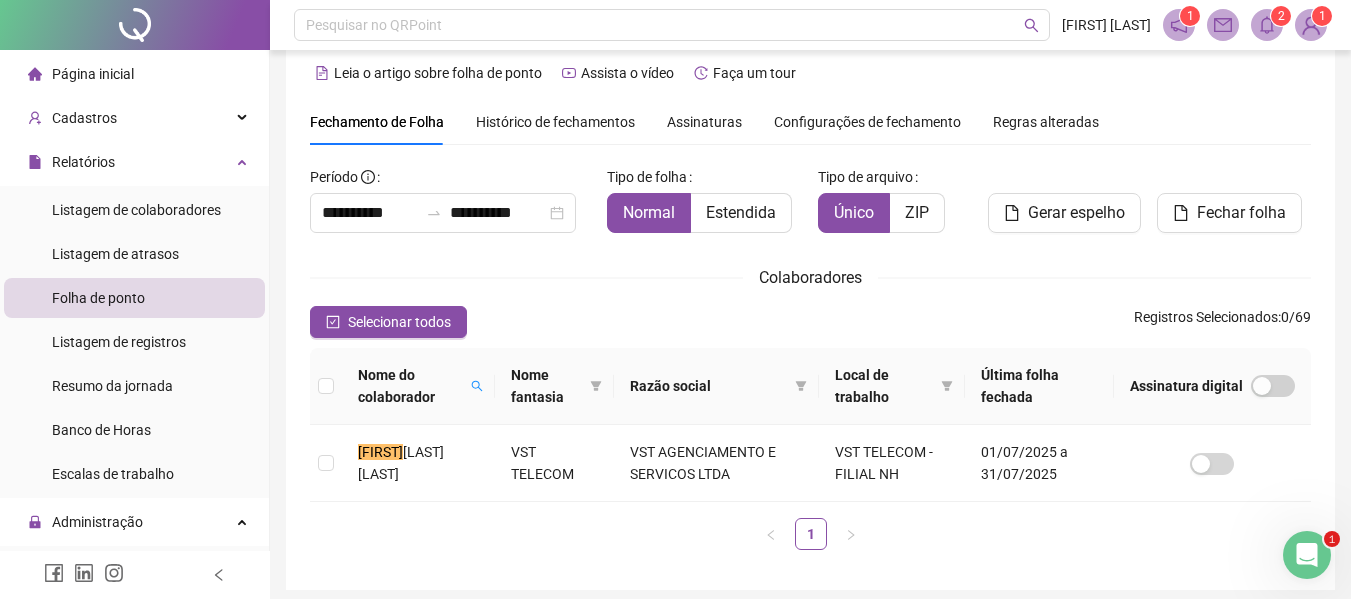 scroll, scrollTop: 100, scrollLeft: 0, axis: vertical 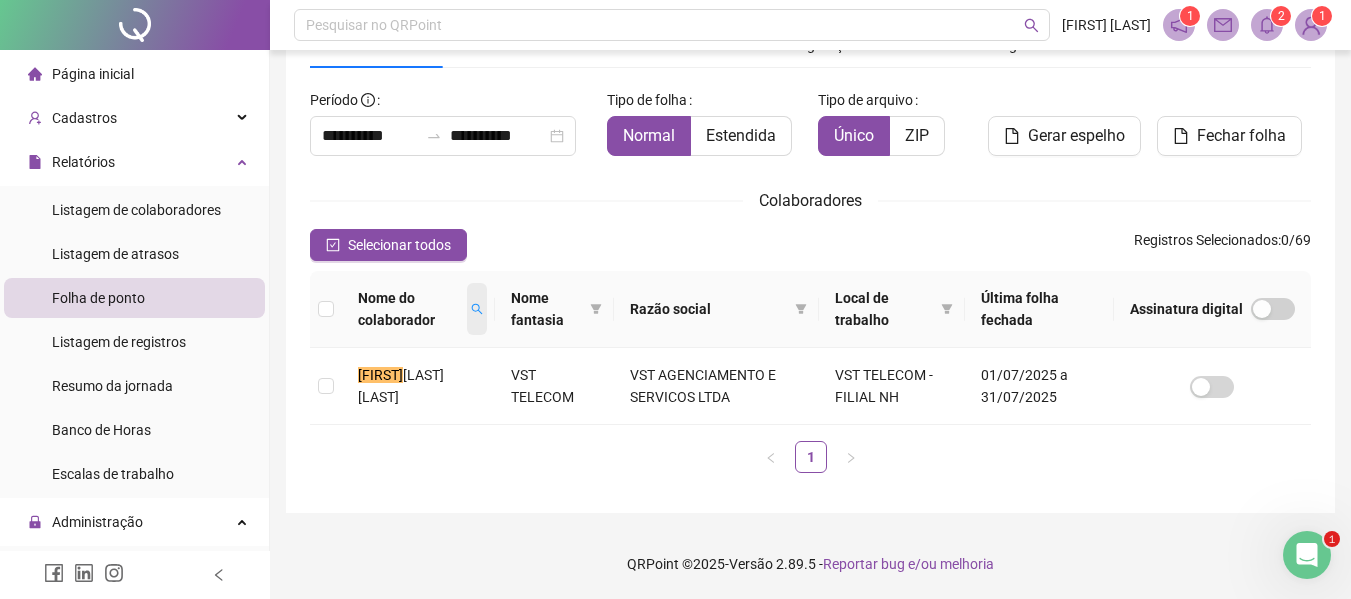 click 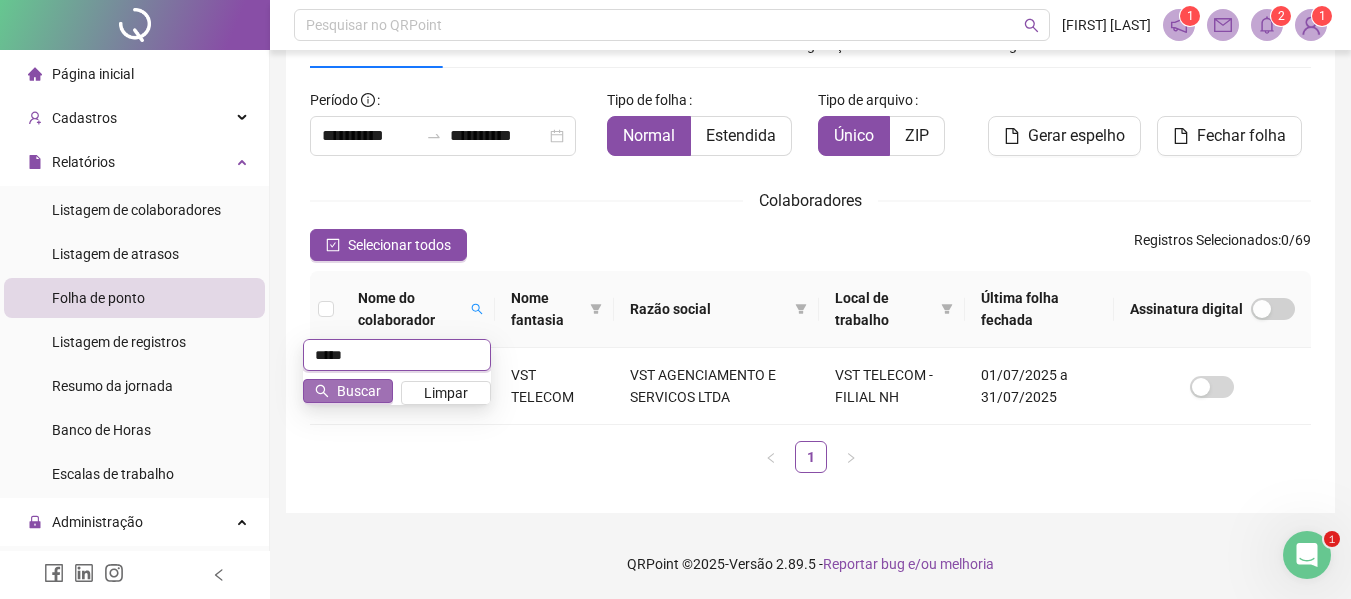 type on "*****" 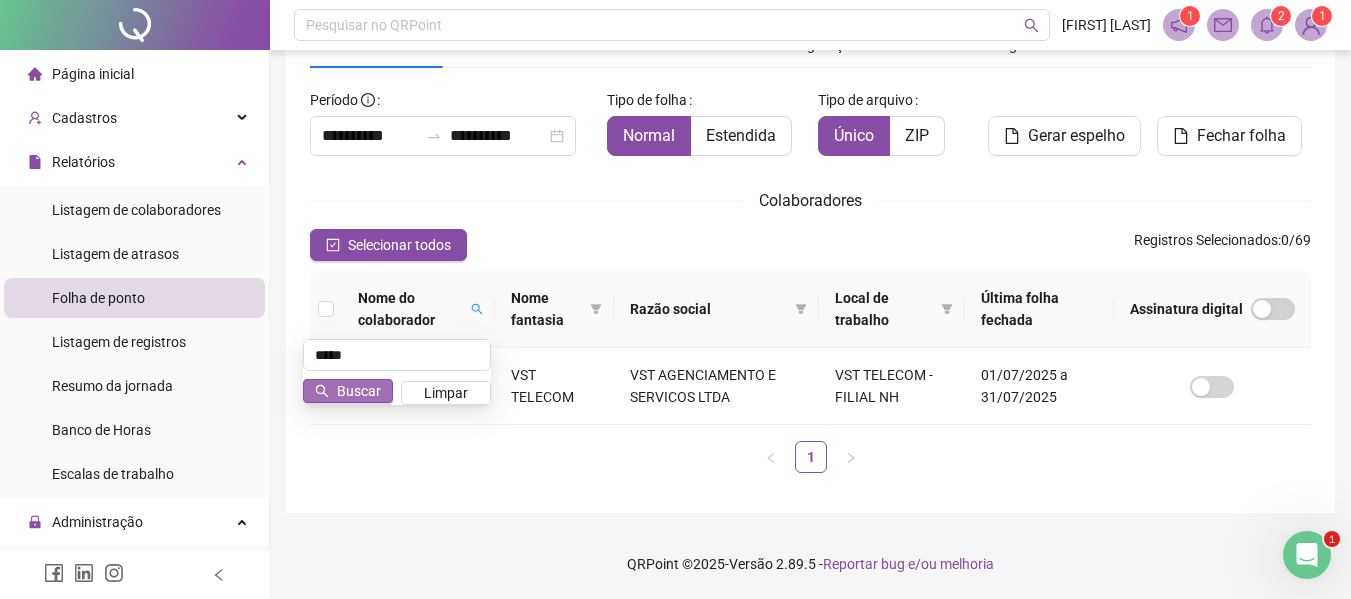 click on "Buscar" at bounding box center [359, 391] 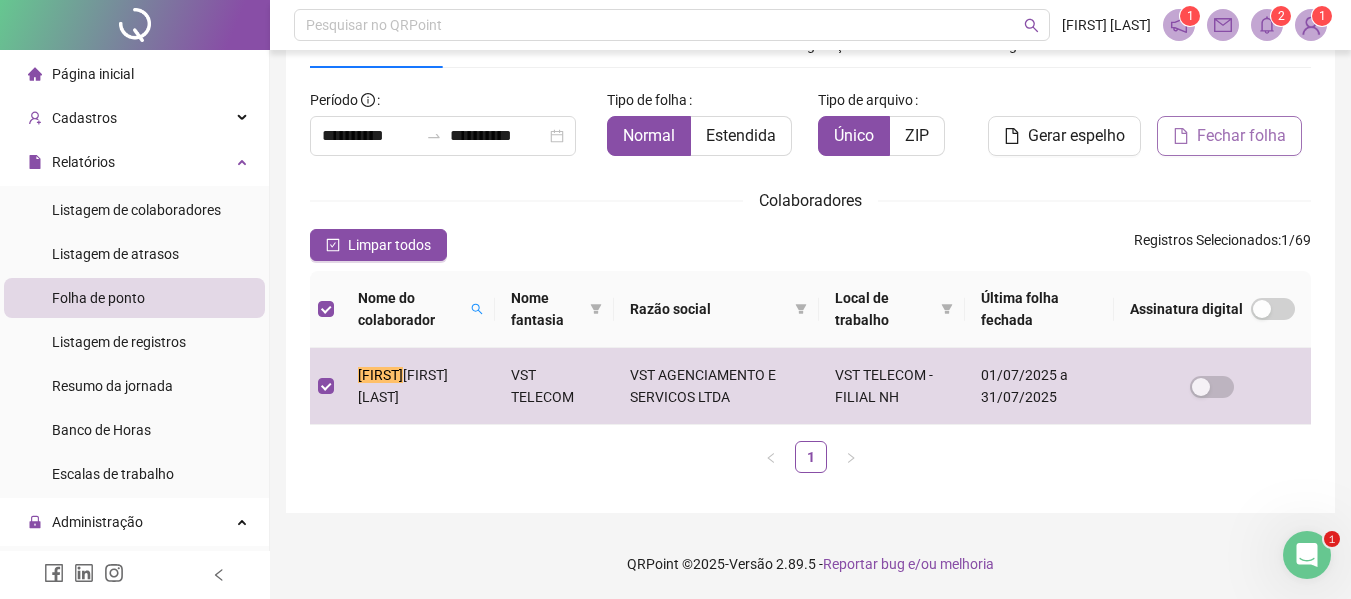 click on "Fechar folha" at bounding box center (1241, 136) 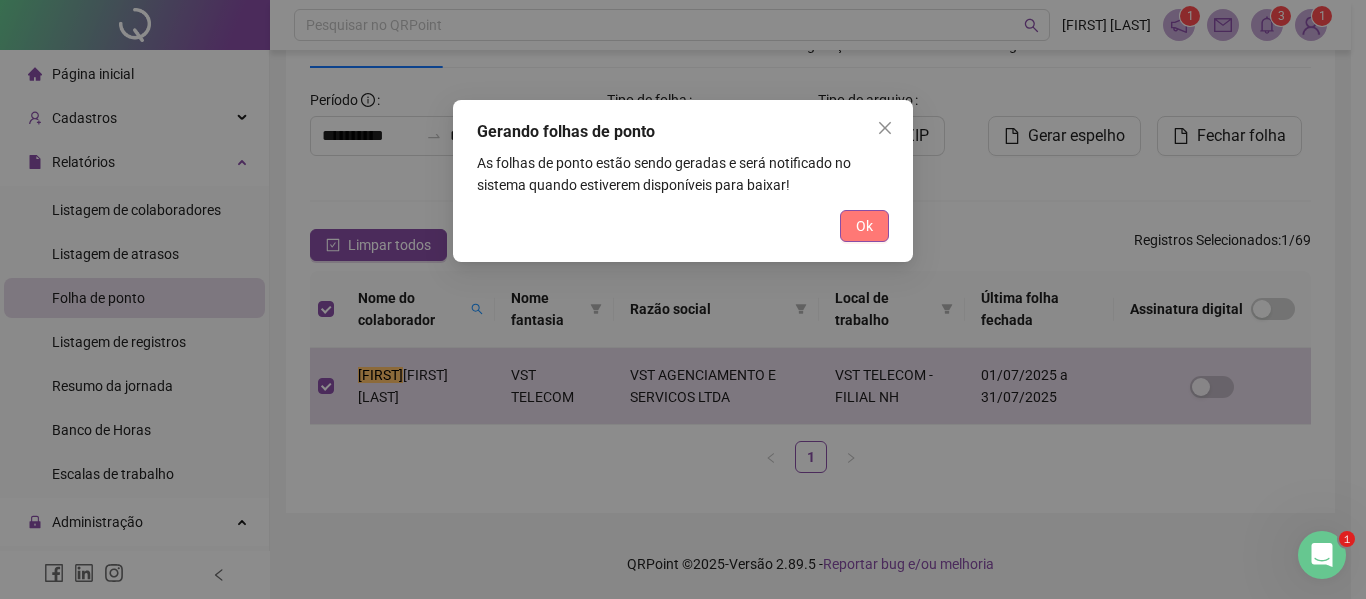 click on "Ok" at bounding box center [864, 226] 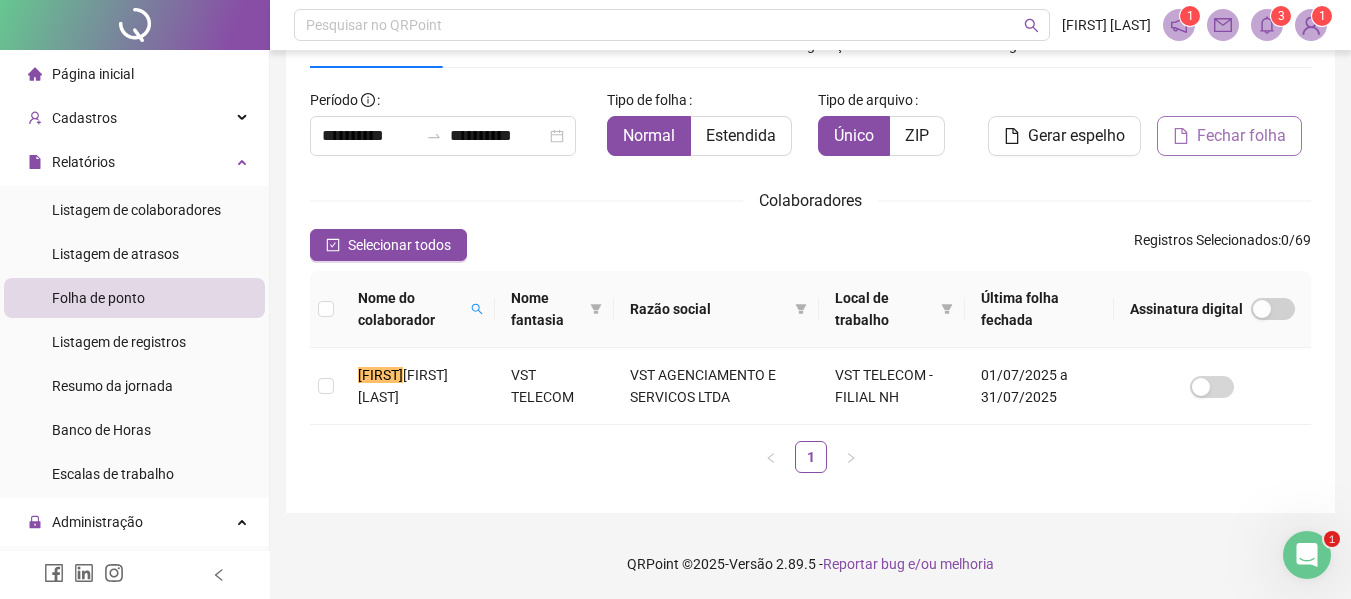 click on "Fechar folha" at bounding box center (1241, 136) 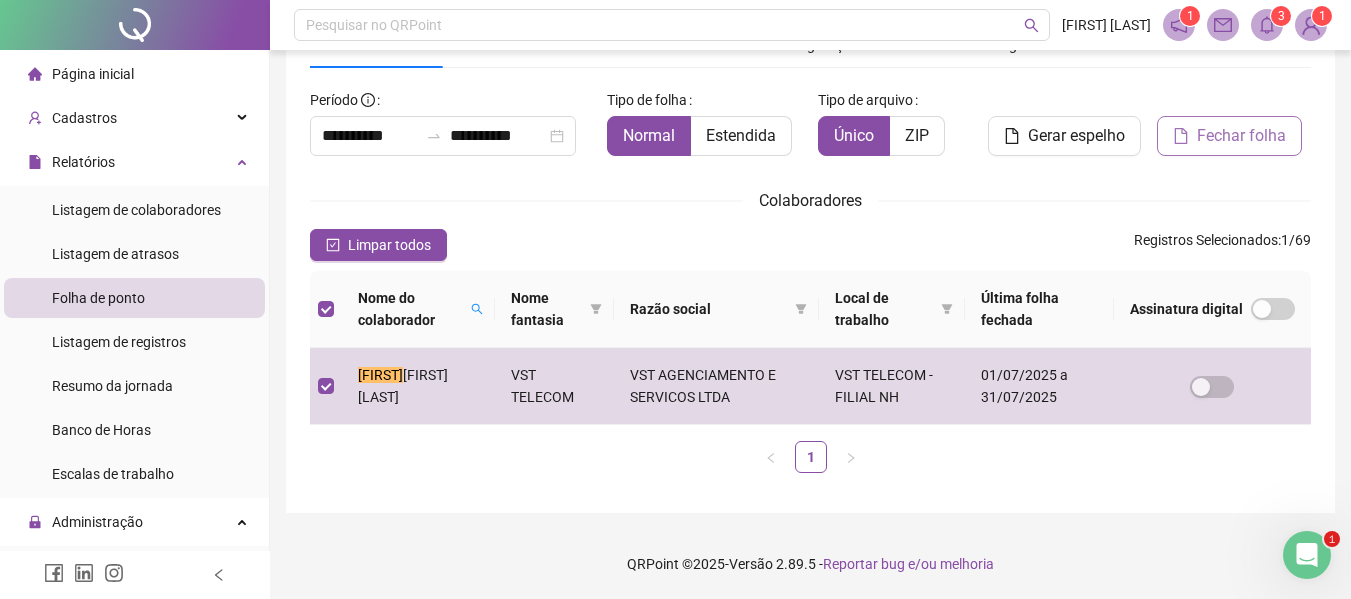 click on "Fechar folha" at bounding box center [1241, 136] 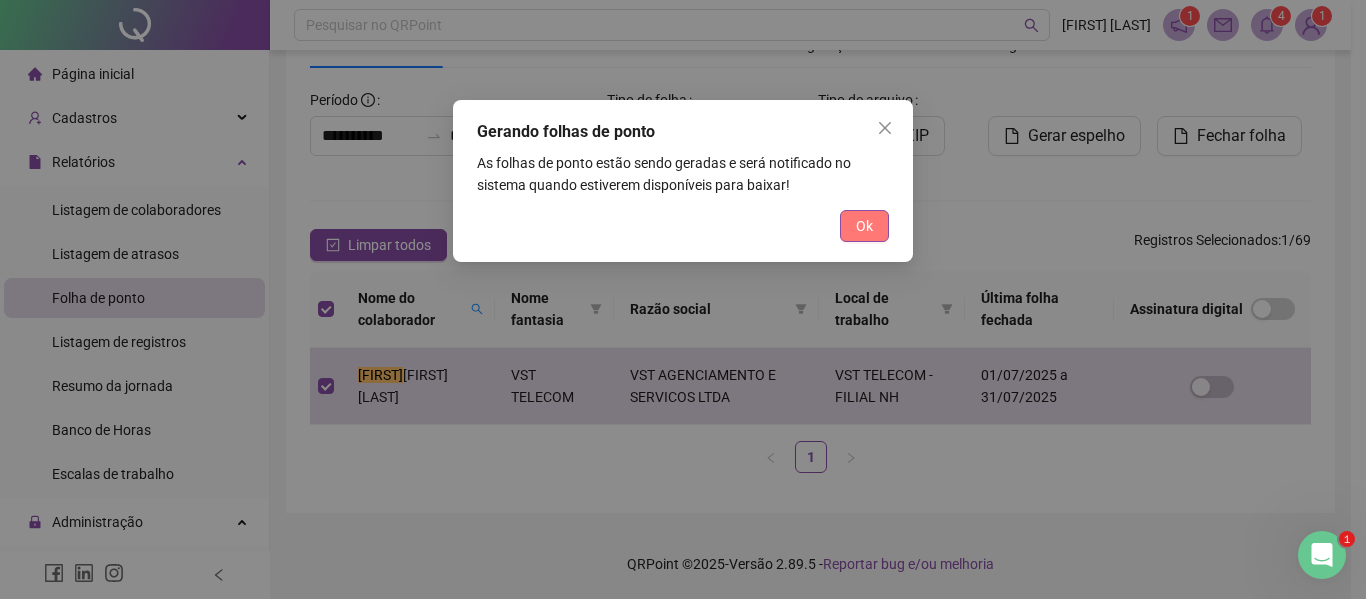 click on "Ok" at bounding box center (864, 226) 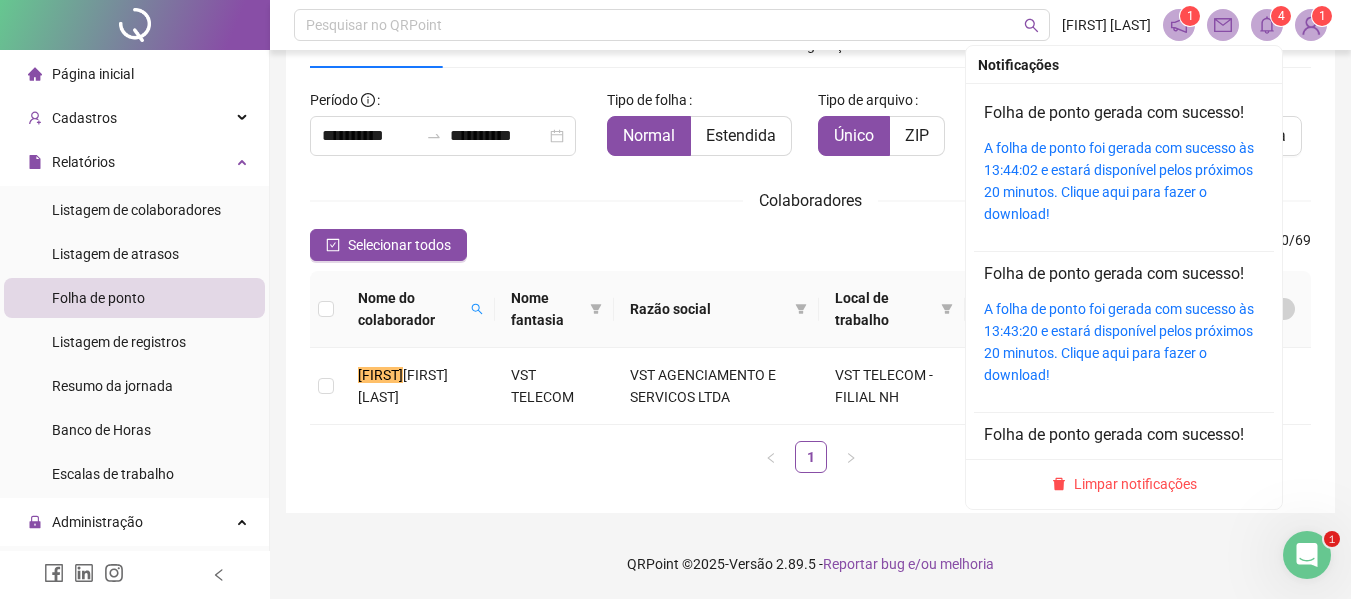 click 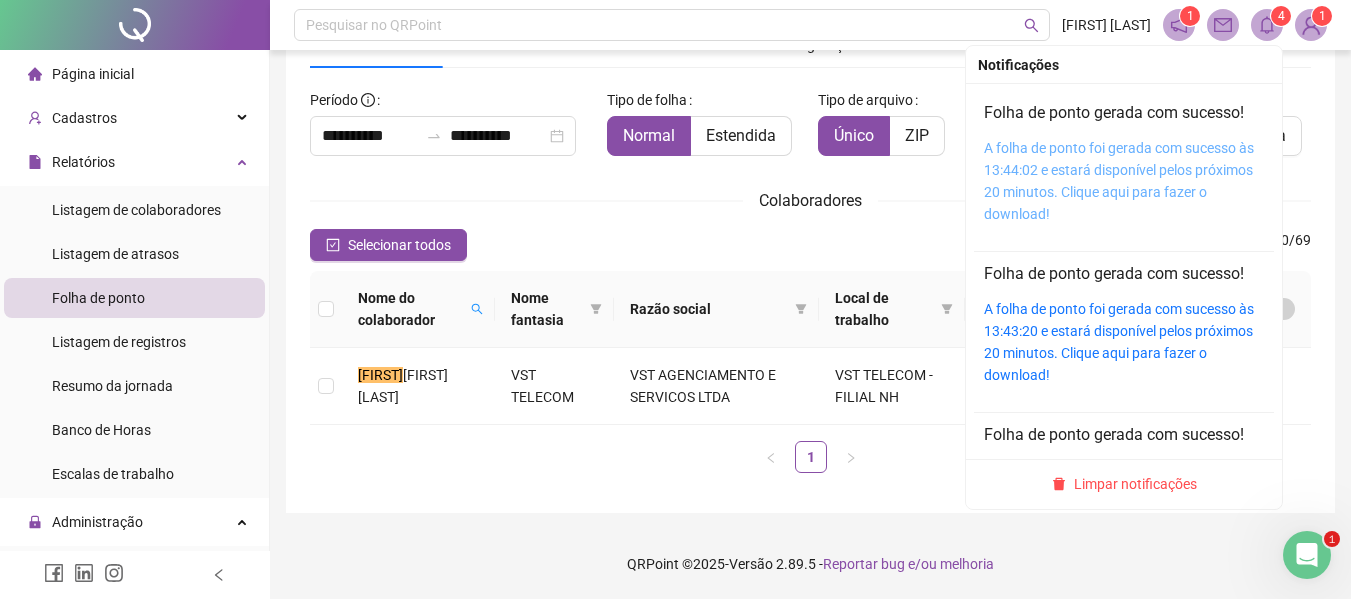 click on "A folha de ponto foi gerada com sucesso às 13:44:02 e estará disponível pelos próximos 20 minutos.
Clique aqui para fazer o download!" at bounding box center [1119, 181] 